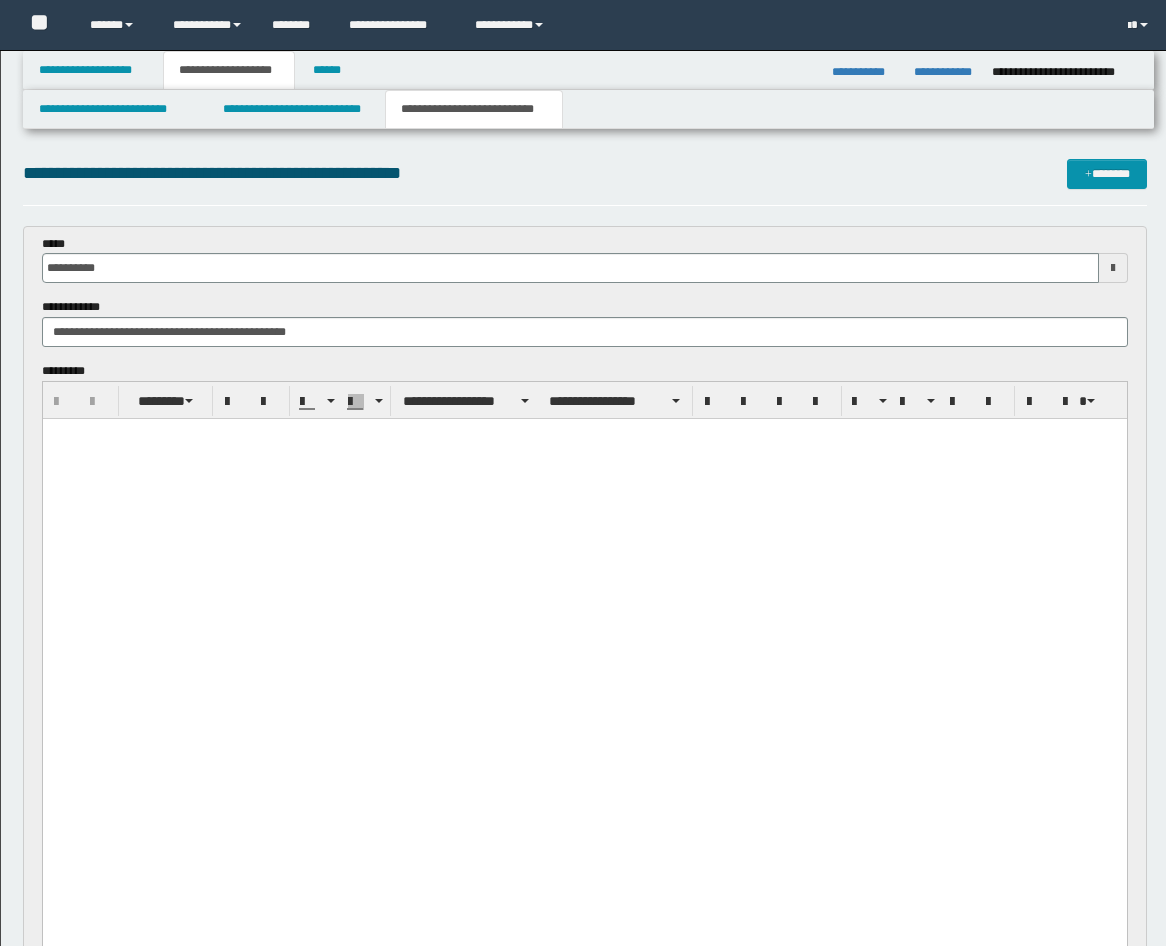 scroll, scrollTop: 370, scrollLeft: 0, axis: vertical 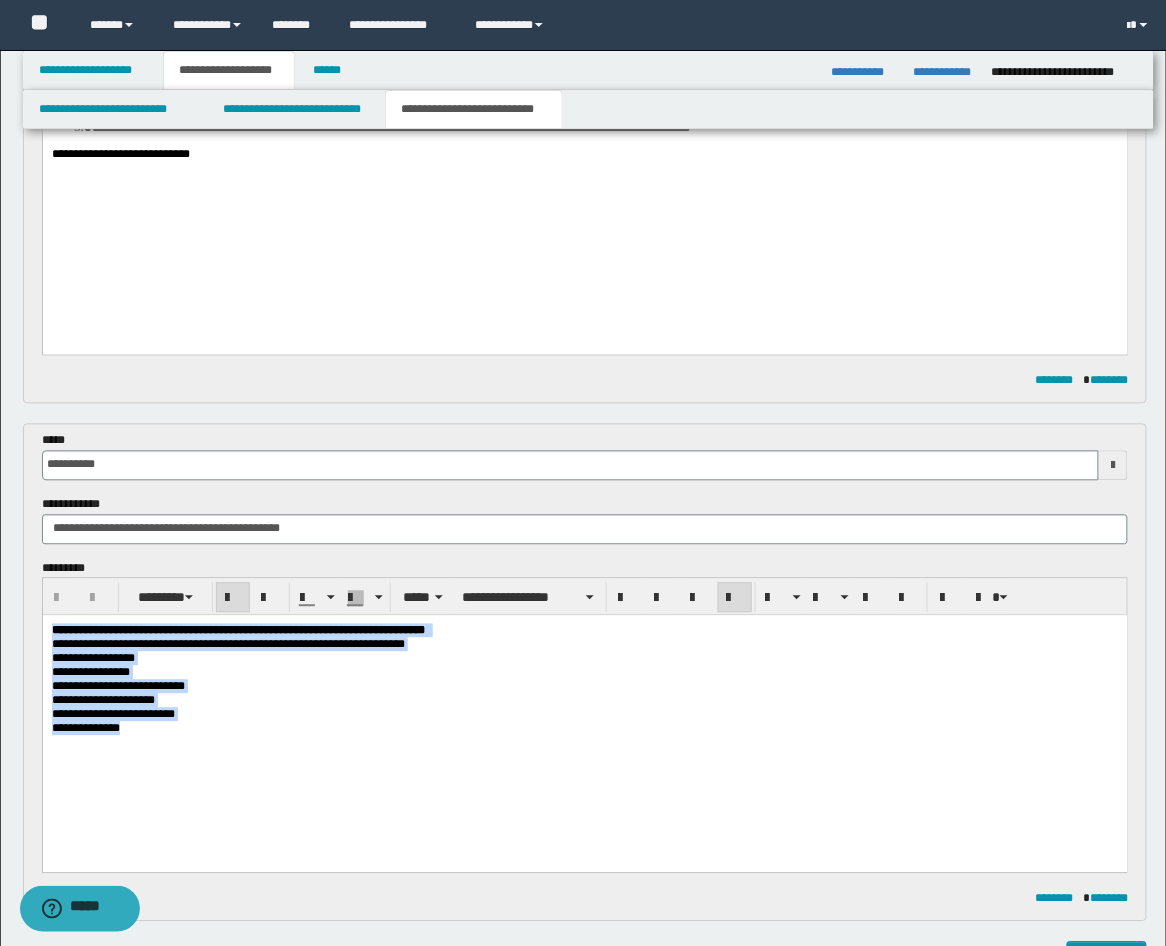 drag, startPoint x: 152, startPoint y: 765, endPoint x: 27, endPoint y: 616, distance: 194.48907 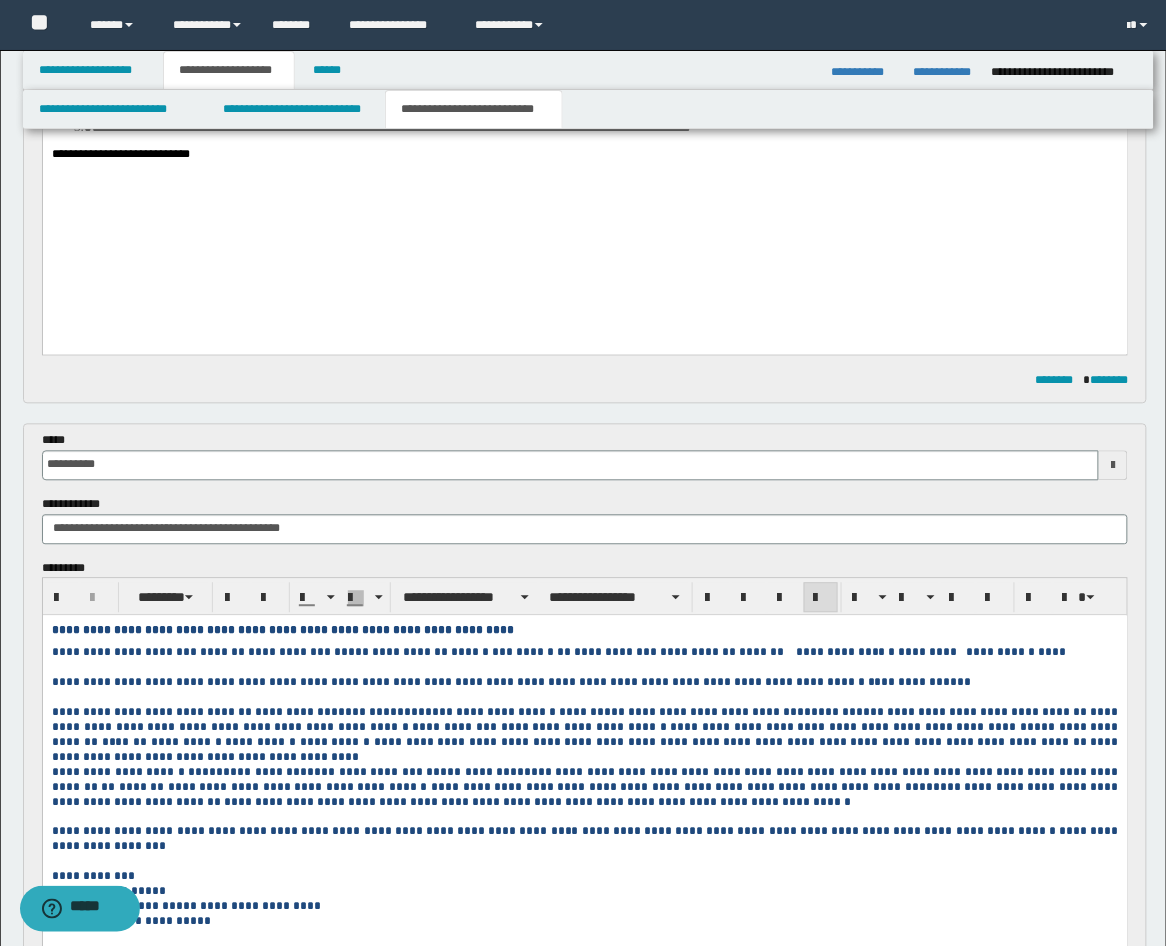 scroll, scrollTop: 1111, scrollLeft: 0, axis: vertical 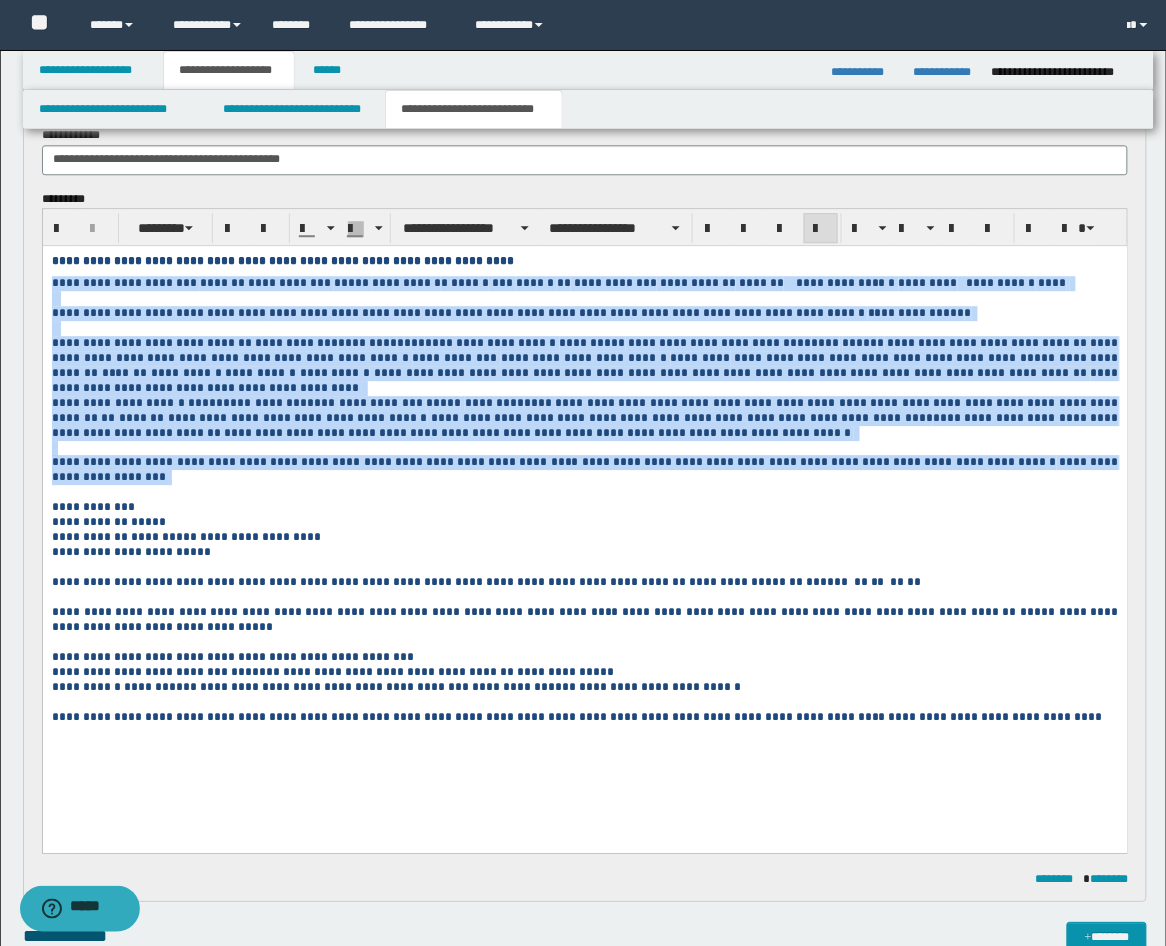 drag, startPoint x: 1105, startPoint y: 475, endPoint x: 30, endPoint y: 285, distance: 1091.6616 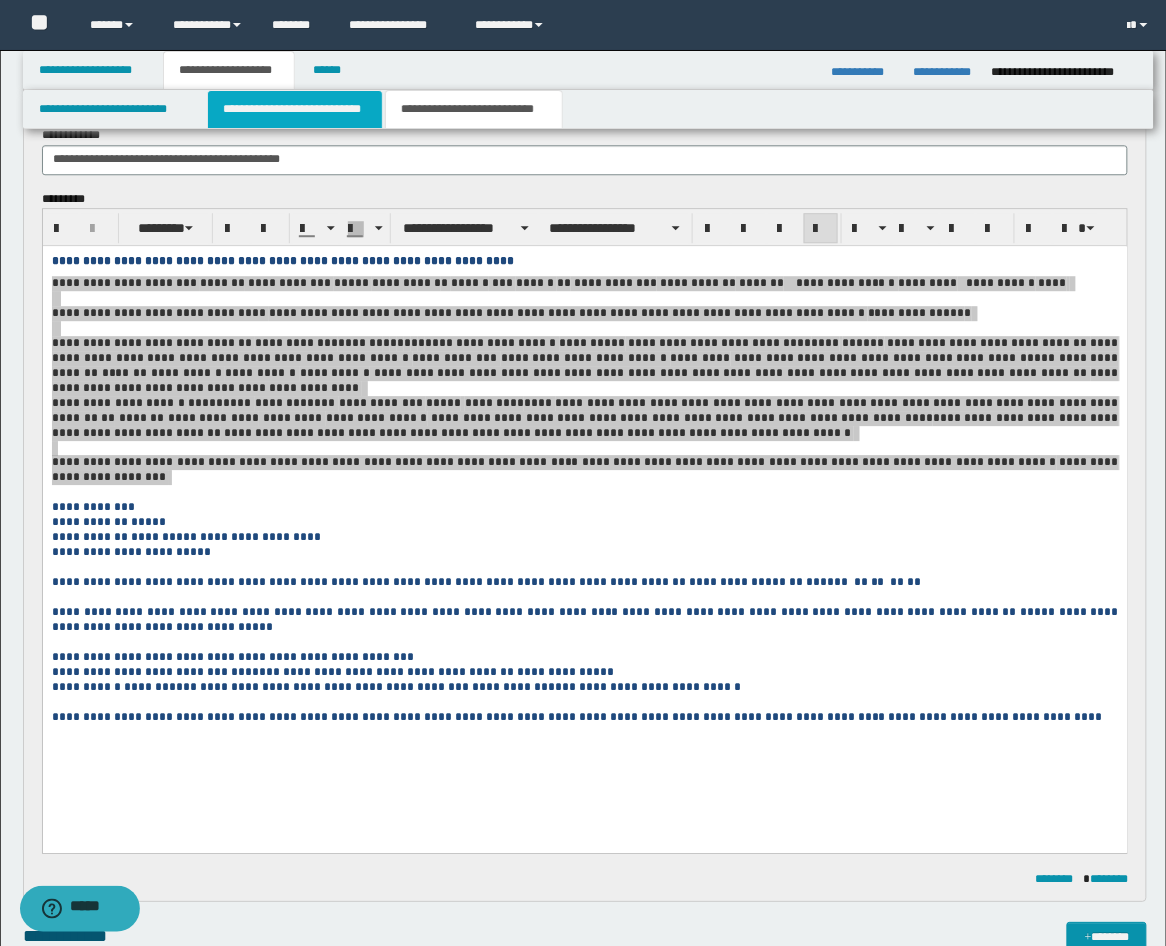 click on "**********" at bounding box center (295, 109) 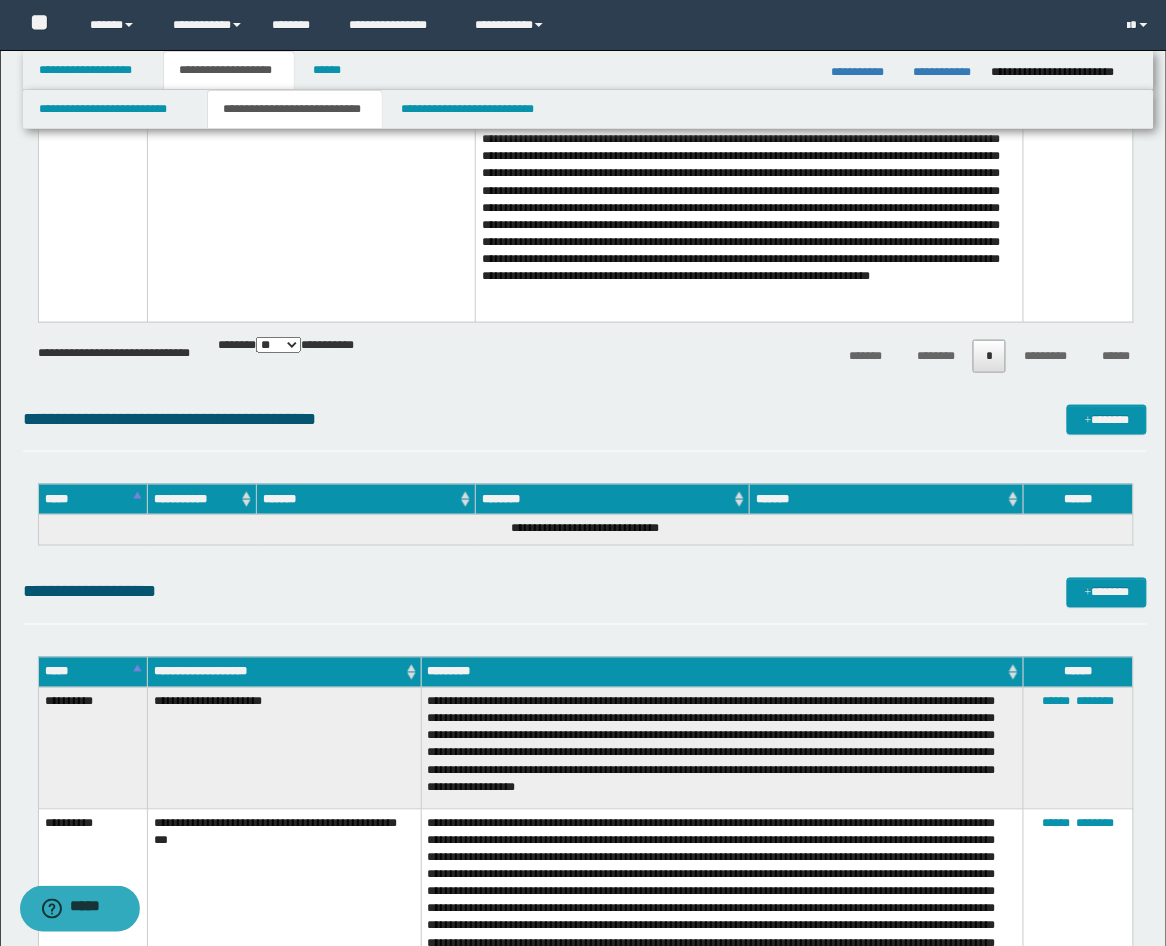 scroll, scrollTop: 4074, scrollLeft: 0, axis: vertical 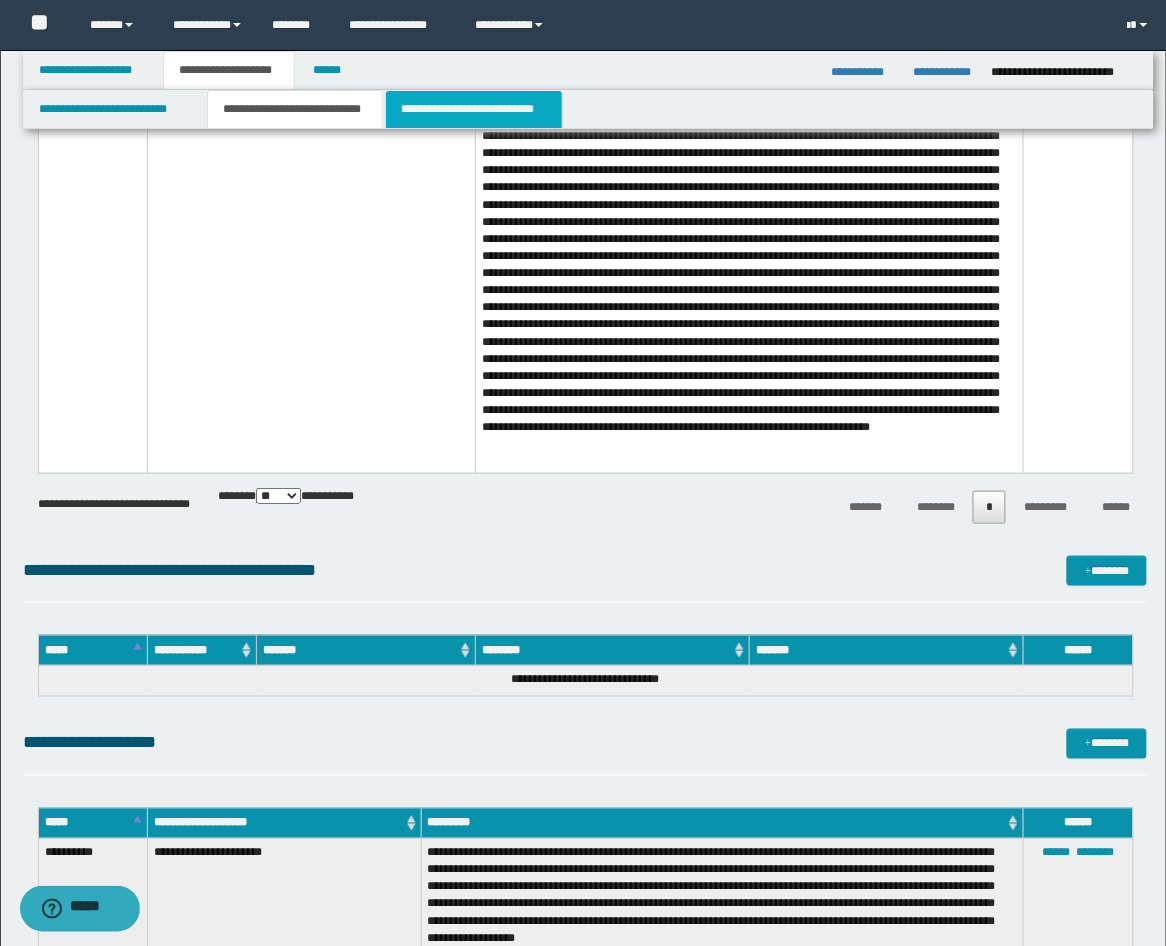 click on "**********" at bounding box center (474, 109) 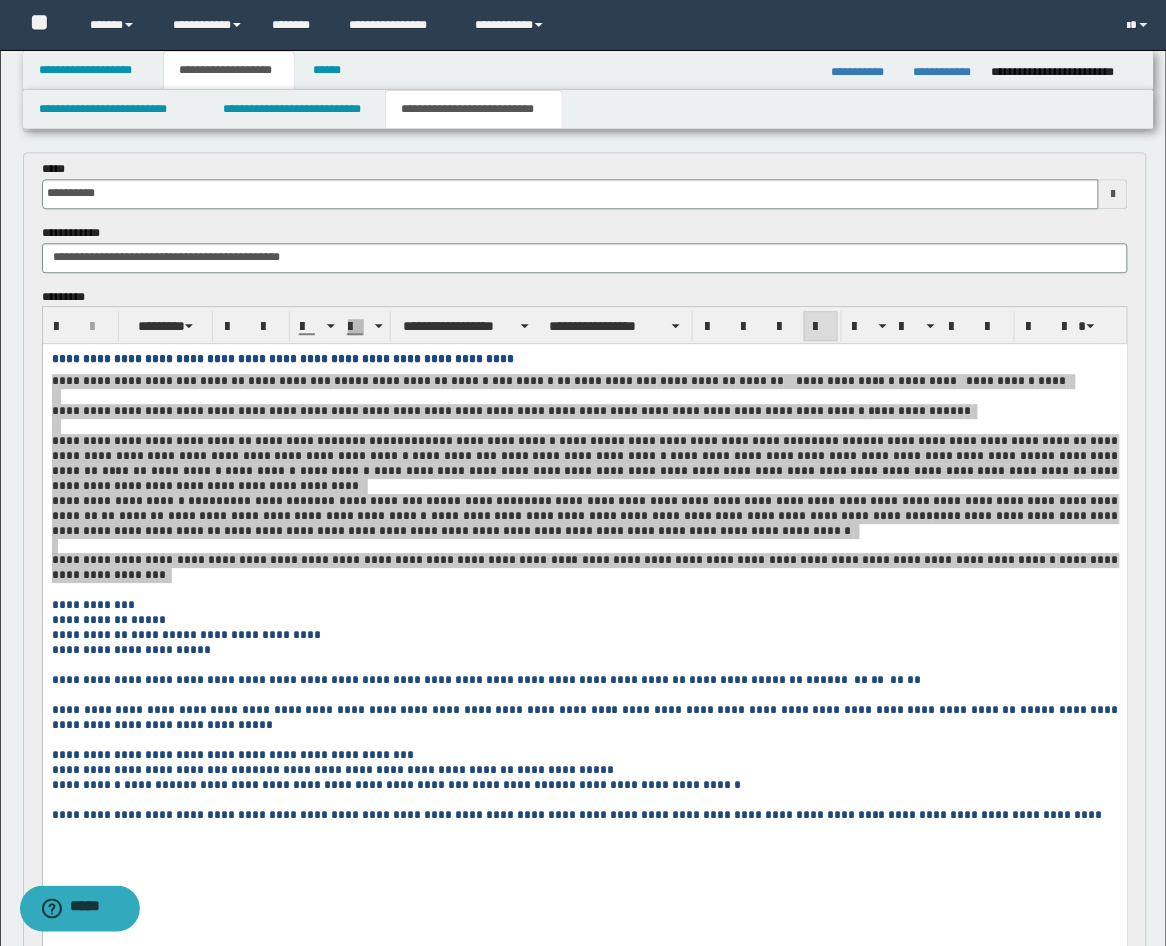 scroll, scrollTop: 994, scrollLeft: 0, axis: vertical 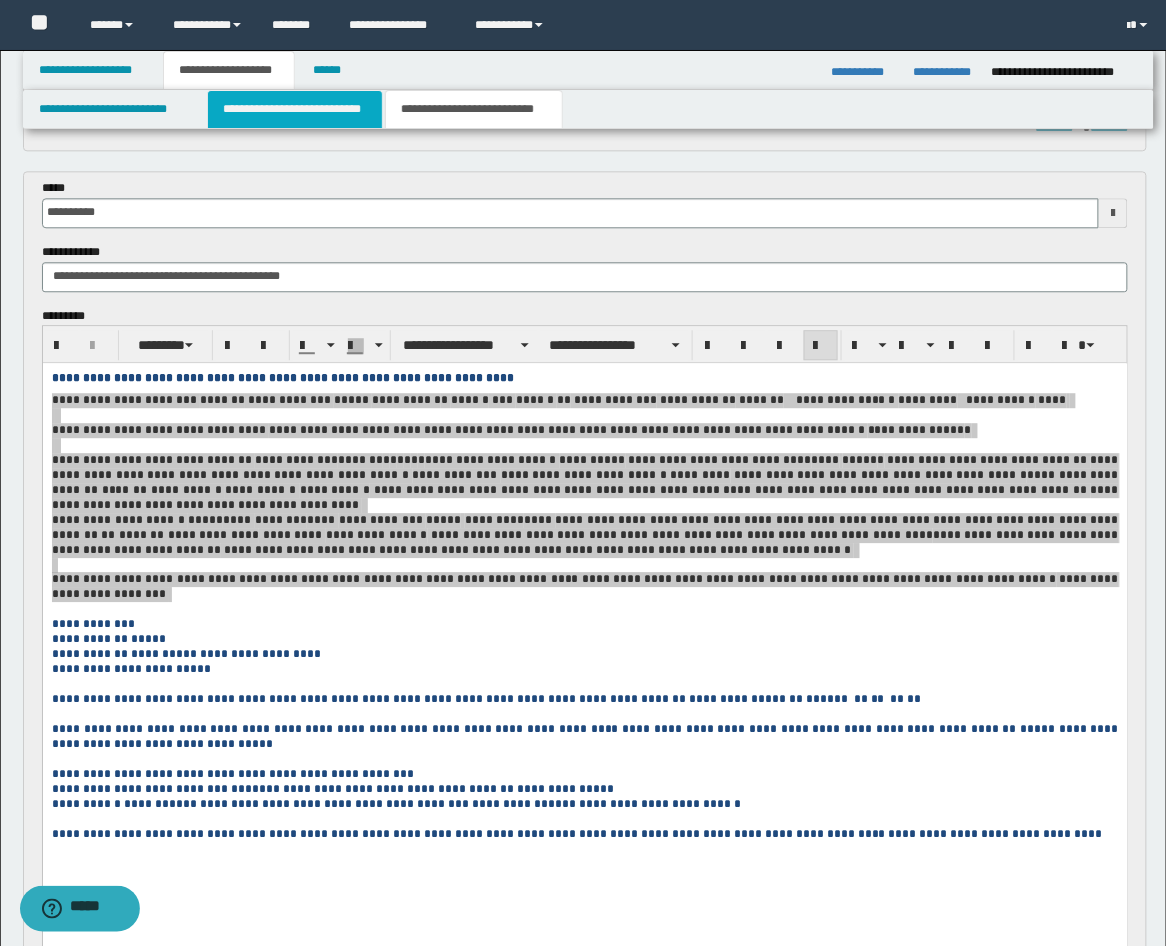 click on "**********" at bounding box center (295, 109) 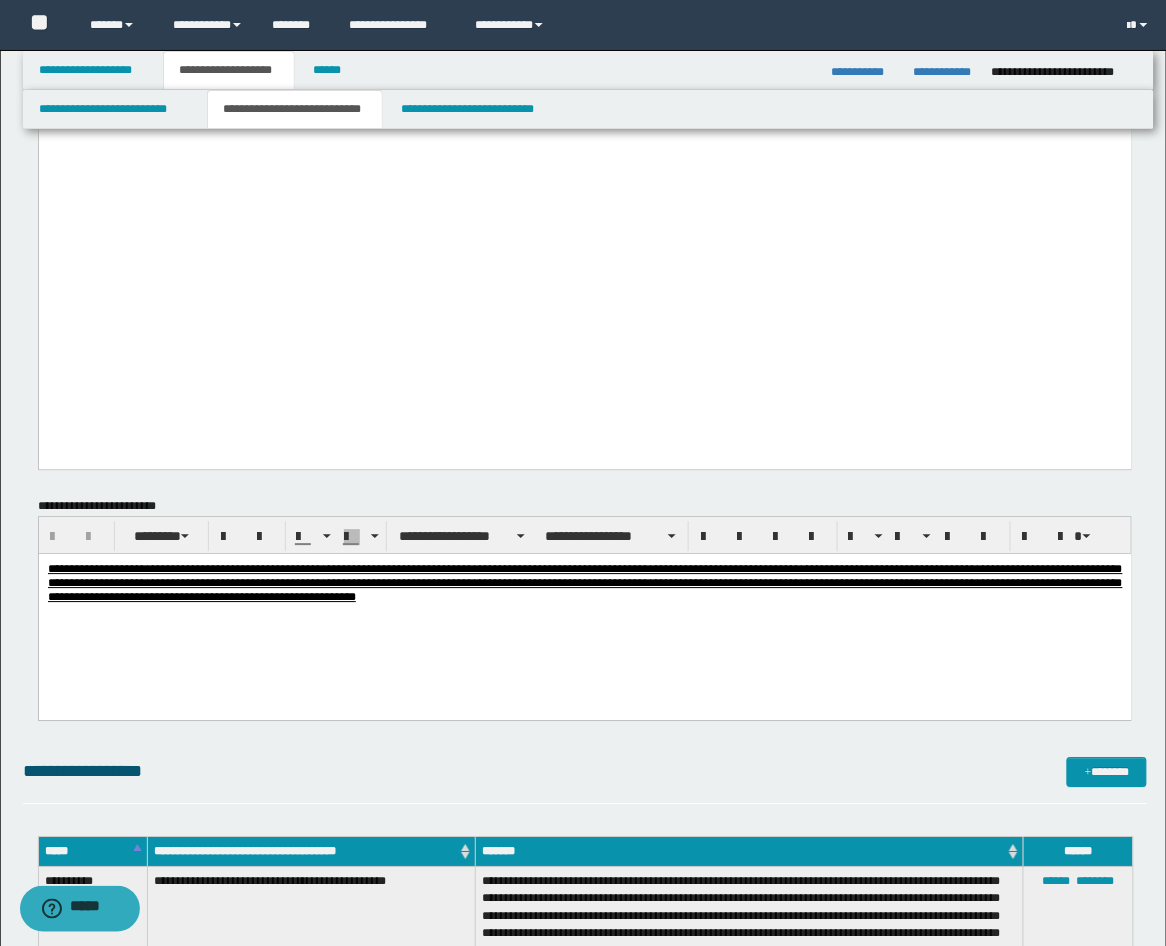 scroll, scrollTop: 0, scrollLeft: 0, axis: both 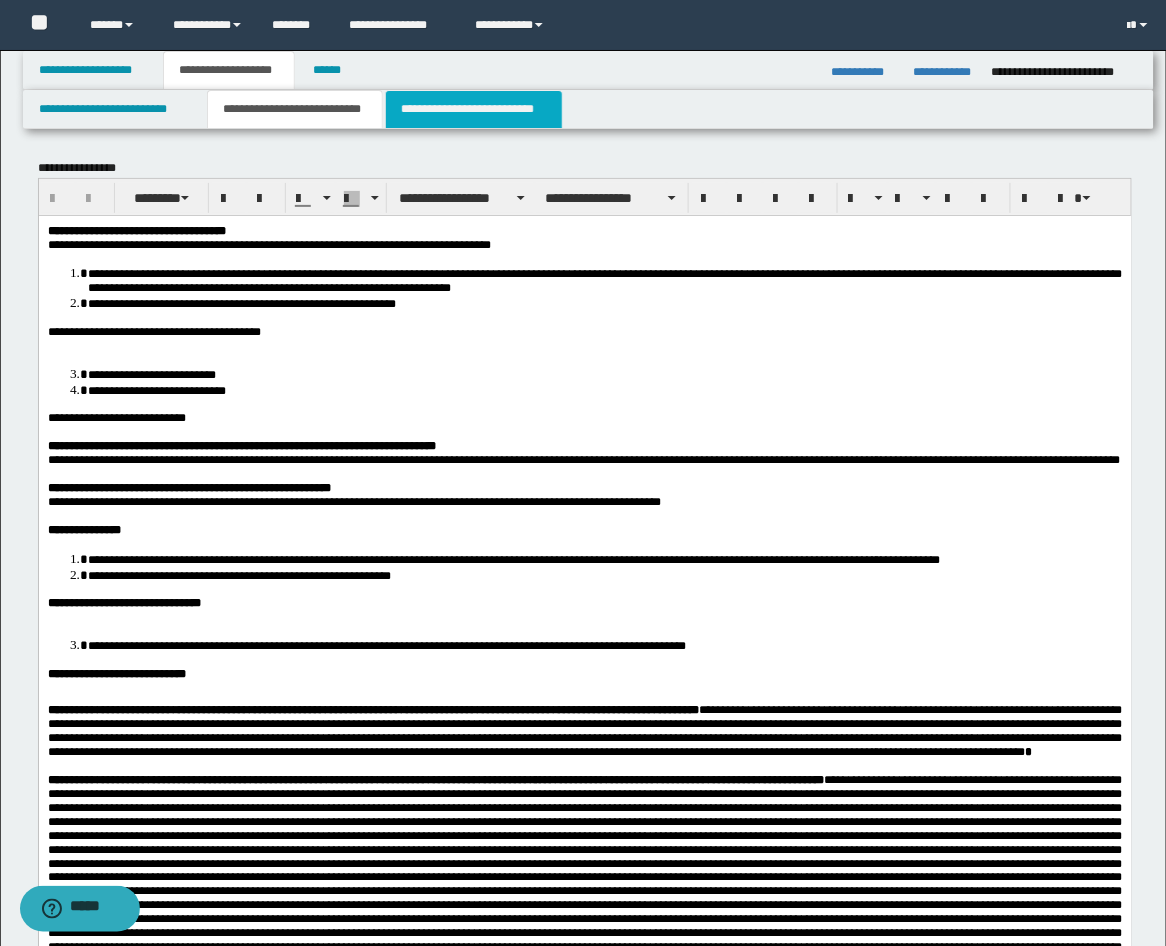 click on "**********" at bounding box center [474, 109] 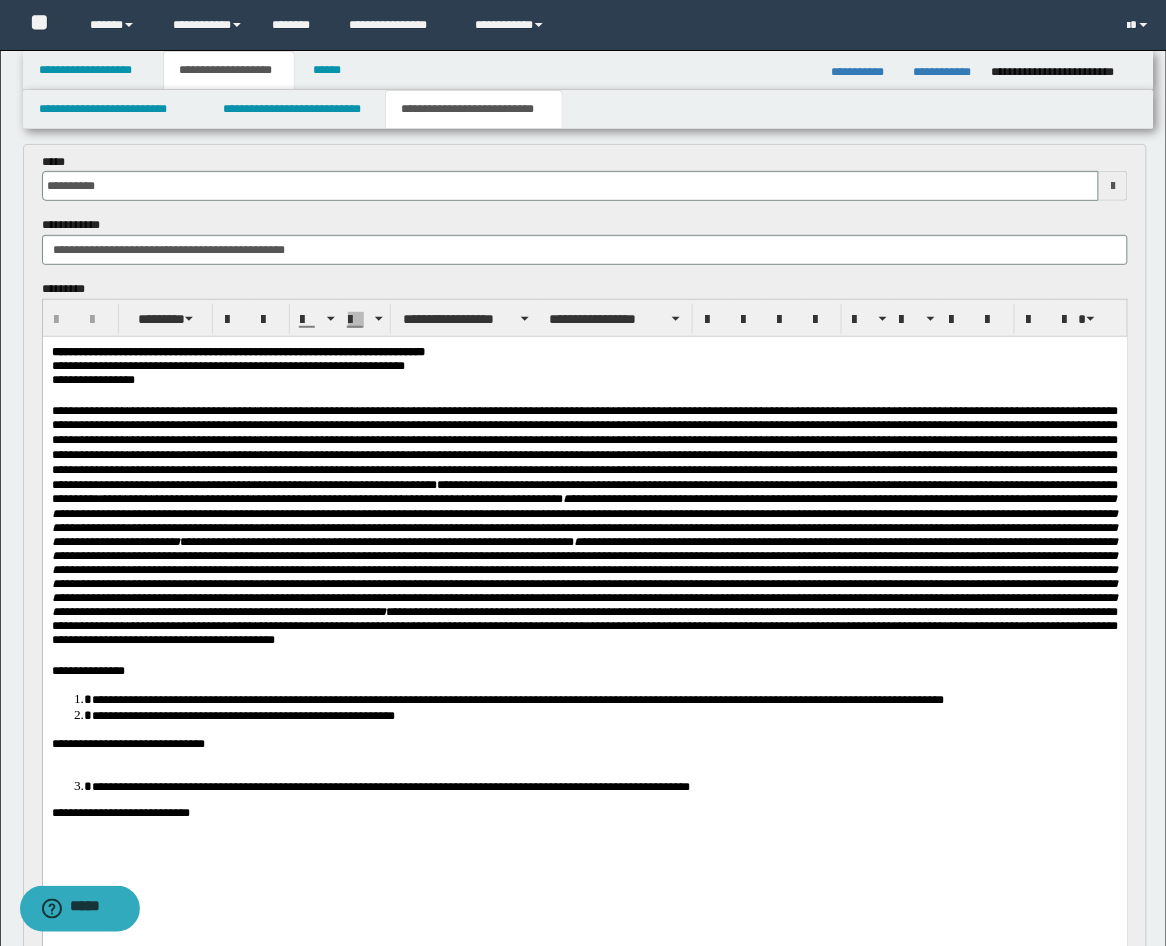 scroll, scrollTop: 0, scrollLeft: 0, axis: both 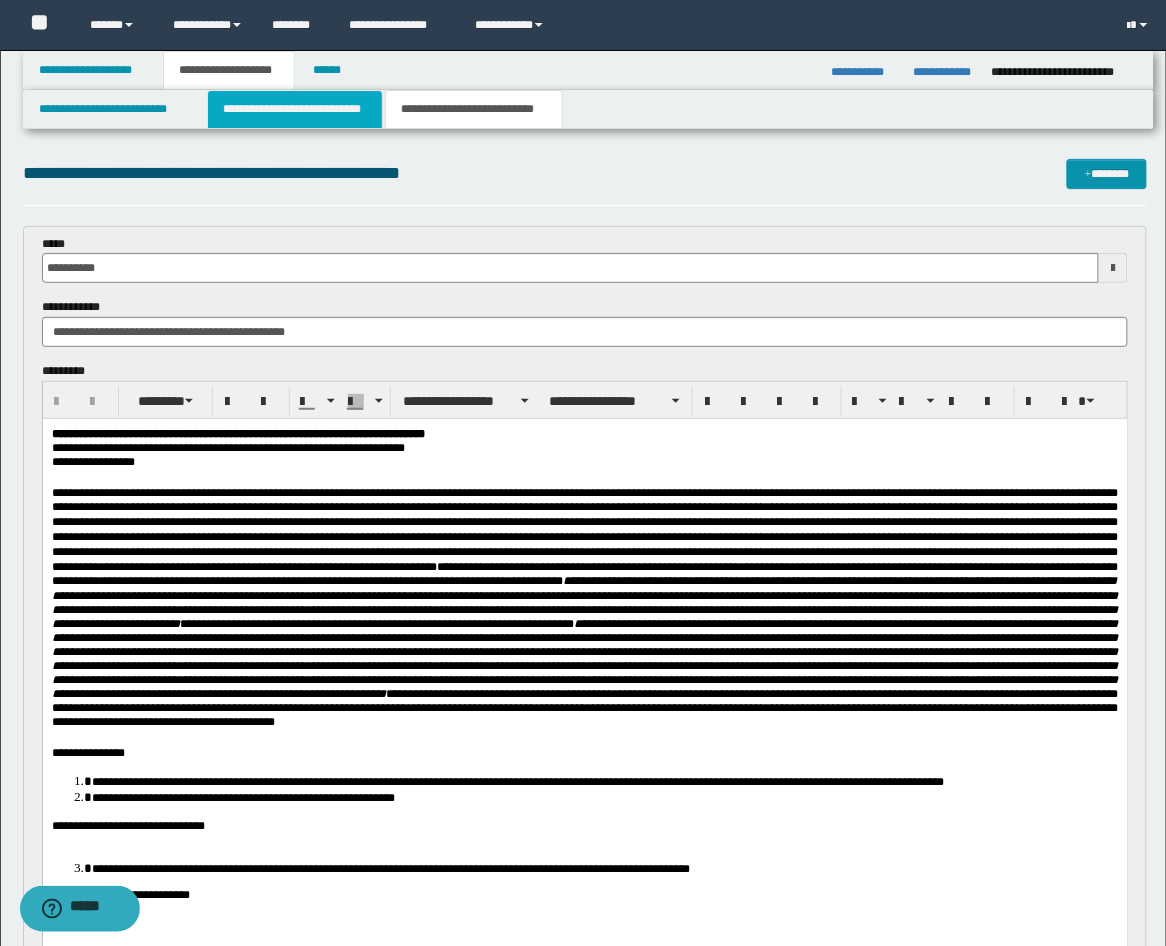 click on "**********" at bounding box center [295, 109] 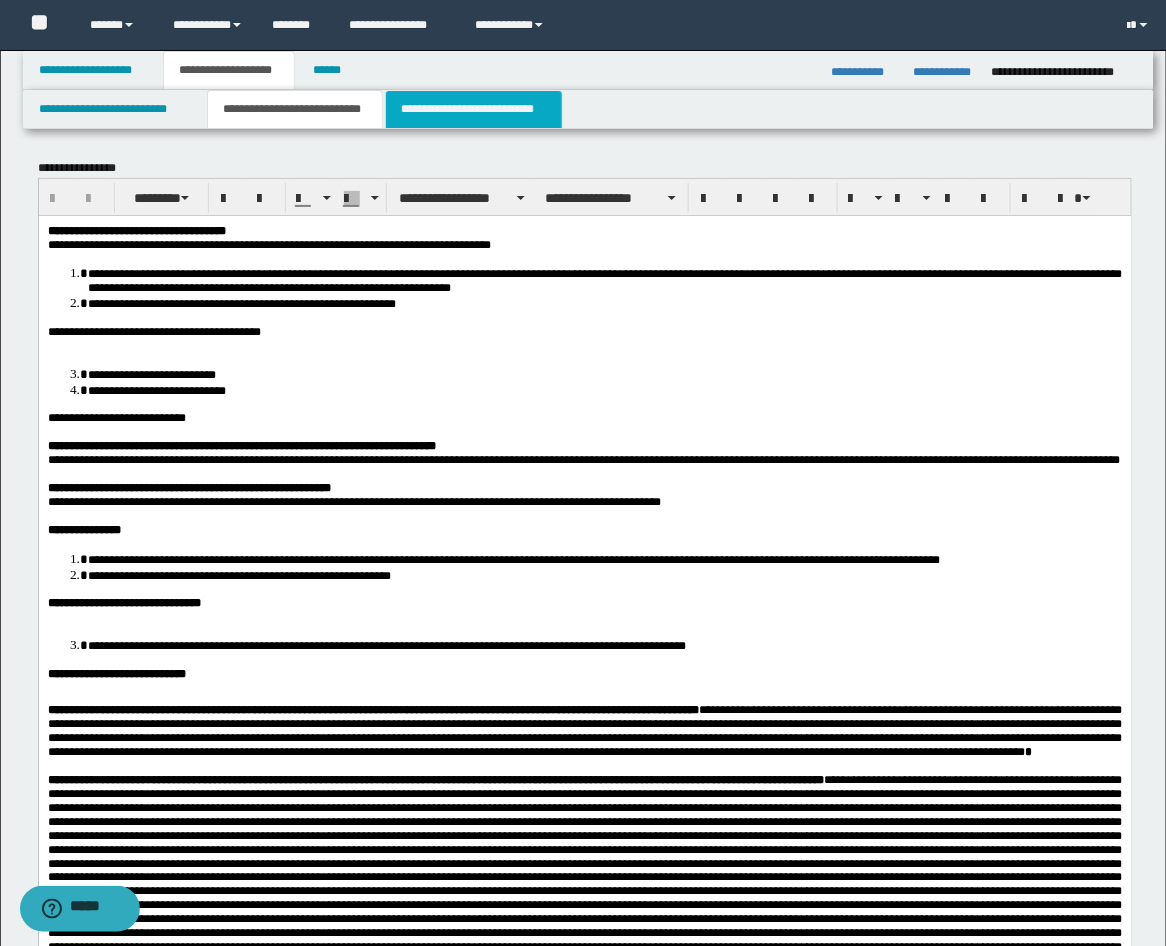 click on "**********" at bounding box center (474, 109) 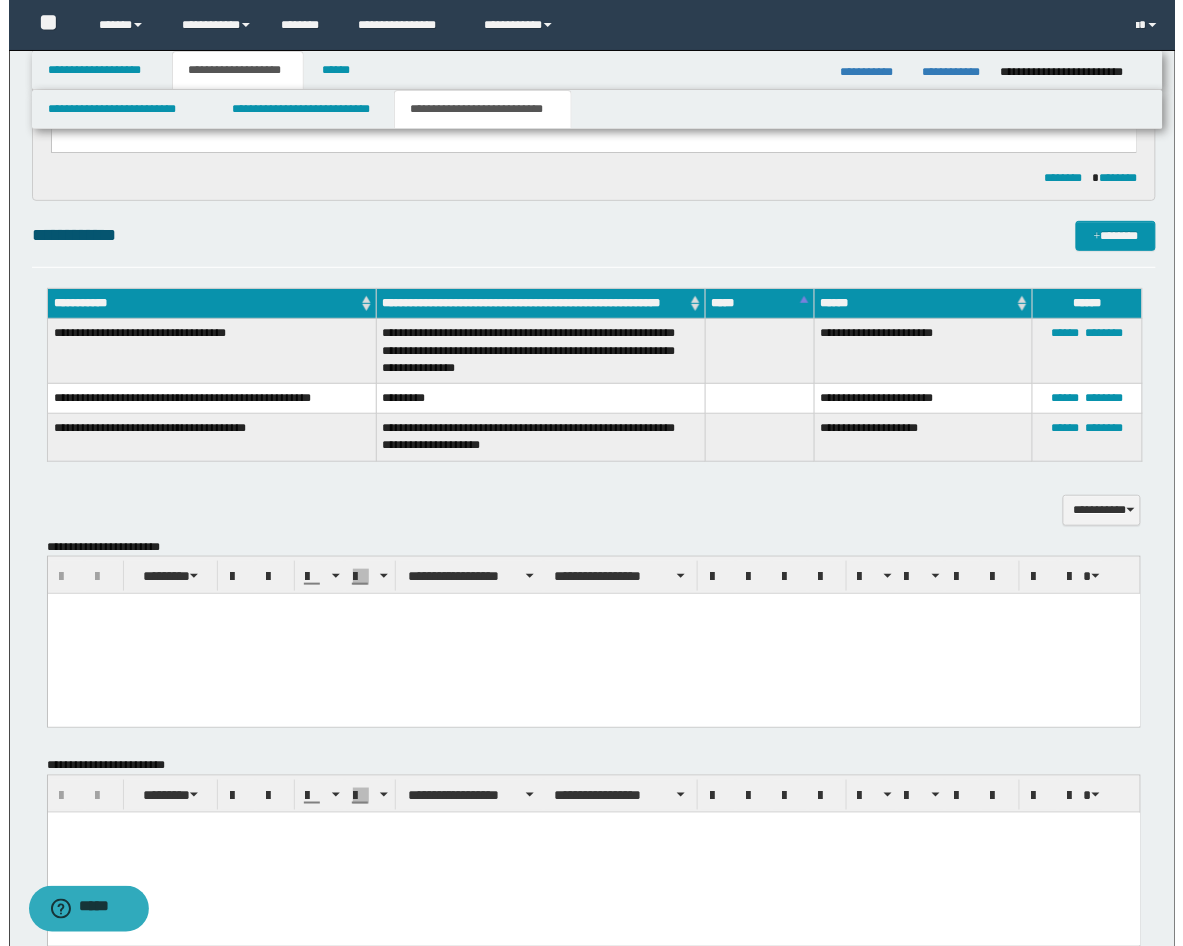 scroll, scrollTop: 1852, scrollLeft: 0, axis: vertical 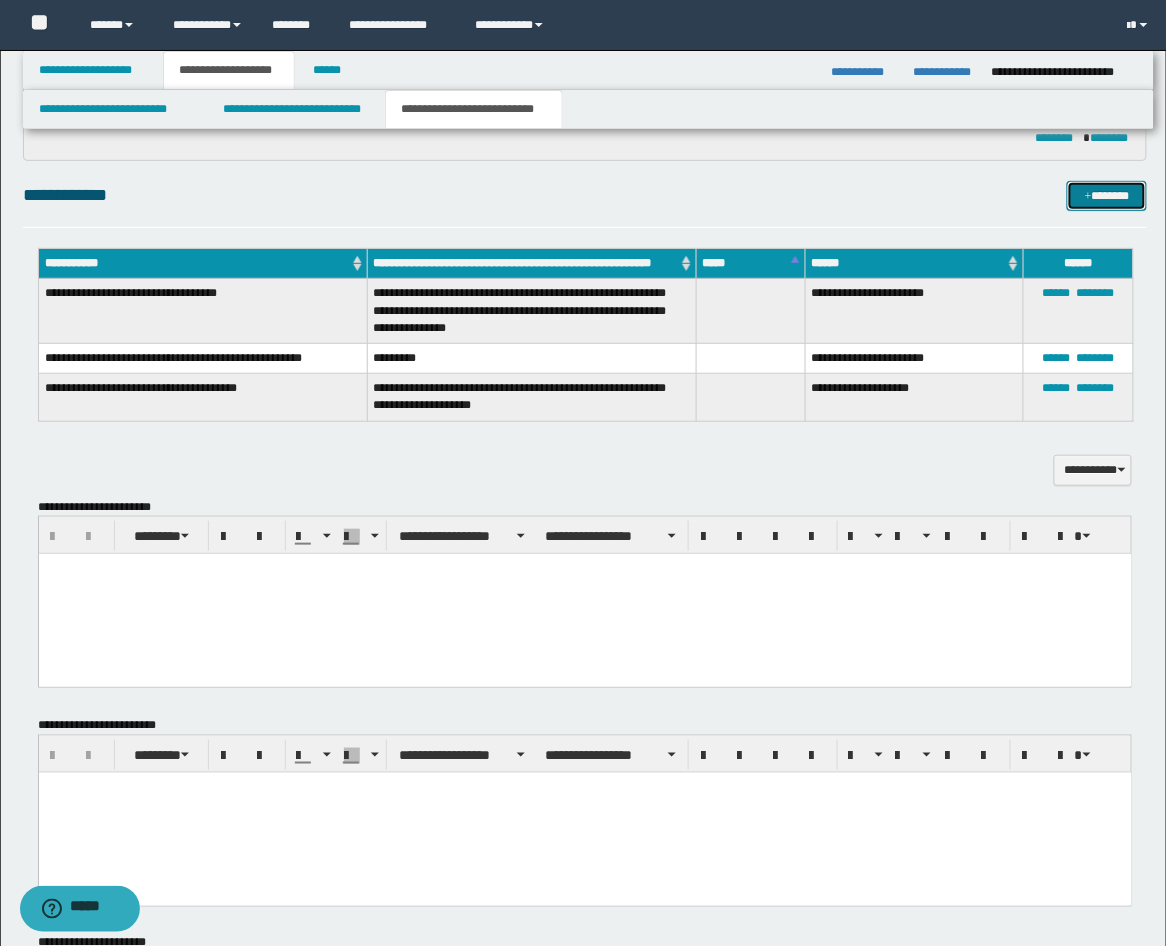 click on "*******" at bounding box center [1107, 196] 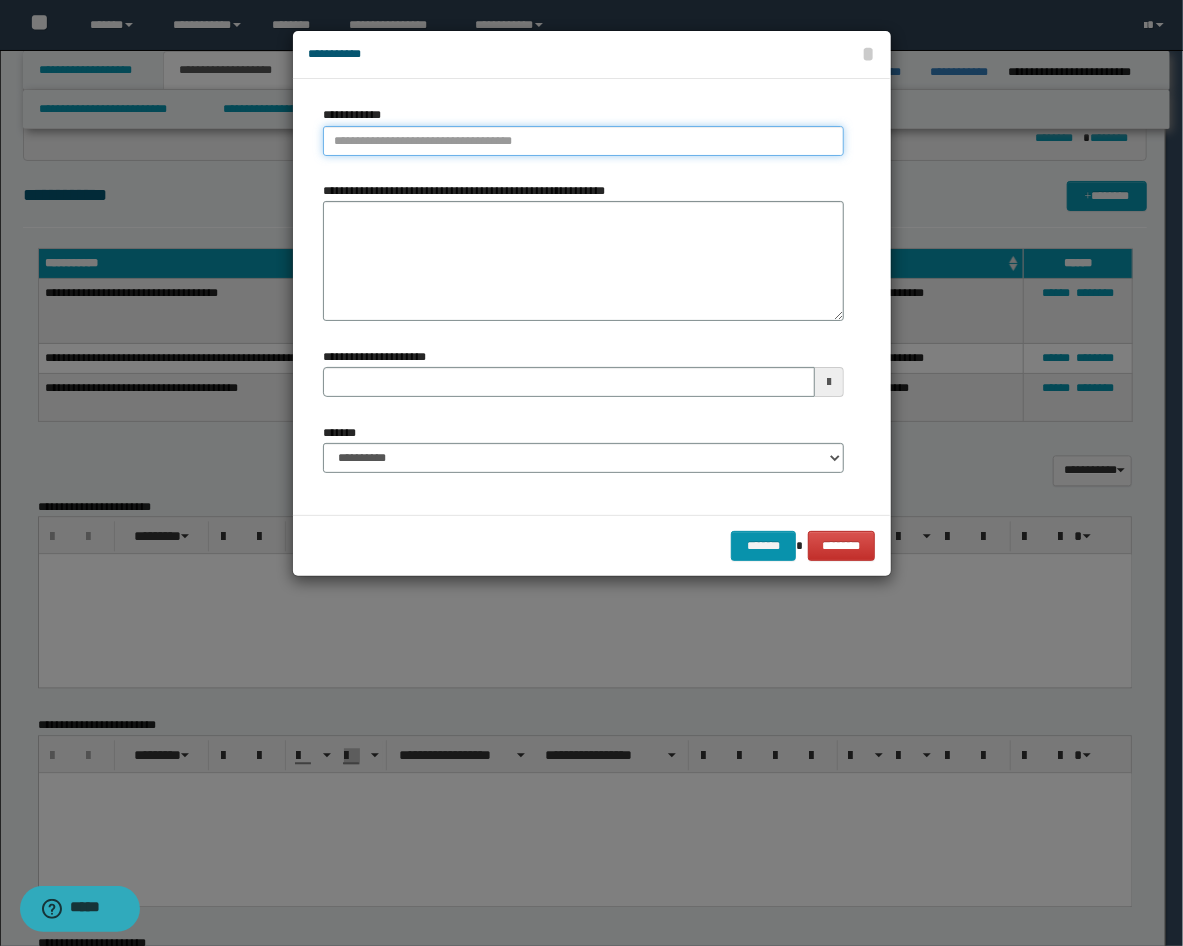 click on "**********" at bounding box center [583, 141] 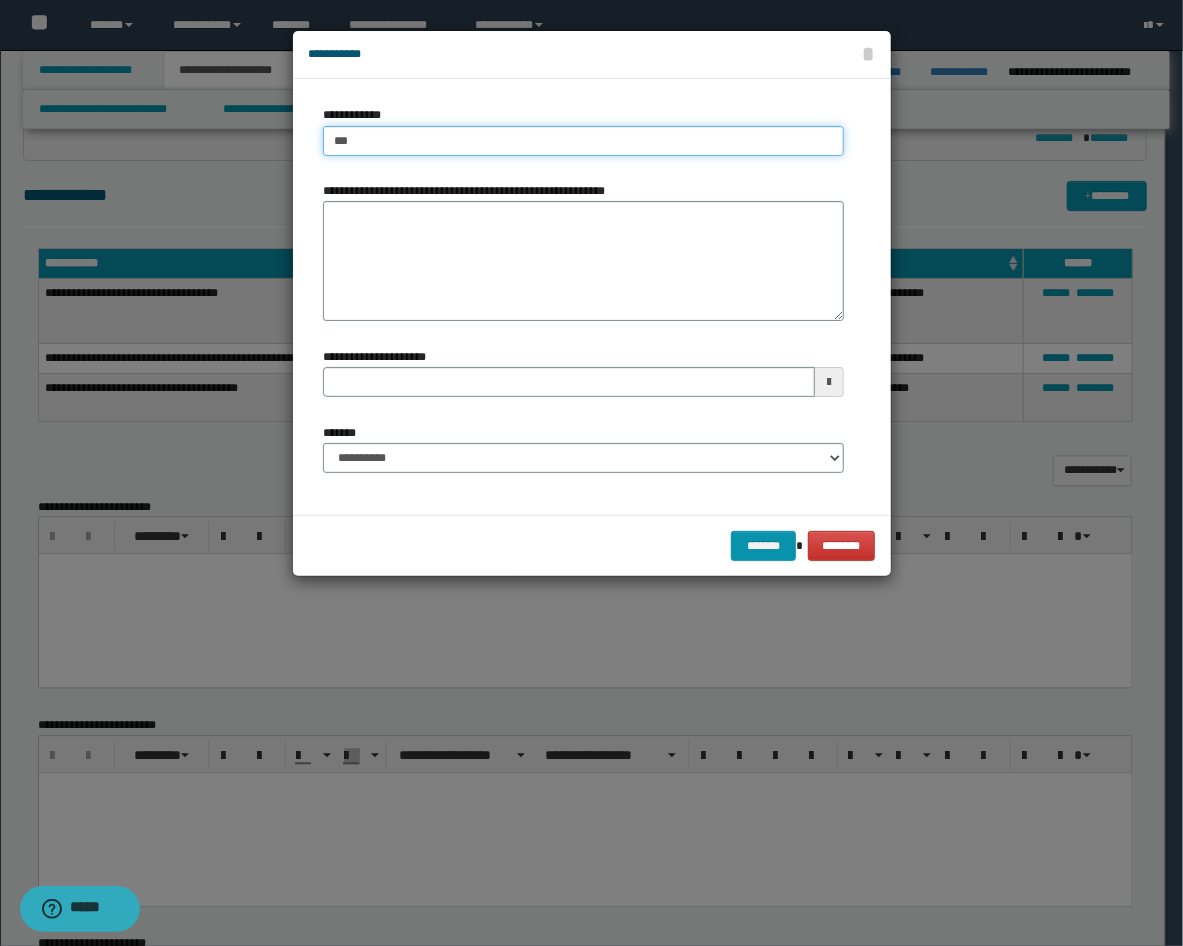 type on "****" 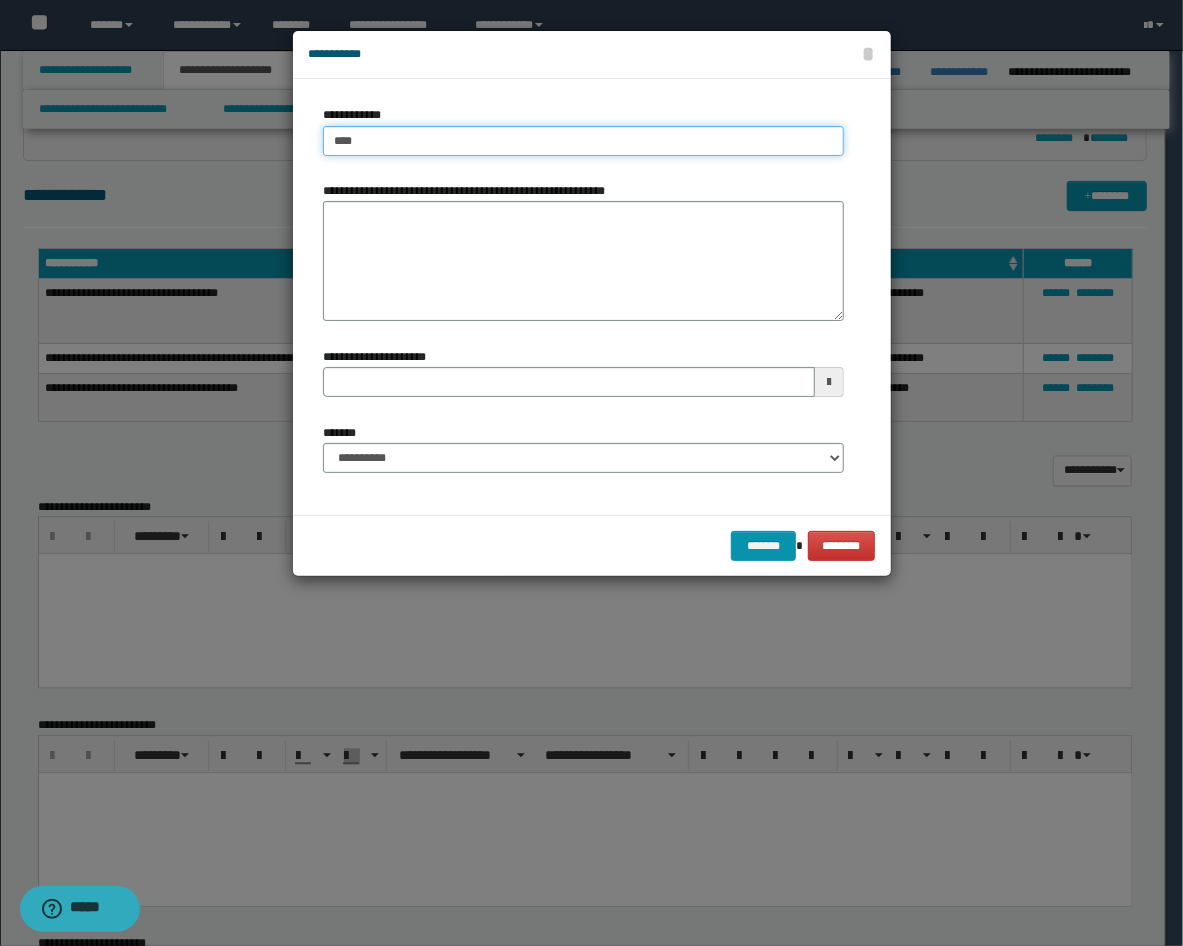 type on "****" 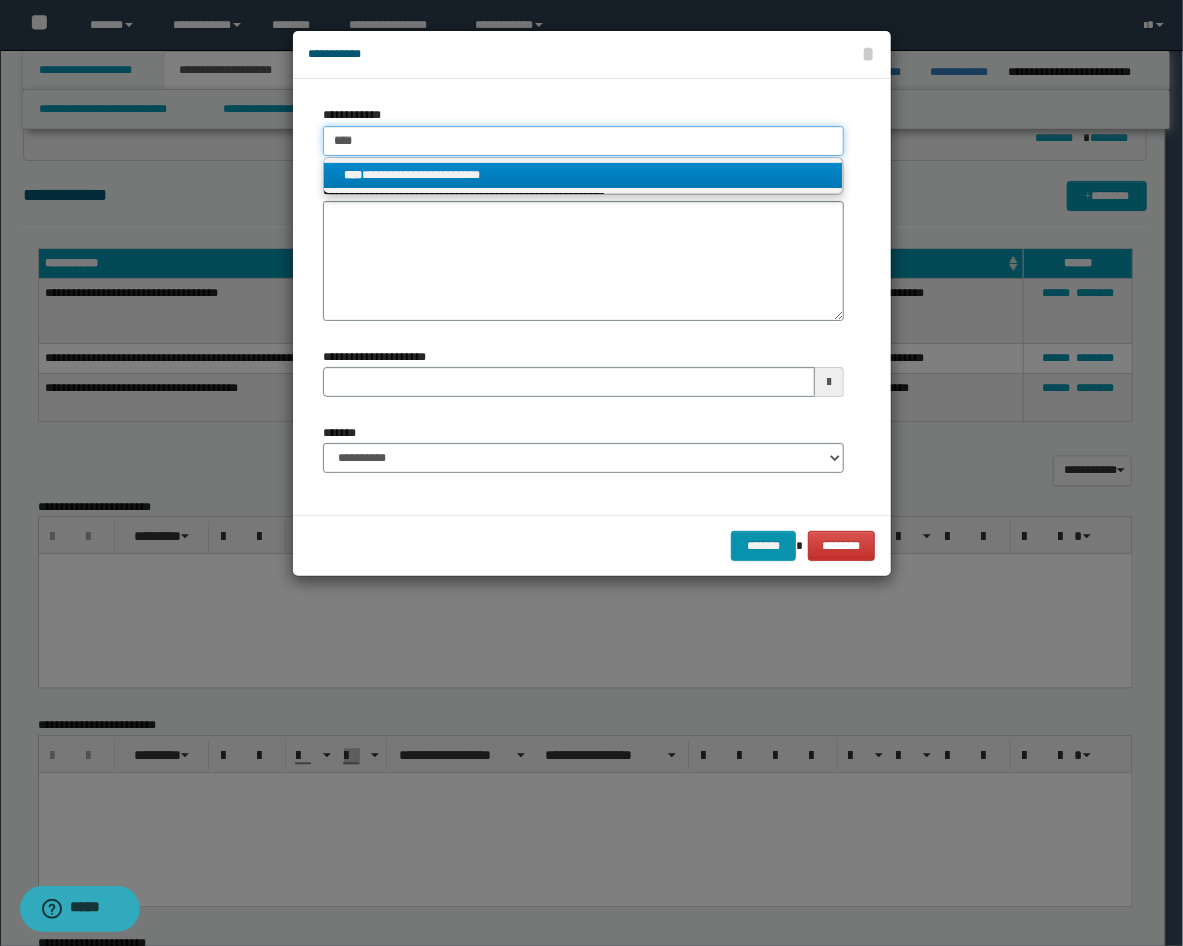 type on "****" 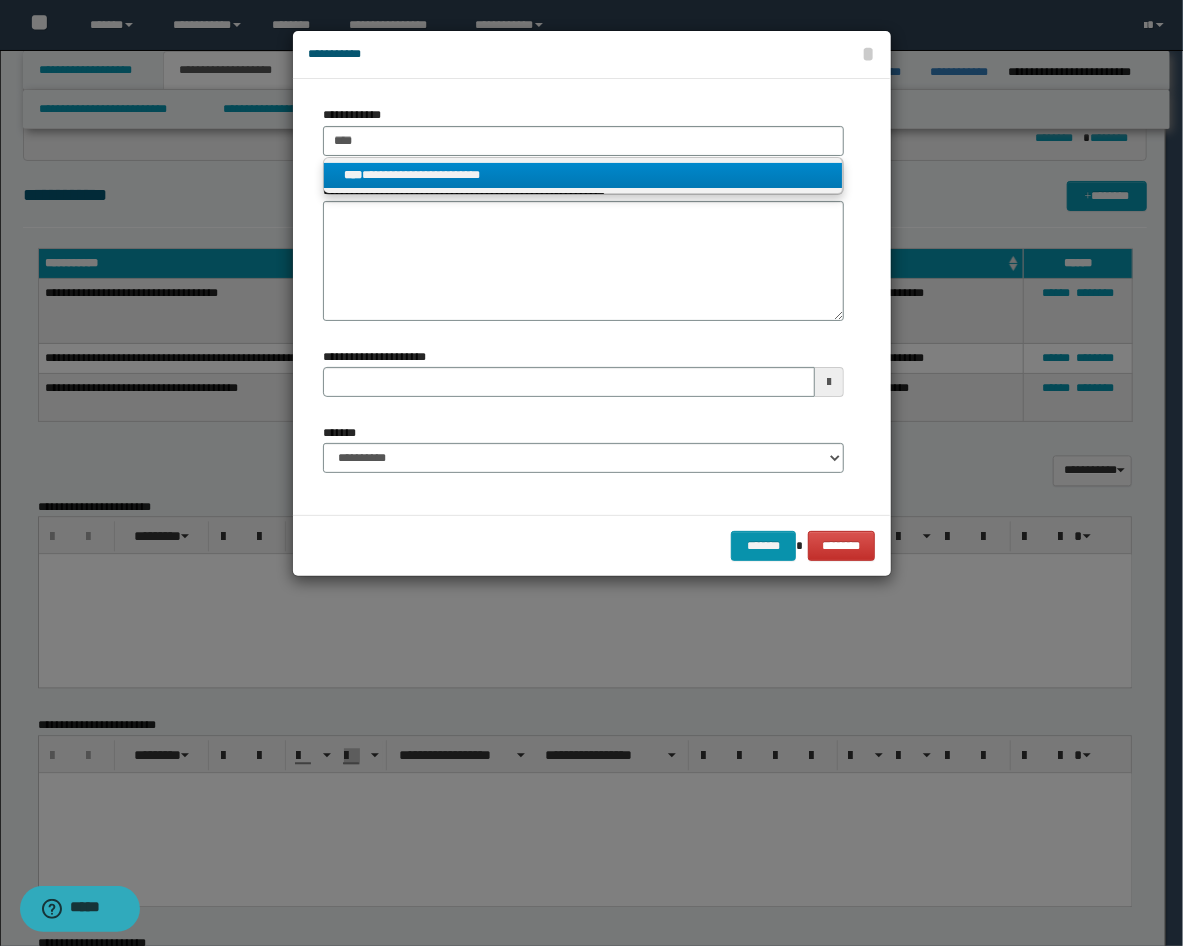 click on "**********" at bounding box center (583, 175) 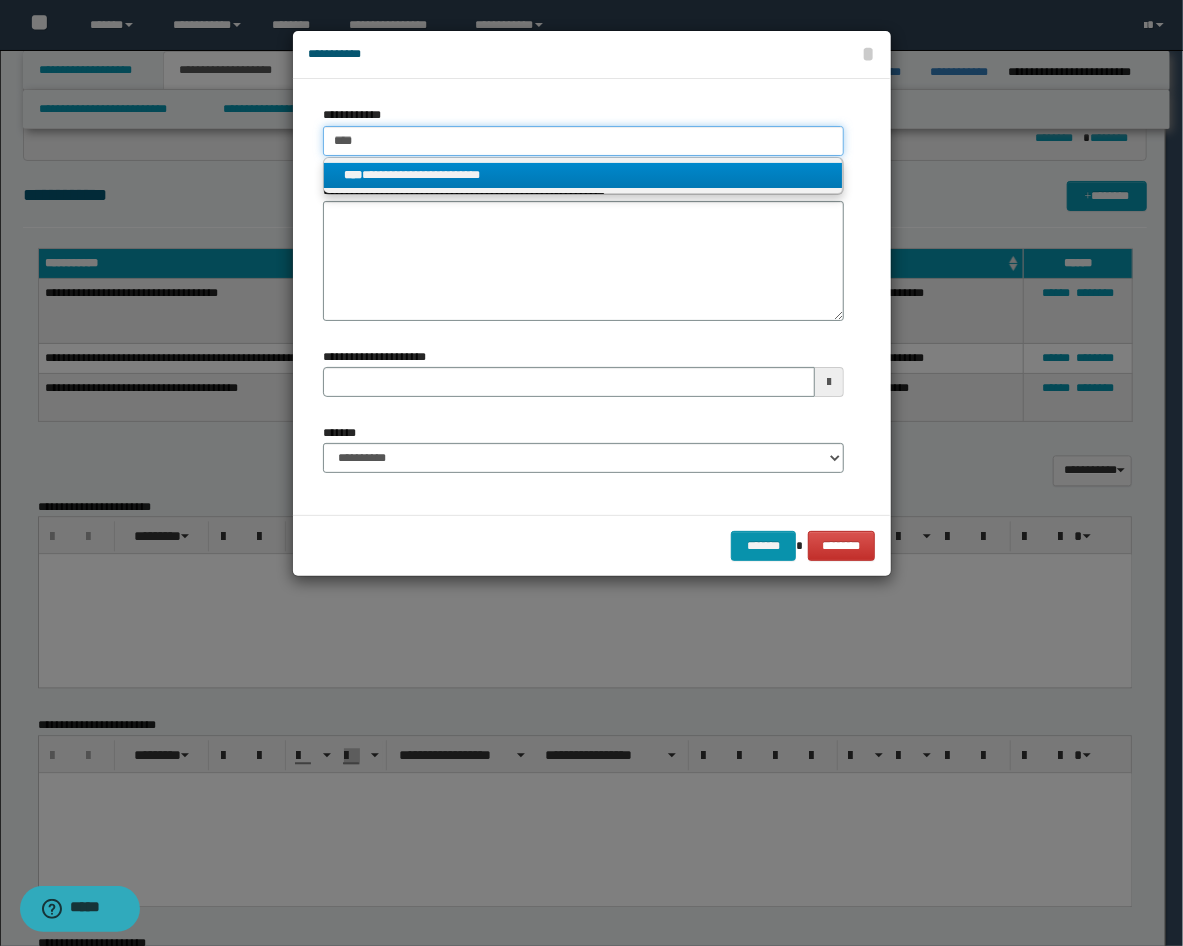 type 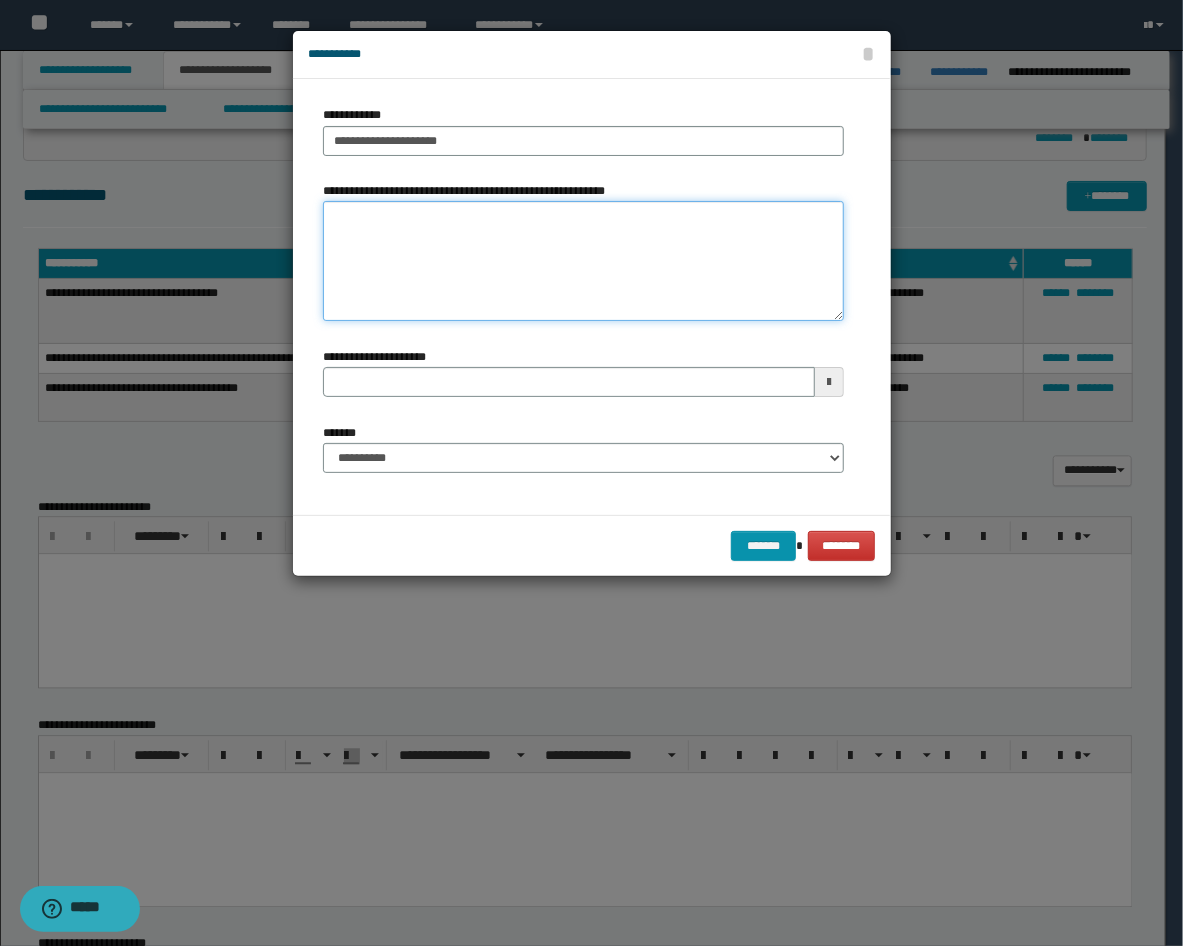 click on "**********" at bounding box center (583, 261) 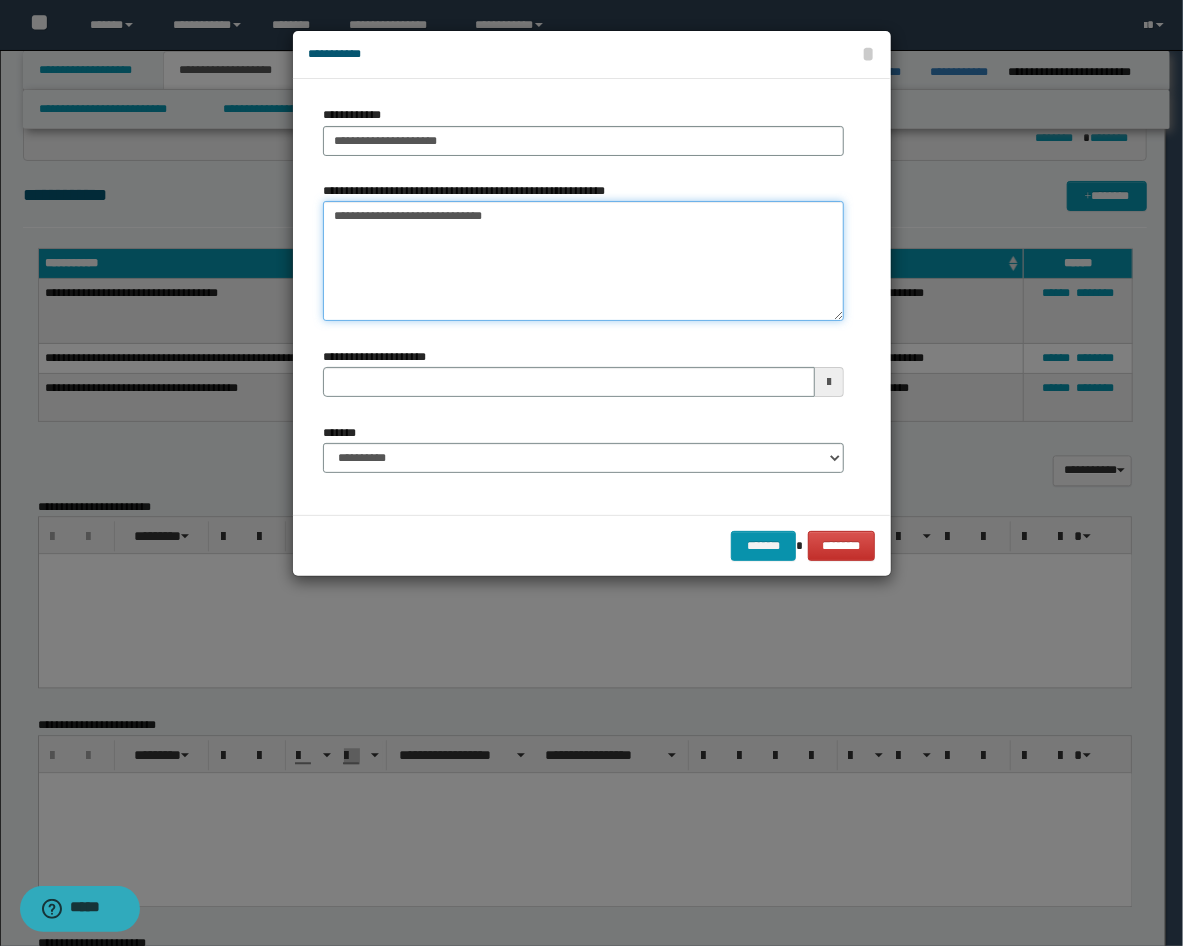 type on "**********" 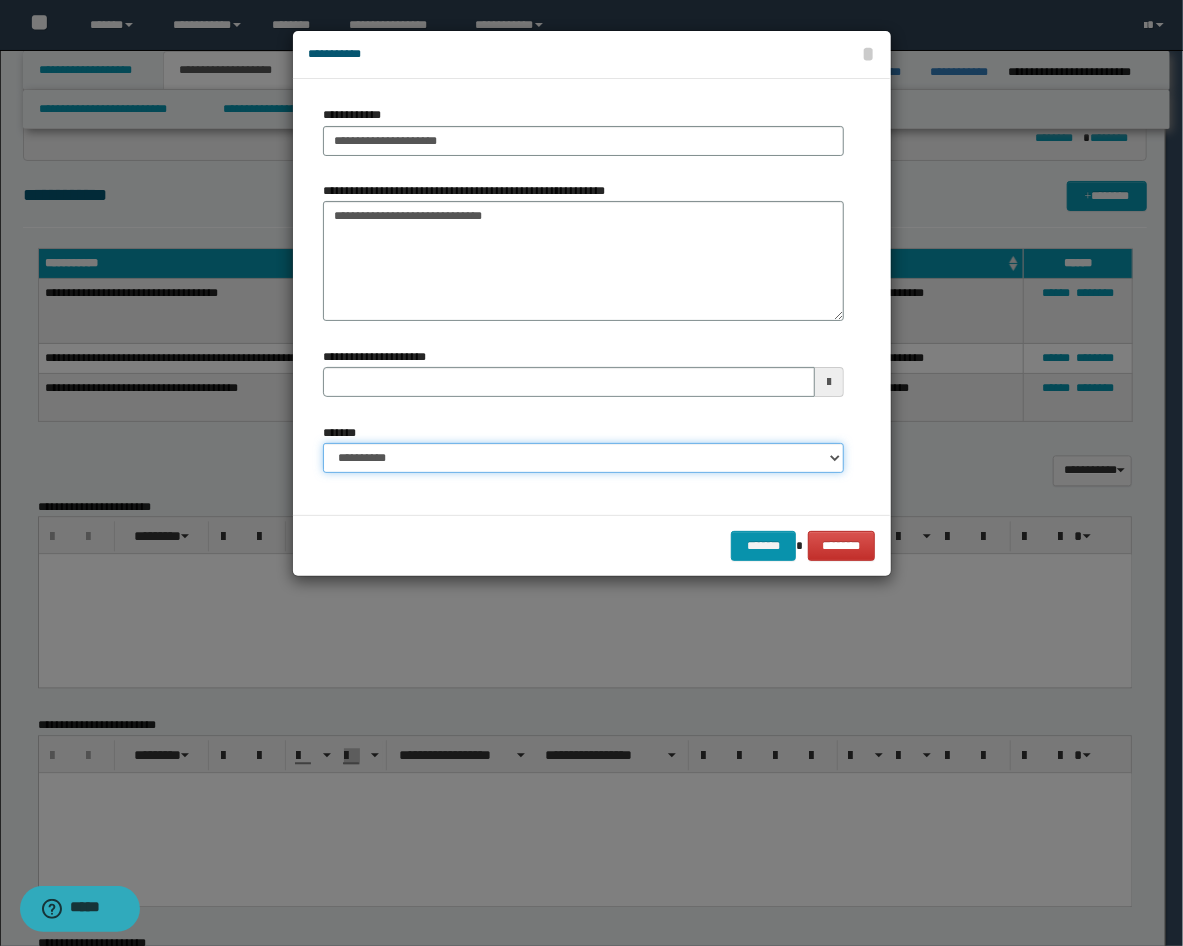 click on "**********" at bounding box center (583, 458) 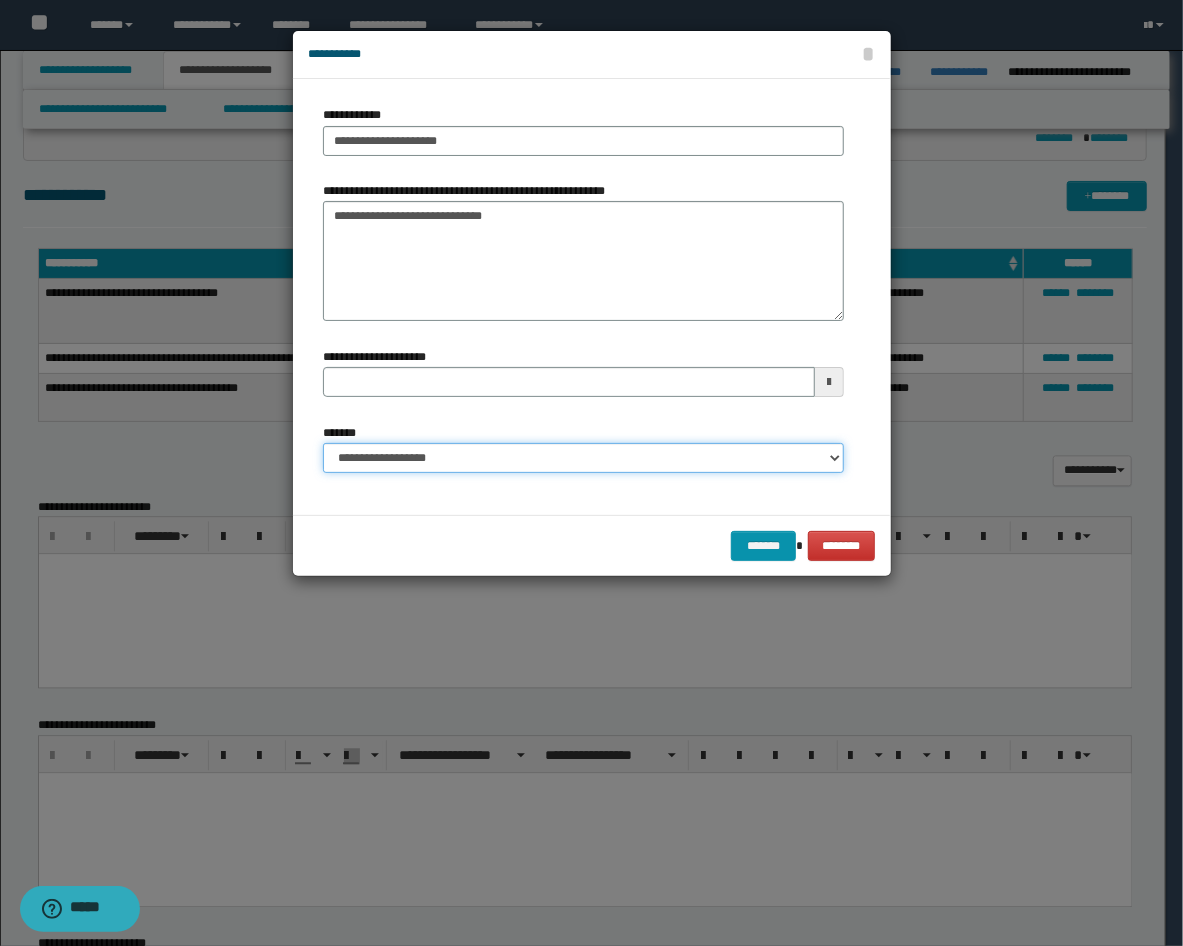 click on "**********" at bounding box center (583, 458) 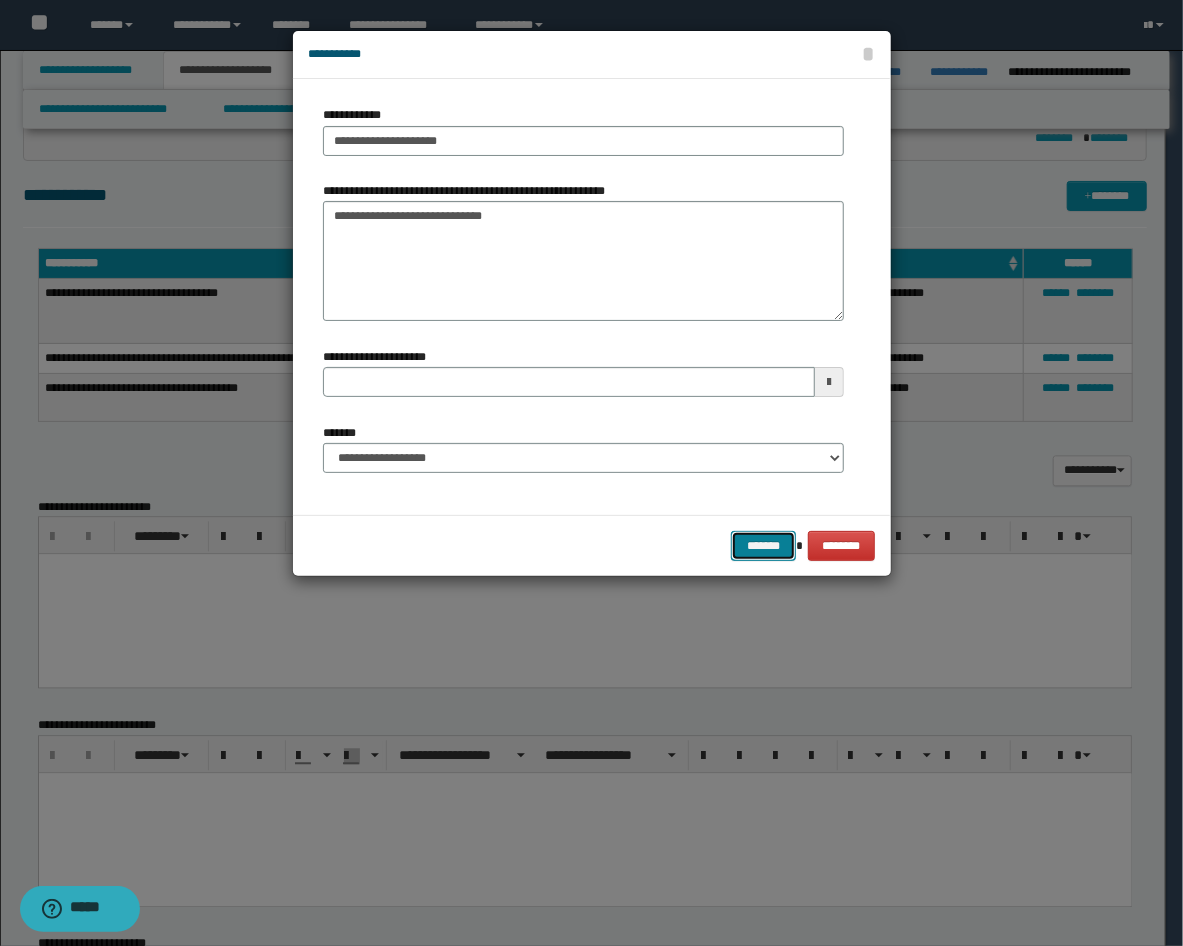click on "*******" at bounding box center (763, 546) 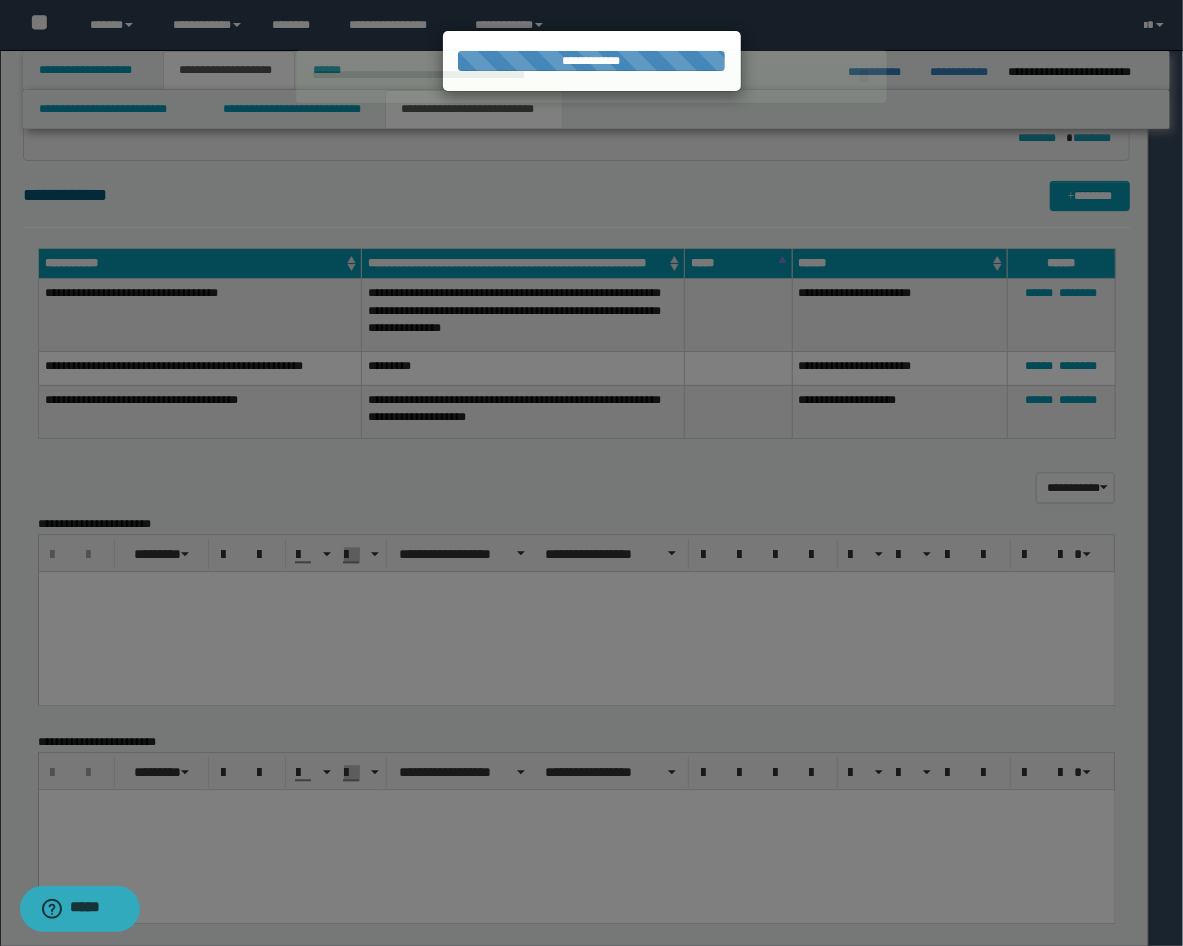 type 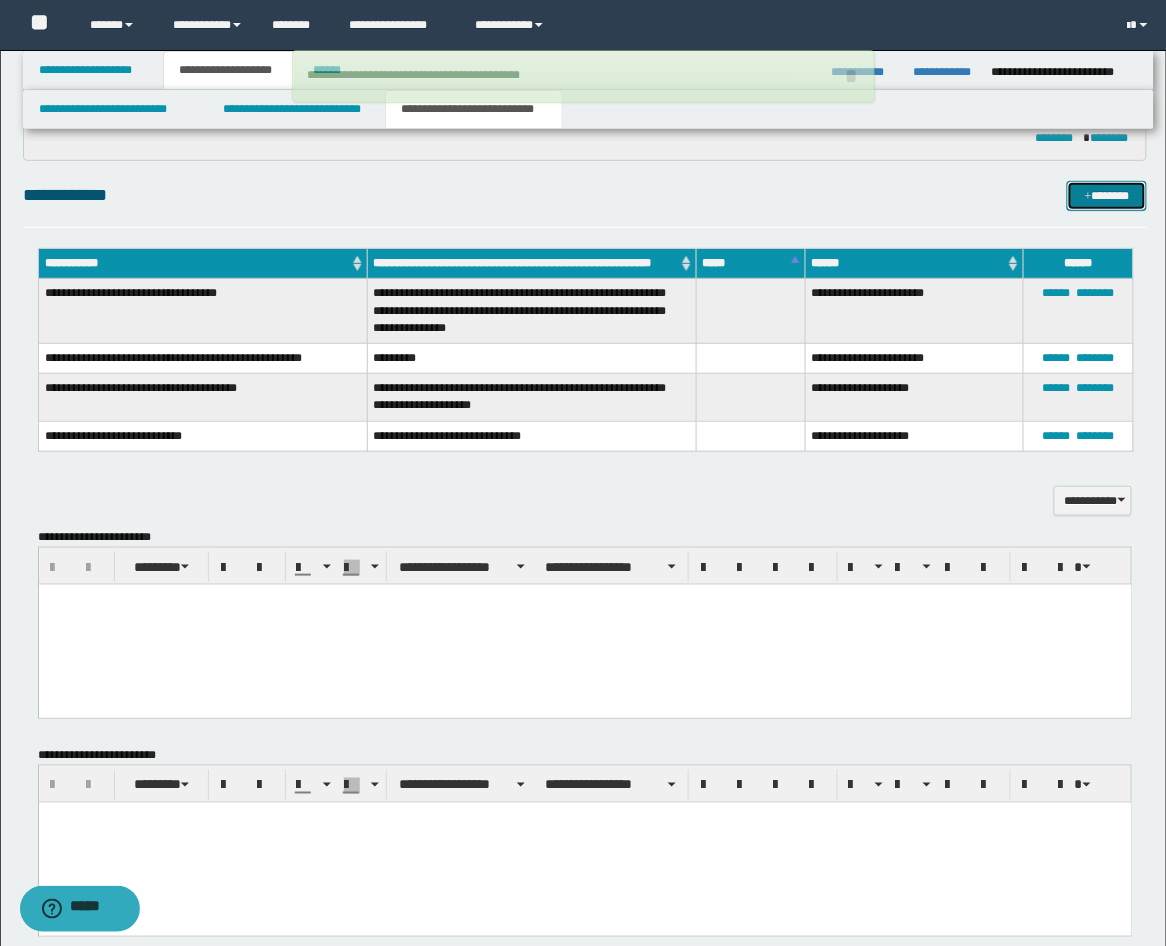 click on "*******" at bounding box center (1107, 196) 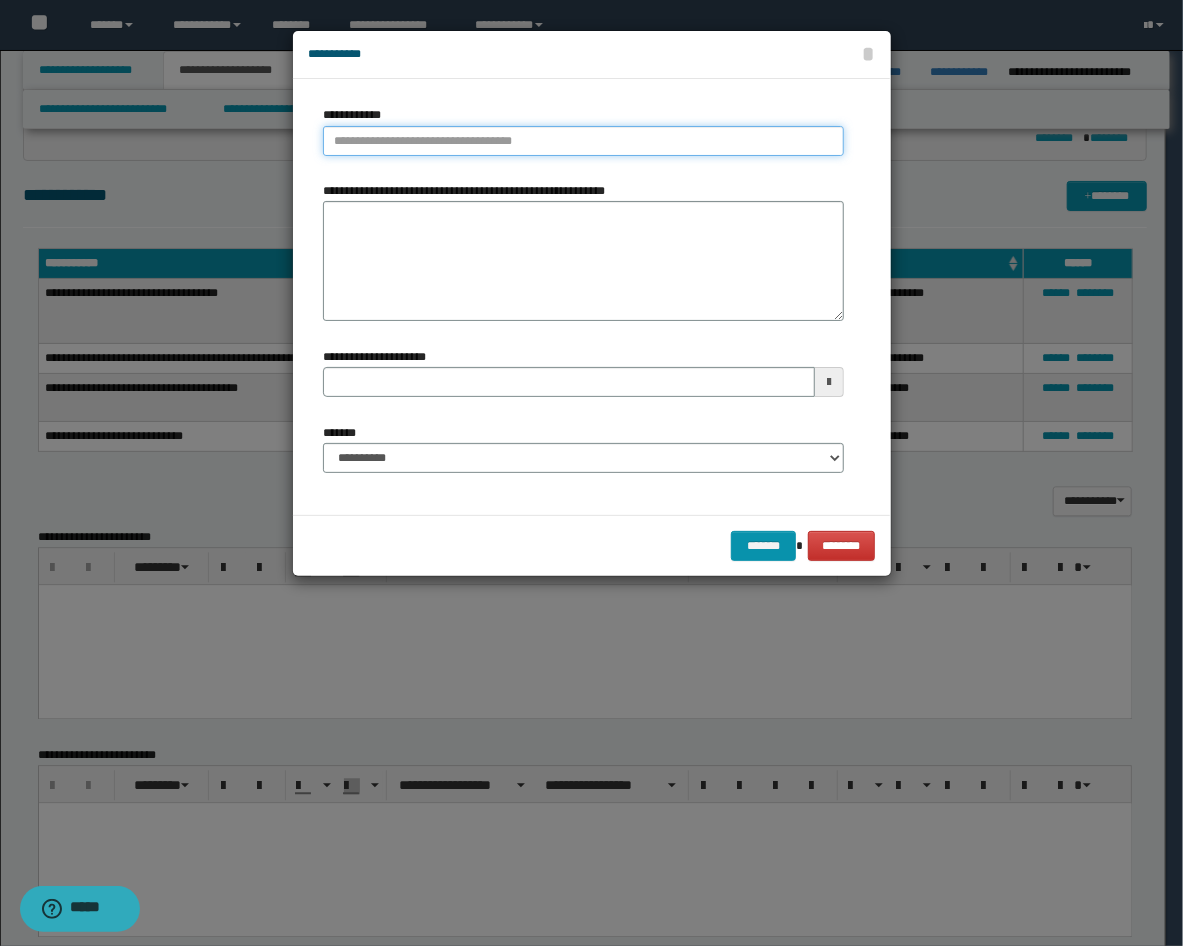 type on "**********" 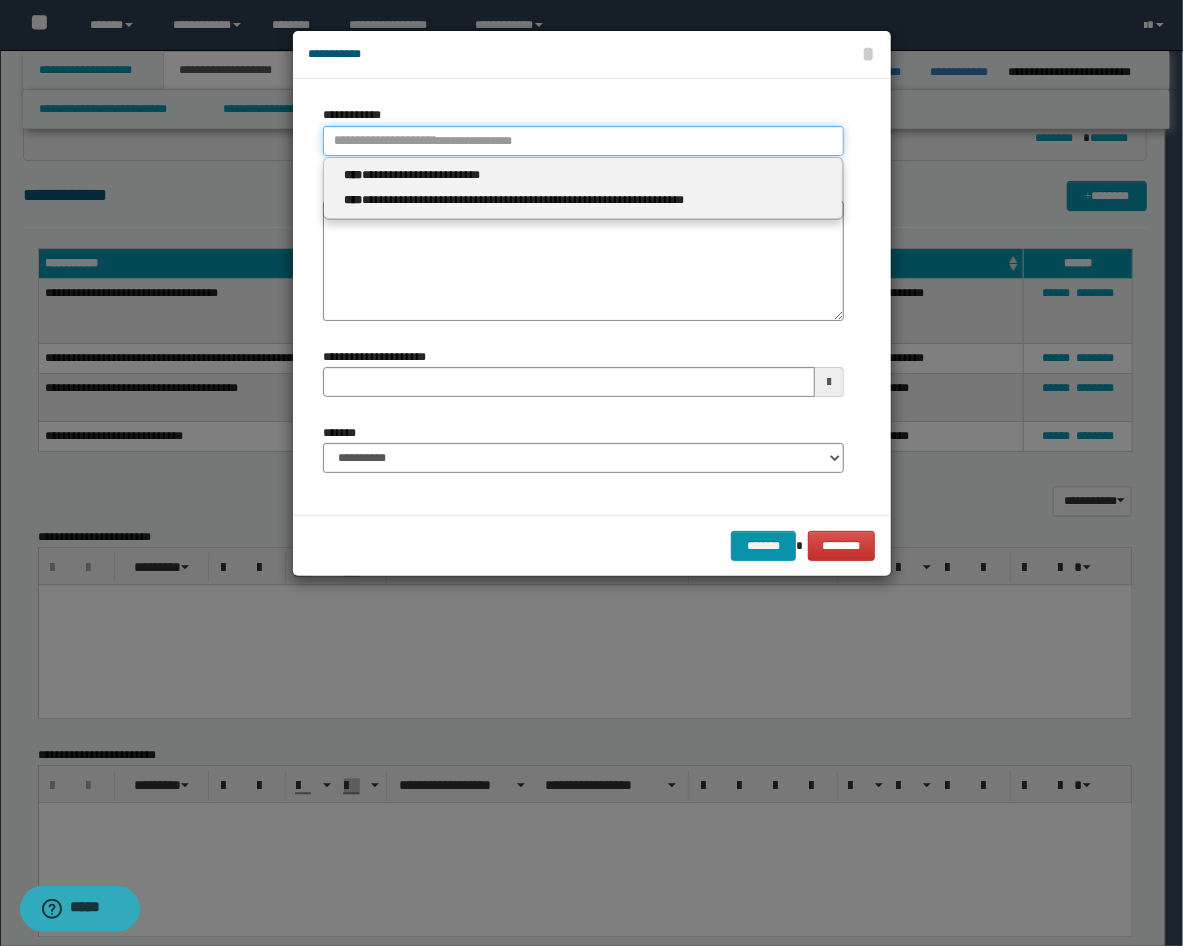 click on "**********" at bounding box center (583, 141) 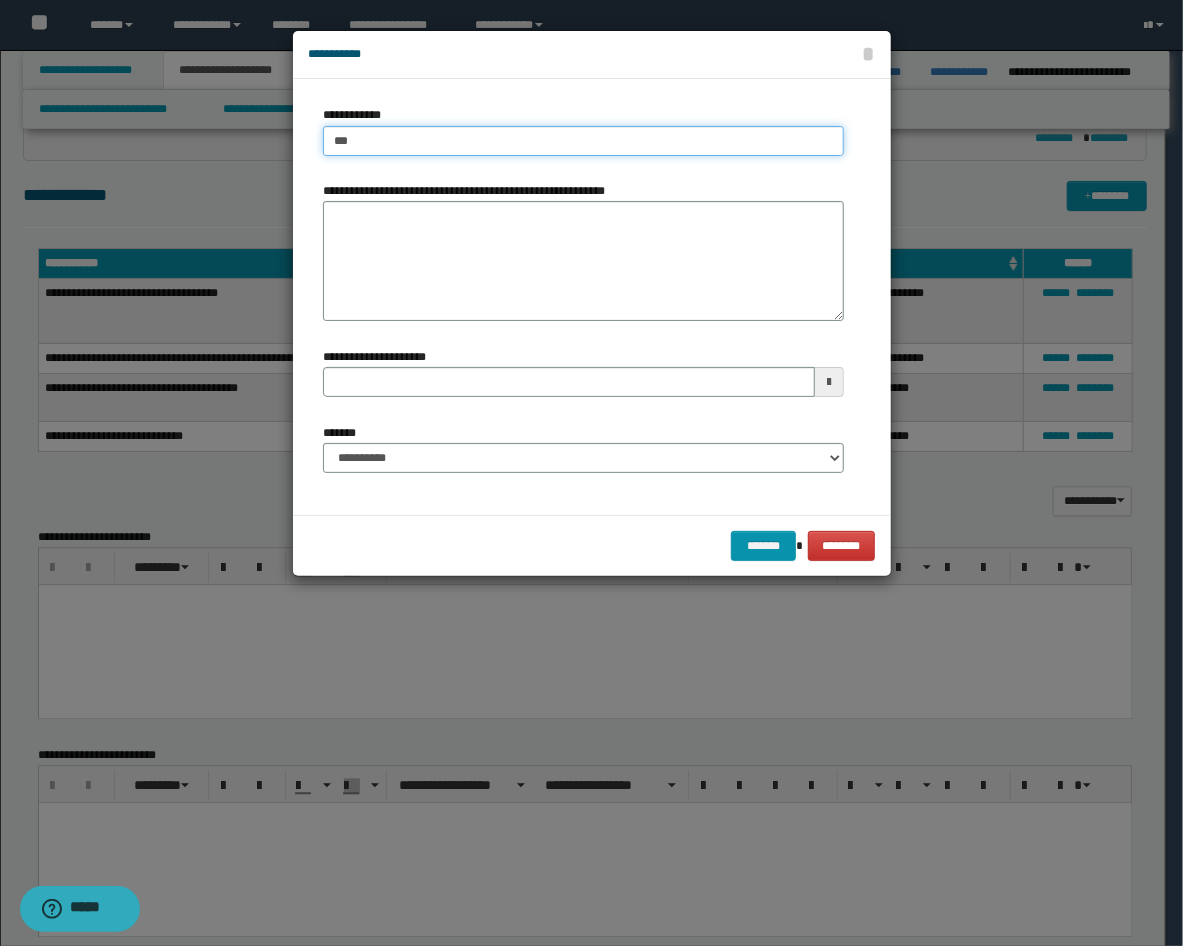 type on "****" 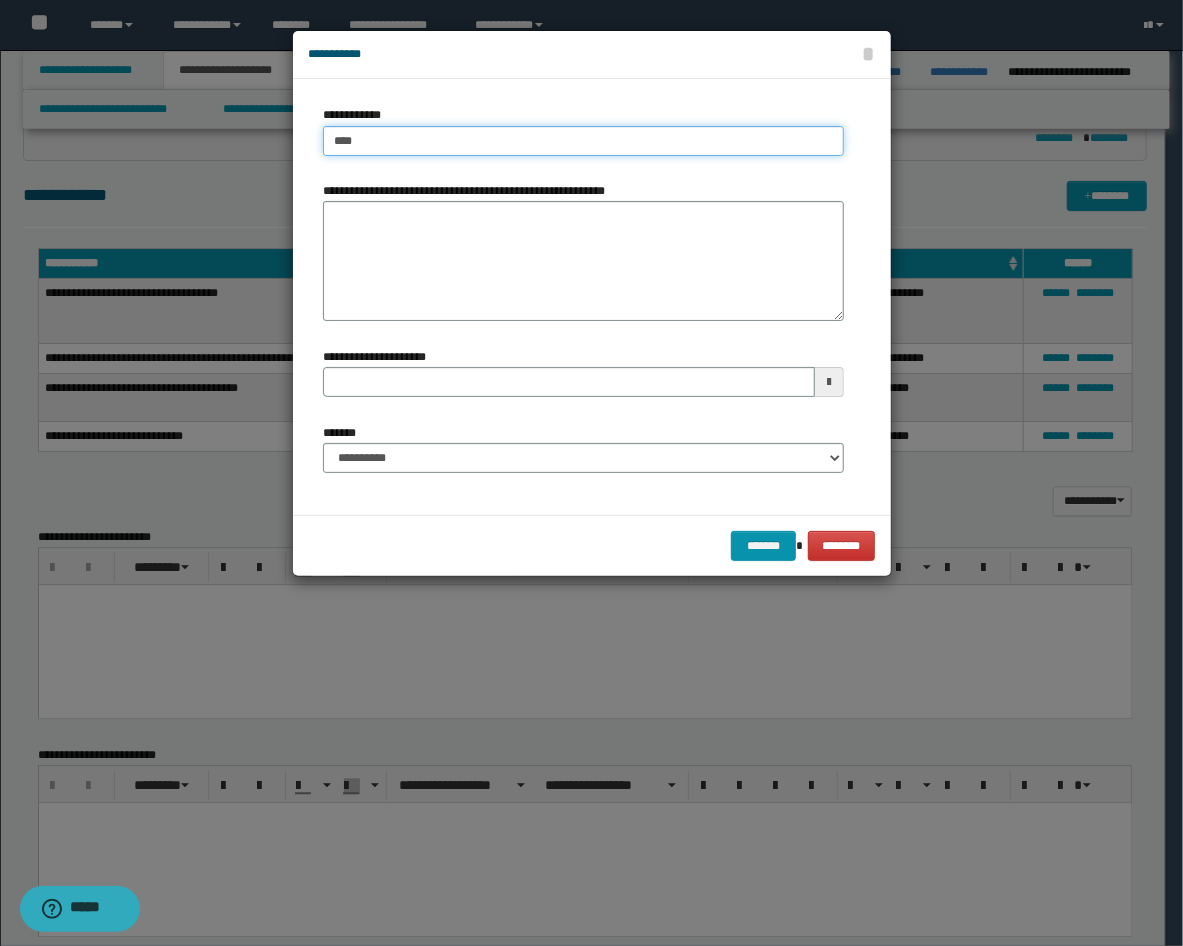 type on "****" 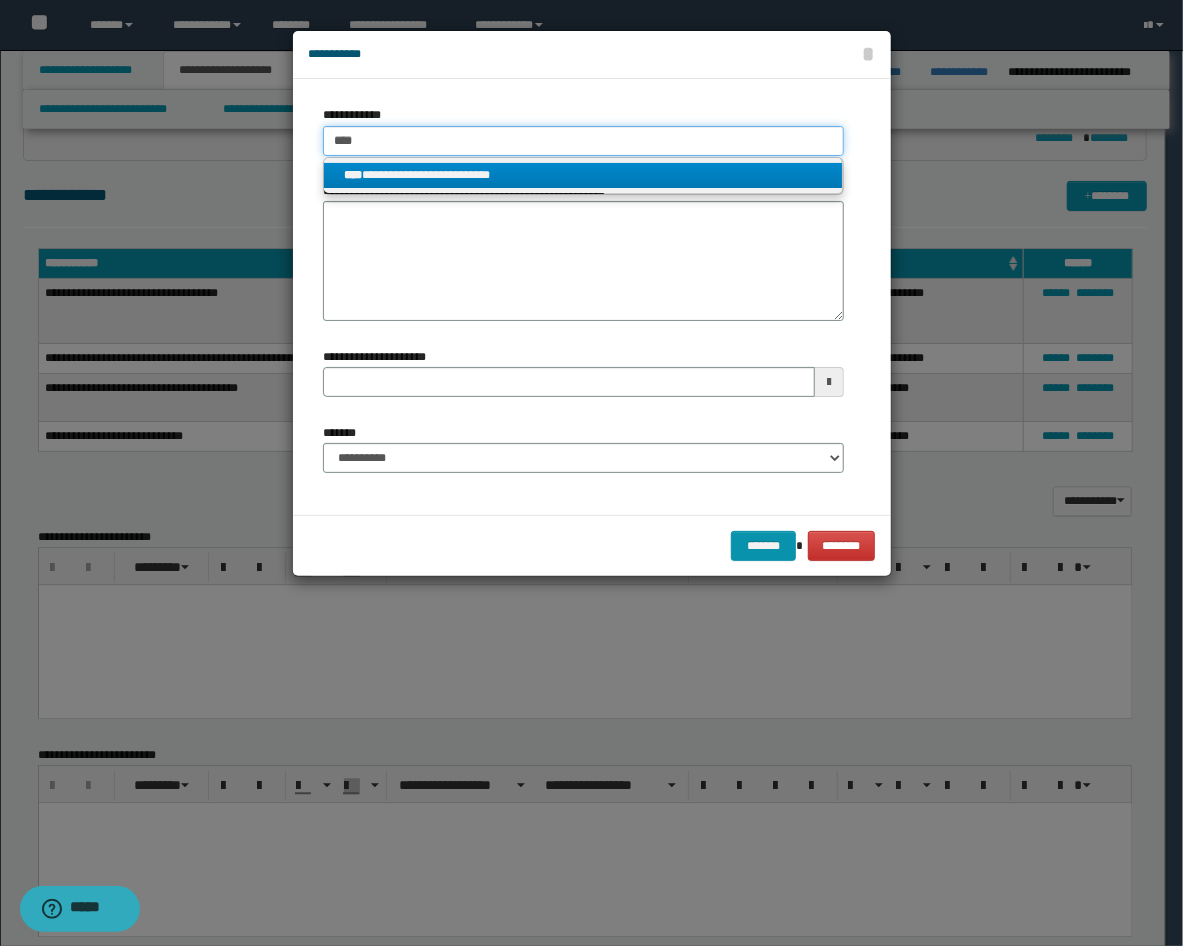 type on "****" 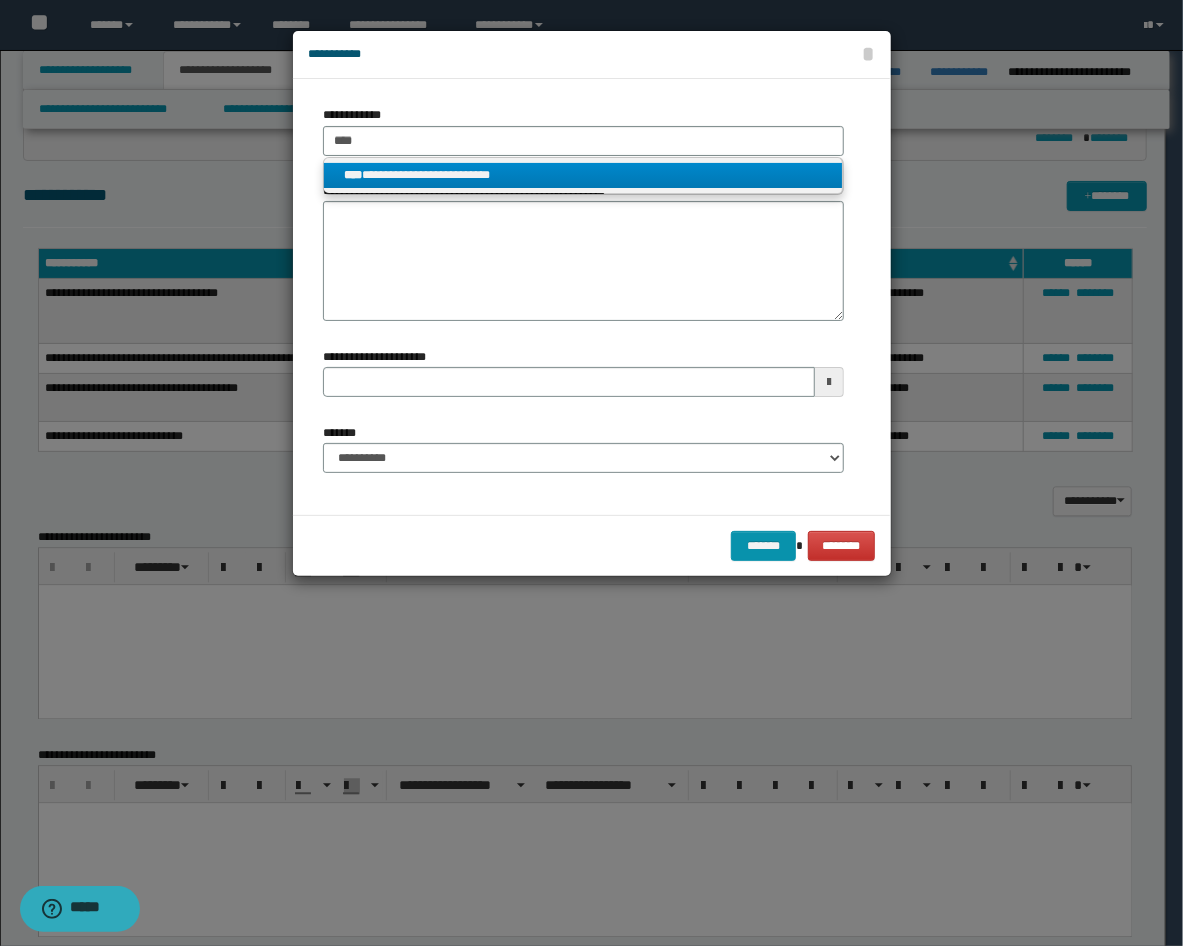 drag, startPoint x: 505, startPoint y: 174, endPoint x: 456, endPoint y: 256, distance: 95.524864 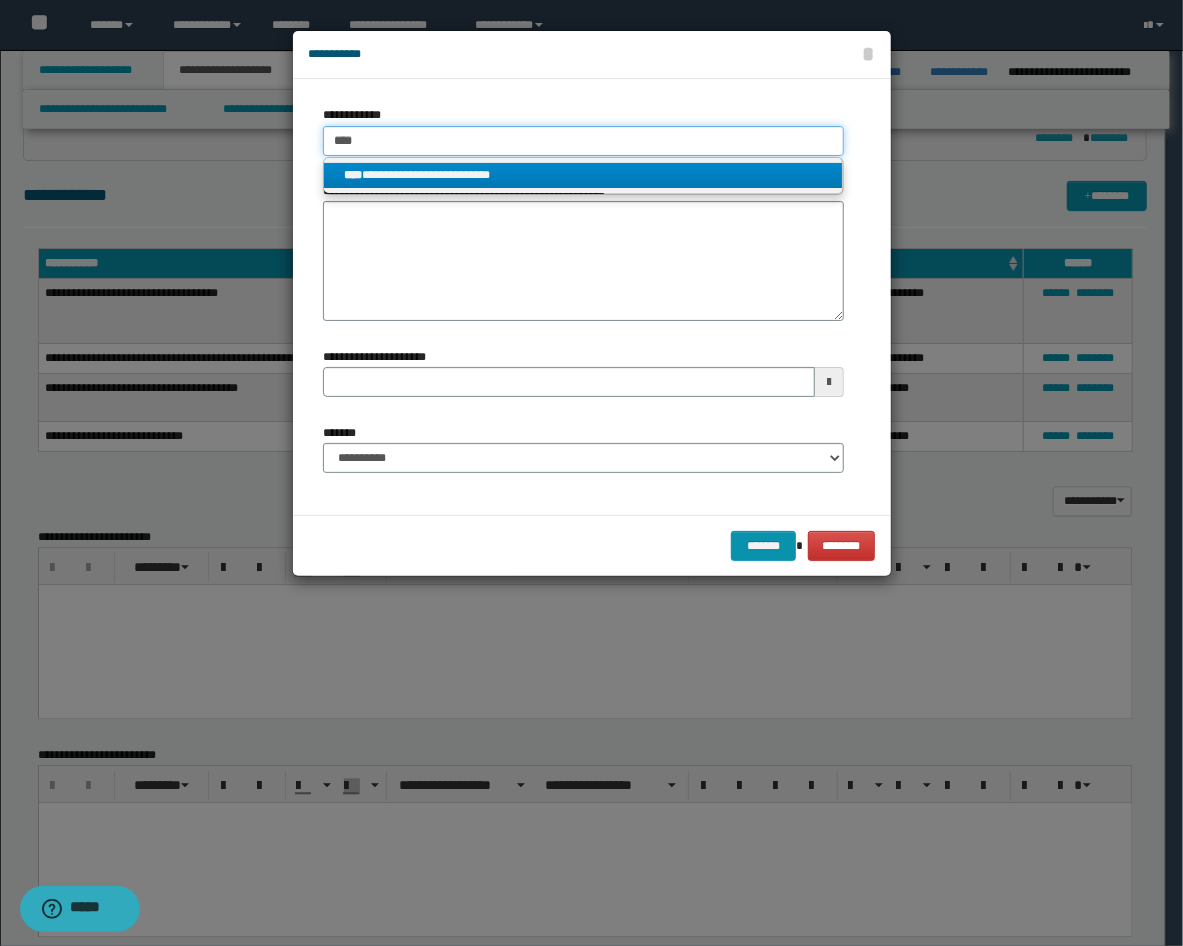 type 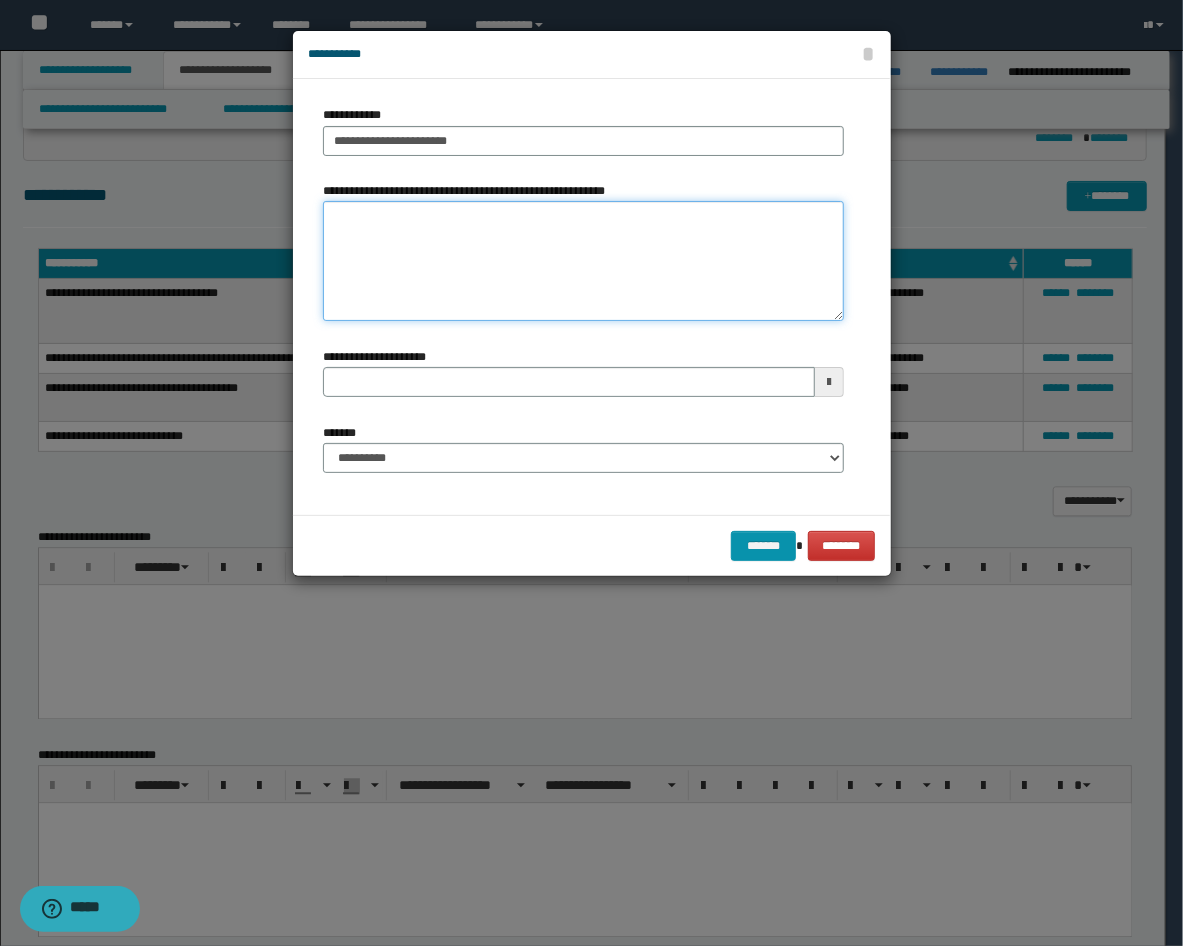 drag, startPoint x: 455, startPoint y: 261, endPoint x: 434, endPoint y: 266, distance: 21.587032 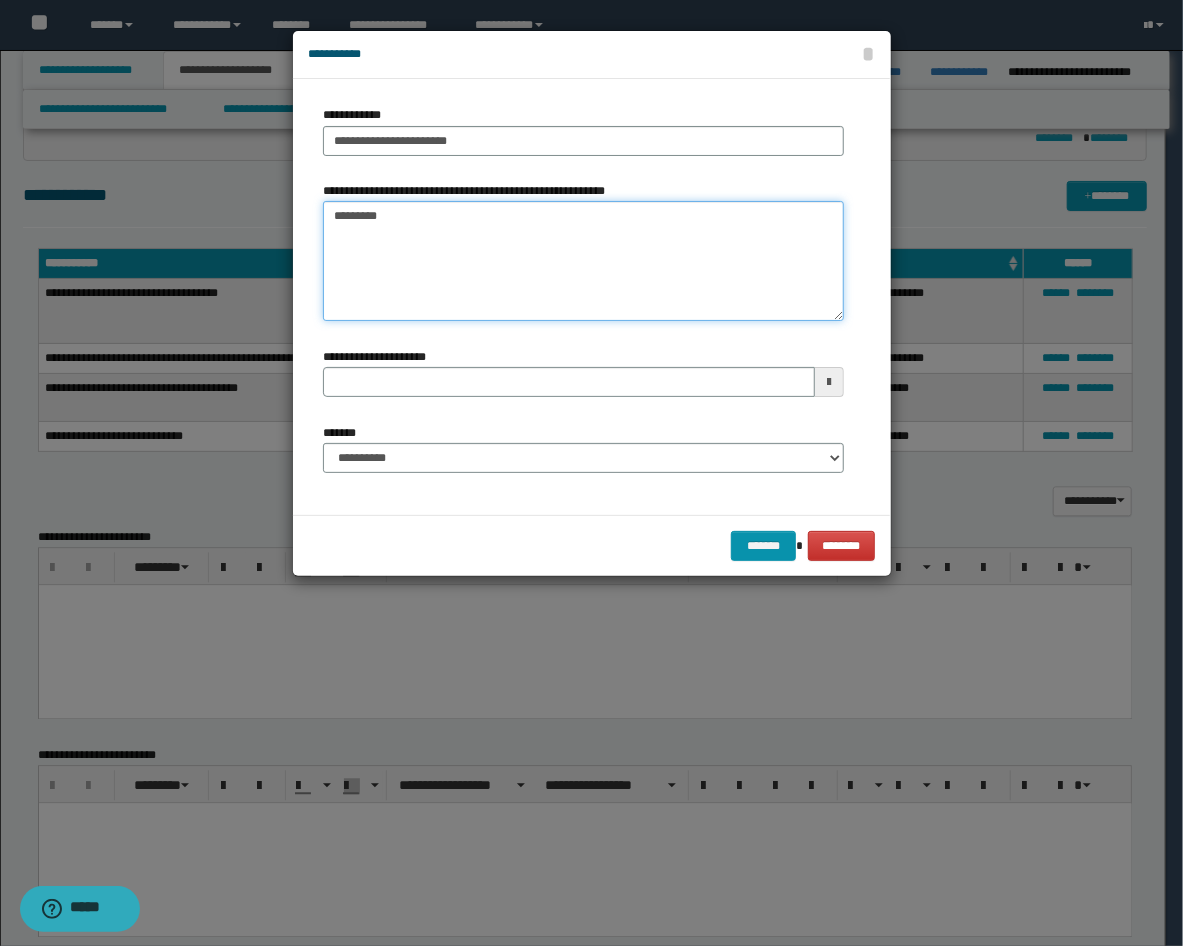 type on "*********" 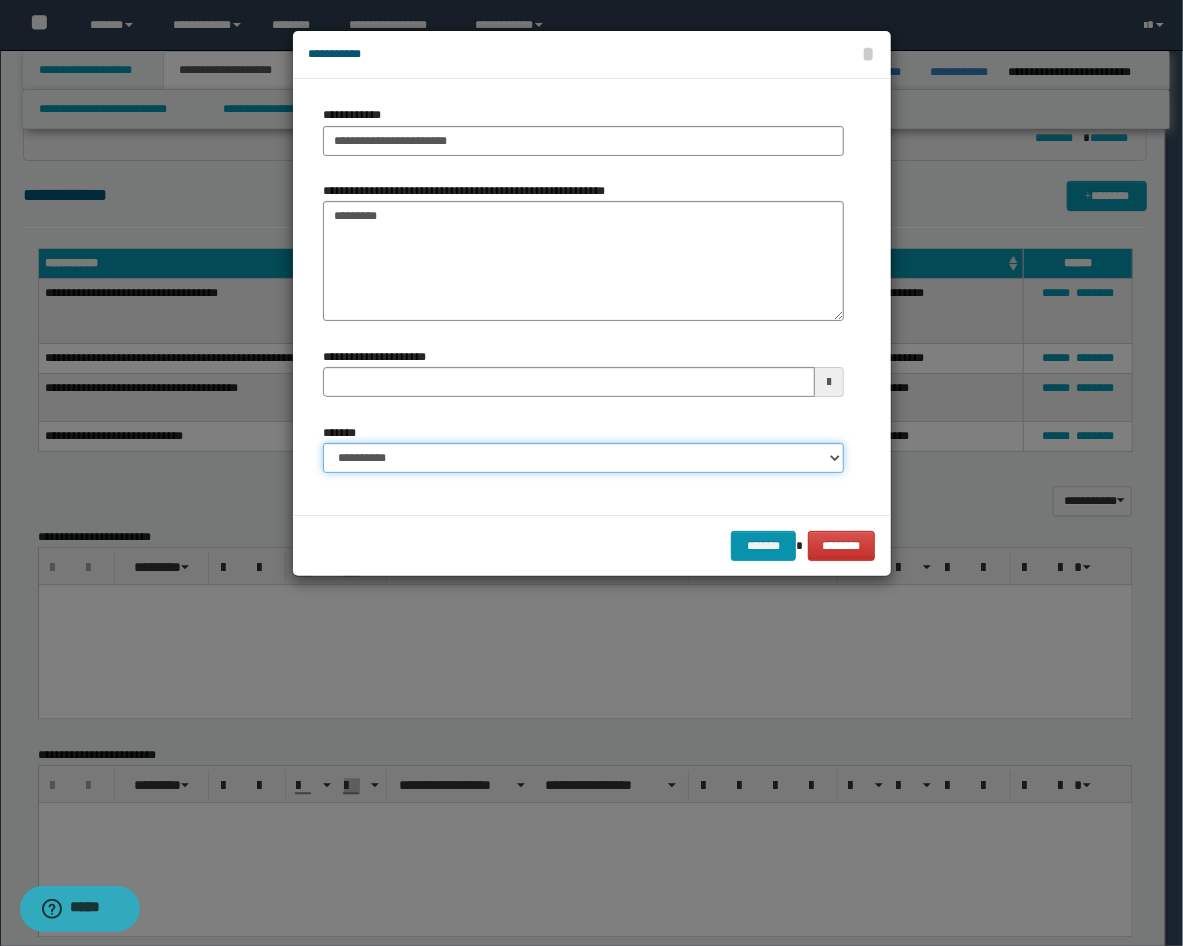 drag, startPoint x: 460, startPoint y: 458, endPoint x: 477, endPoint y: 472, distance: 22.022715 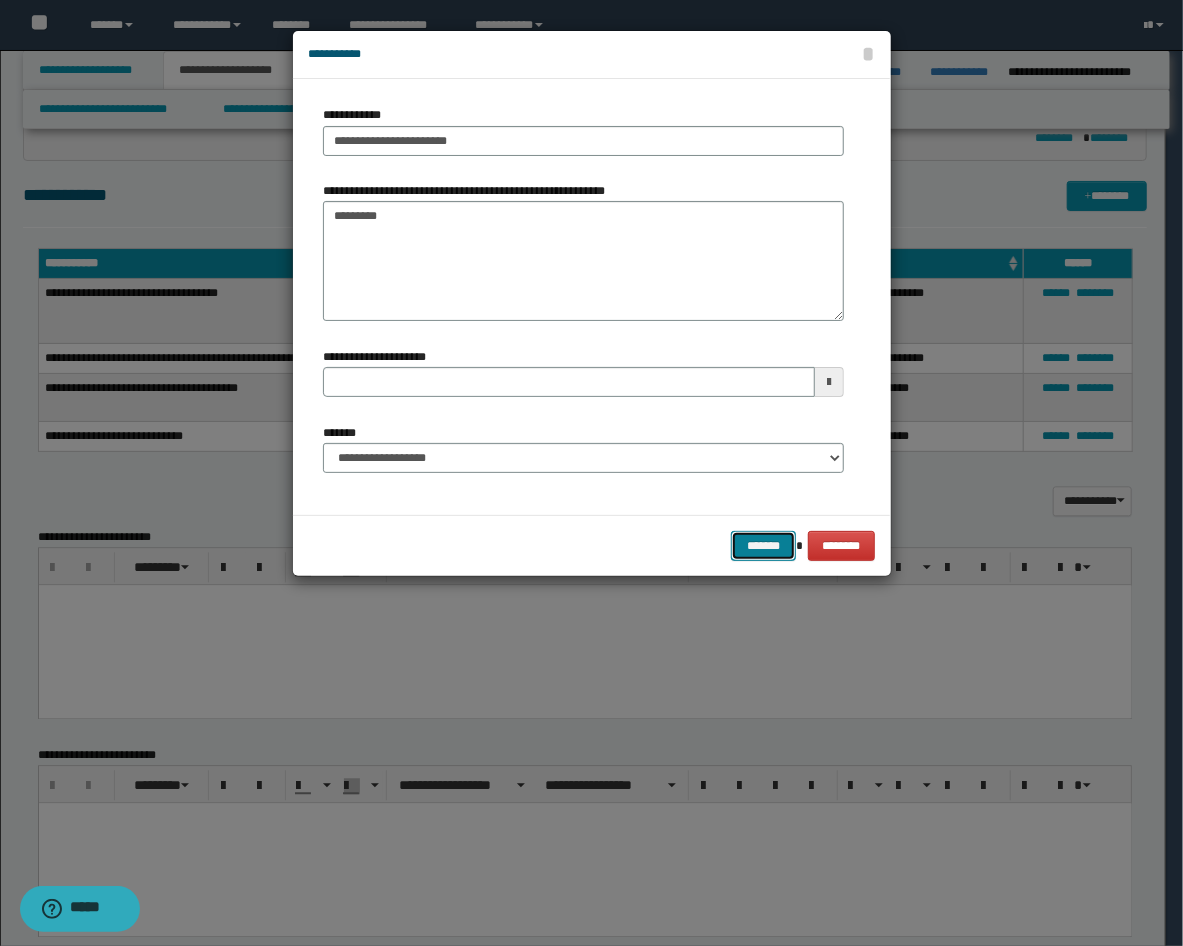 click on "*******" at bounding box center (763, 546) 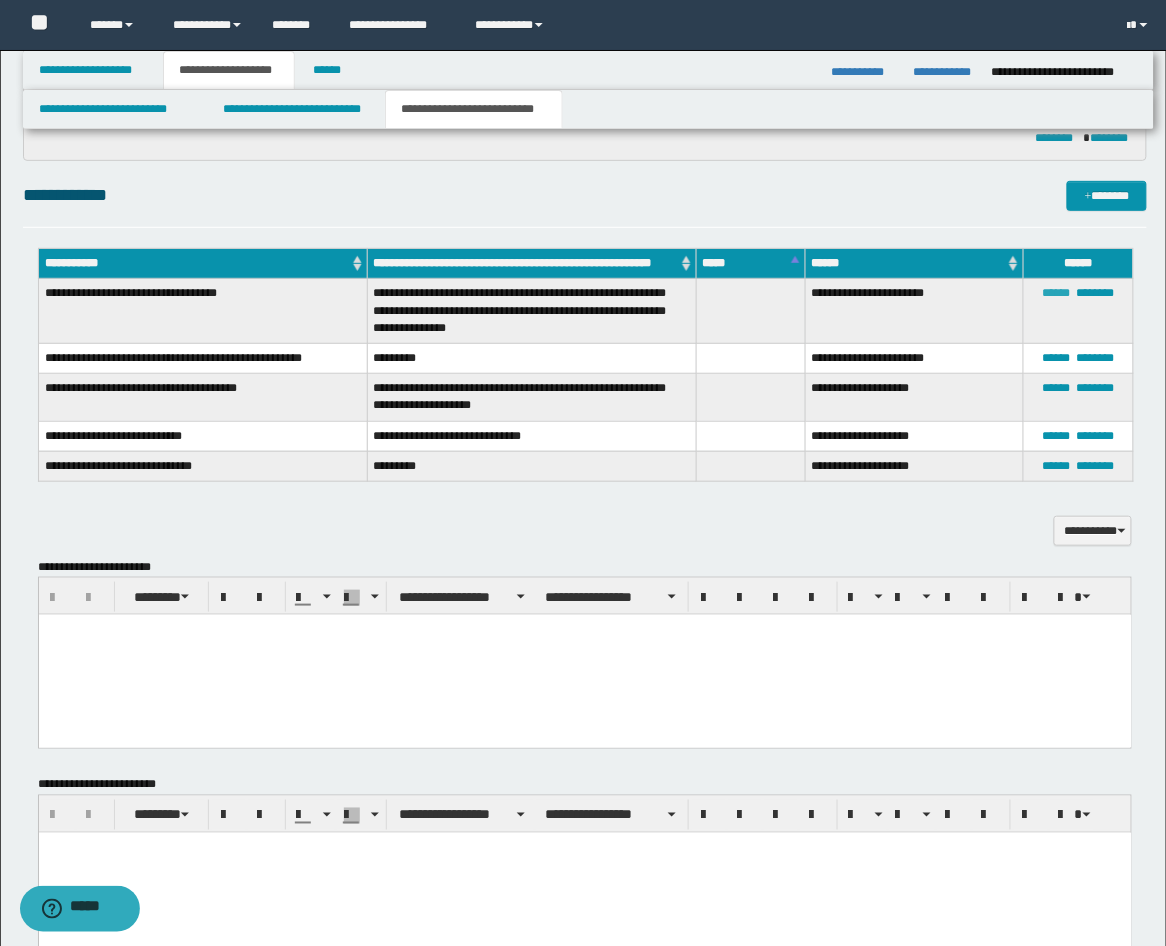 click on "******" at bounding box center (1056, 293) 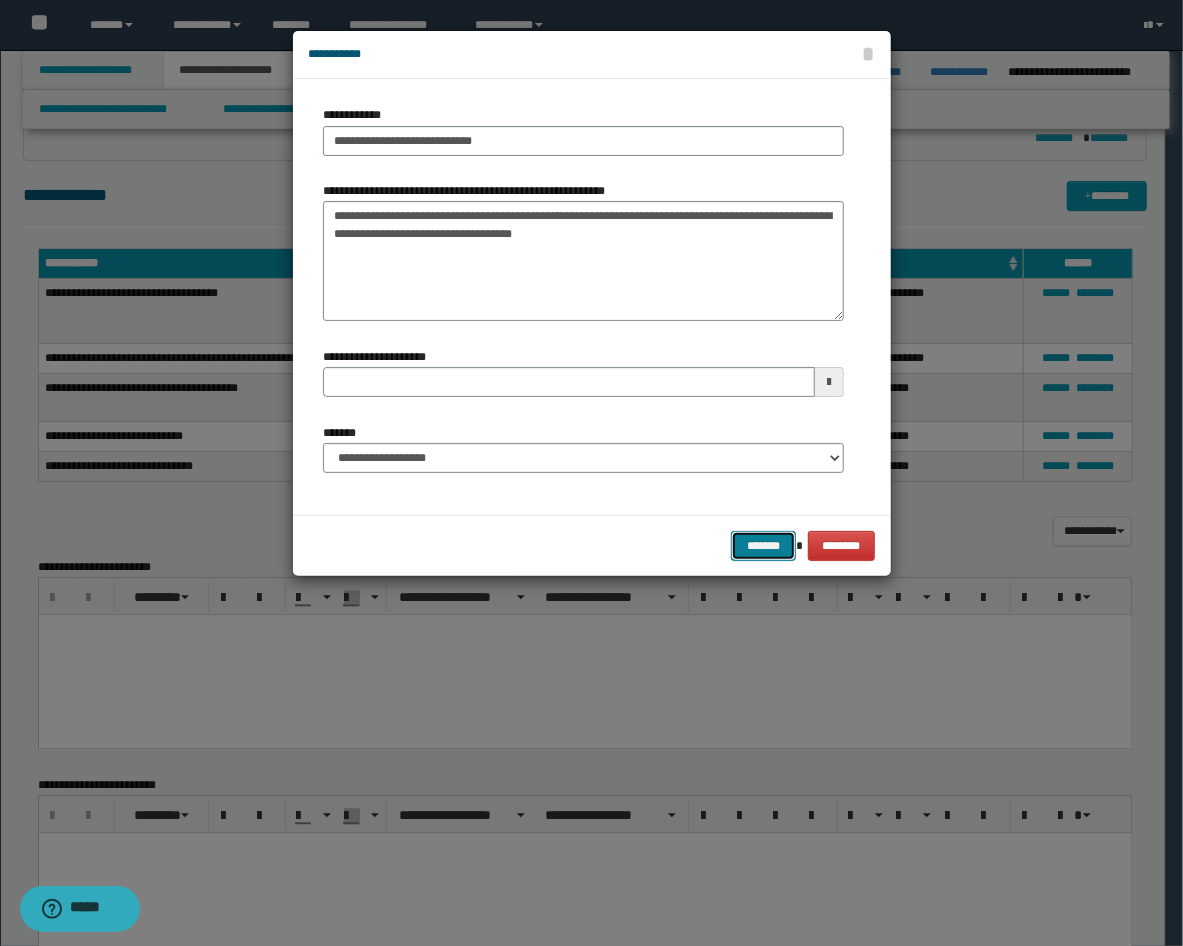click on "*******" at bounding box center (763, 546) 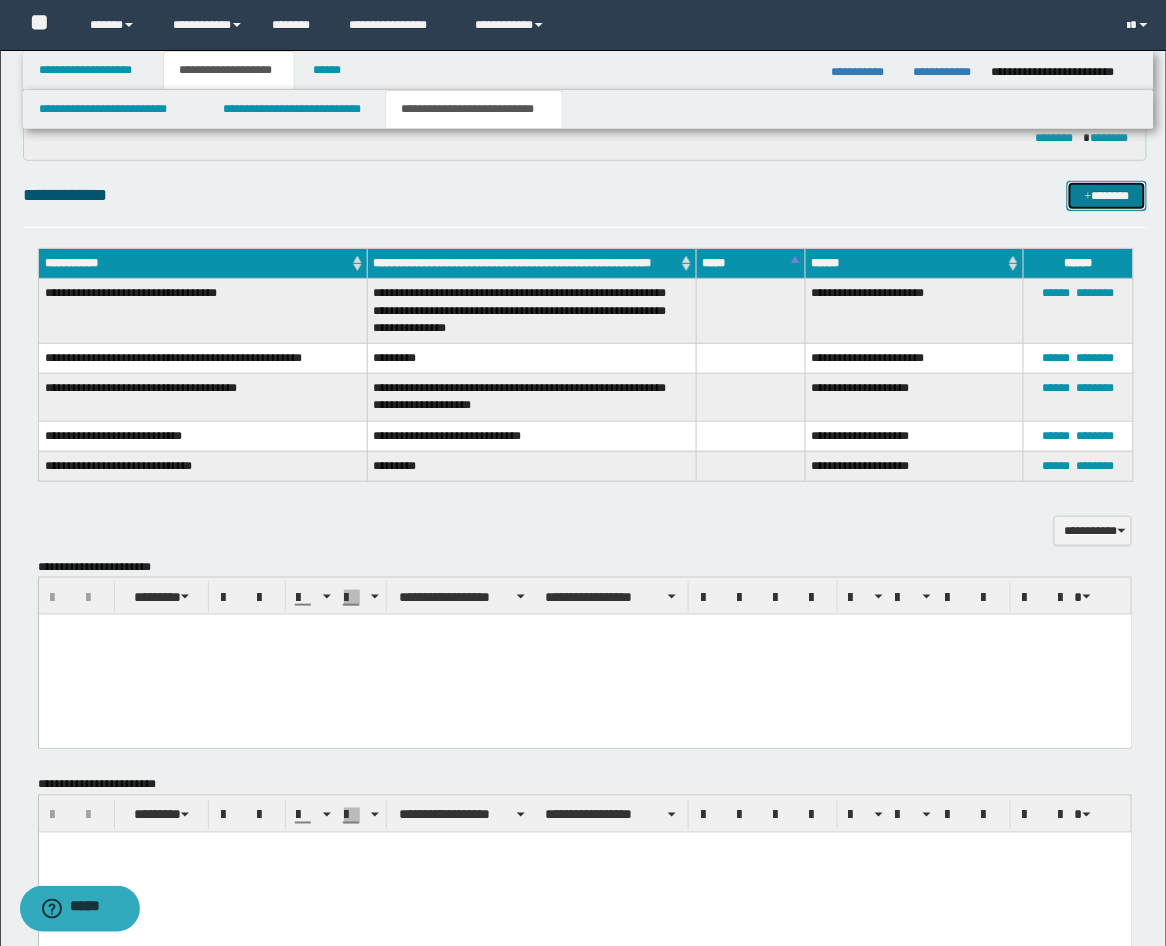 click on "*******" at bounding box center [1107, 196] 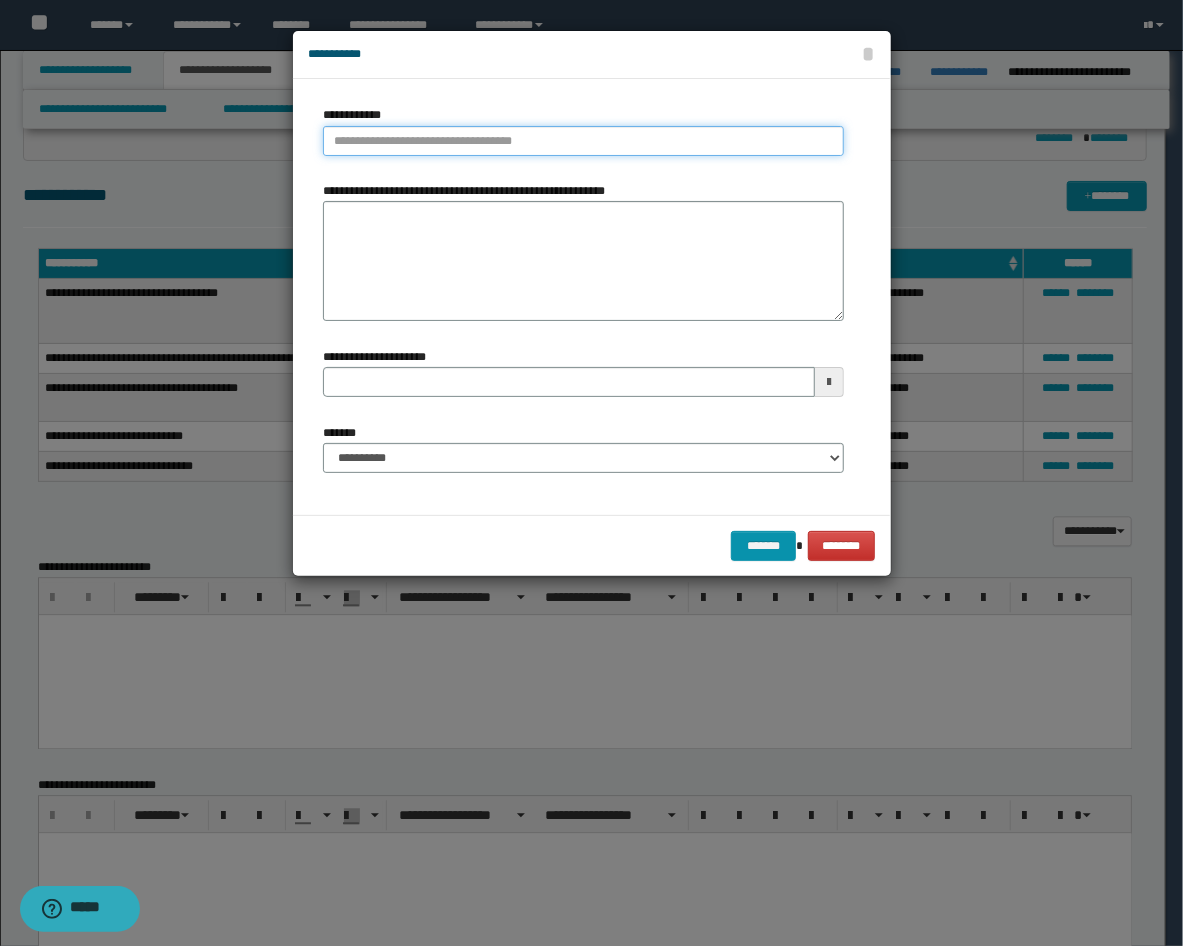 type on "**********" 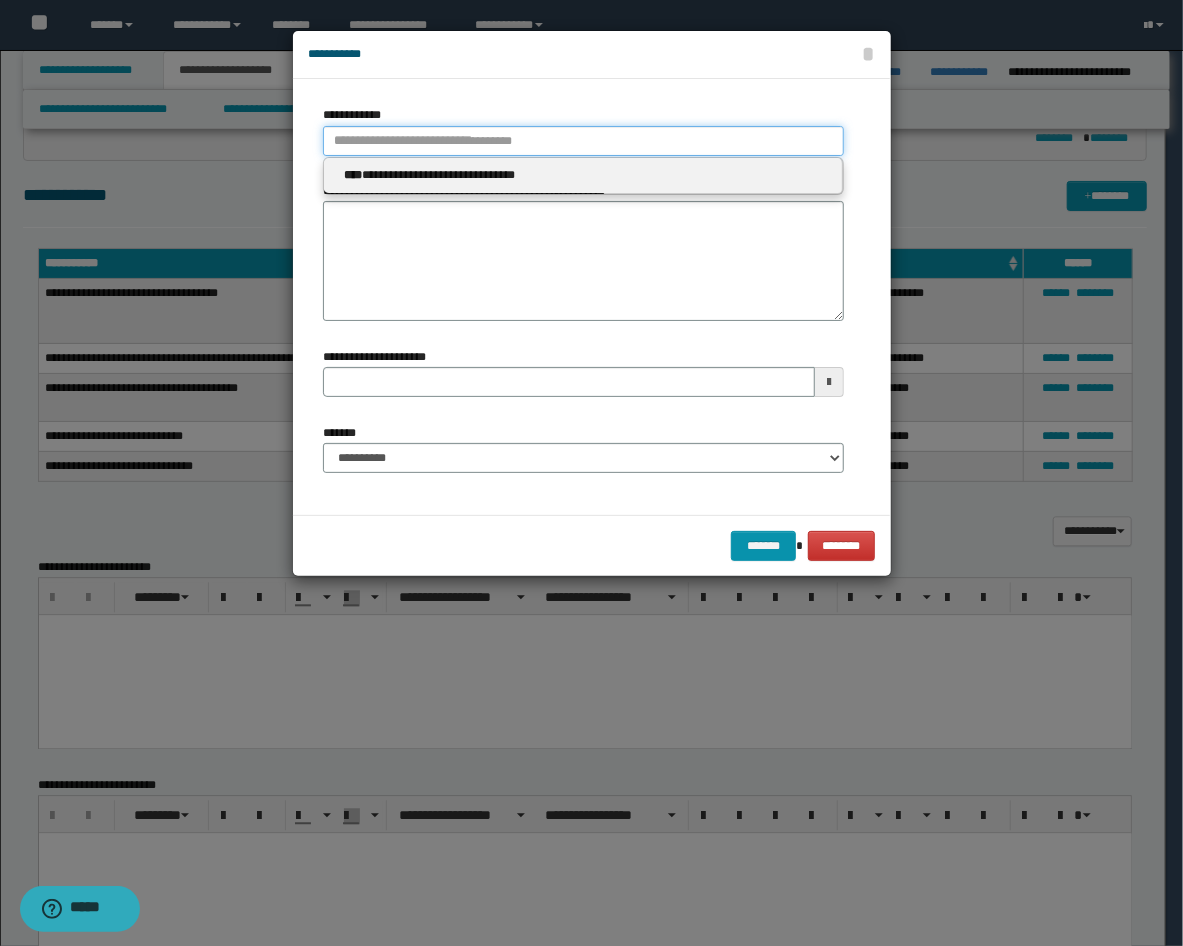 click on "**********" at bounding box center (583, 141) 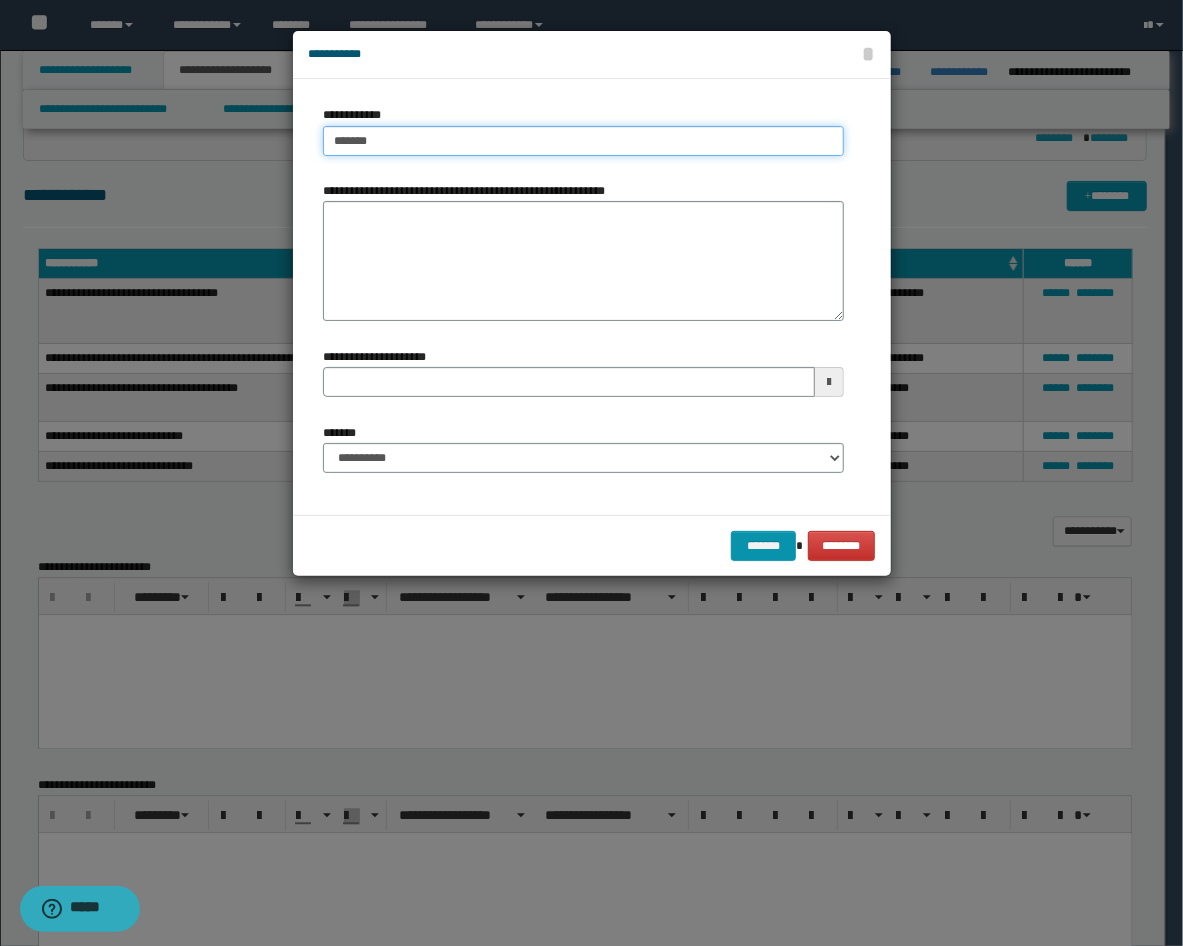 type on "********" 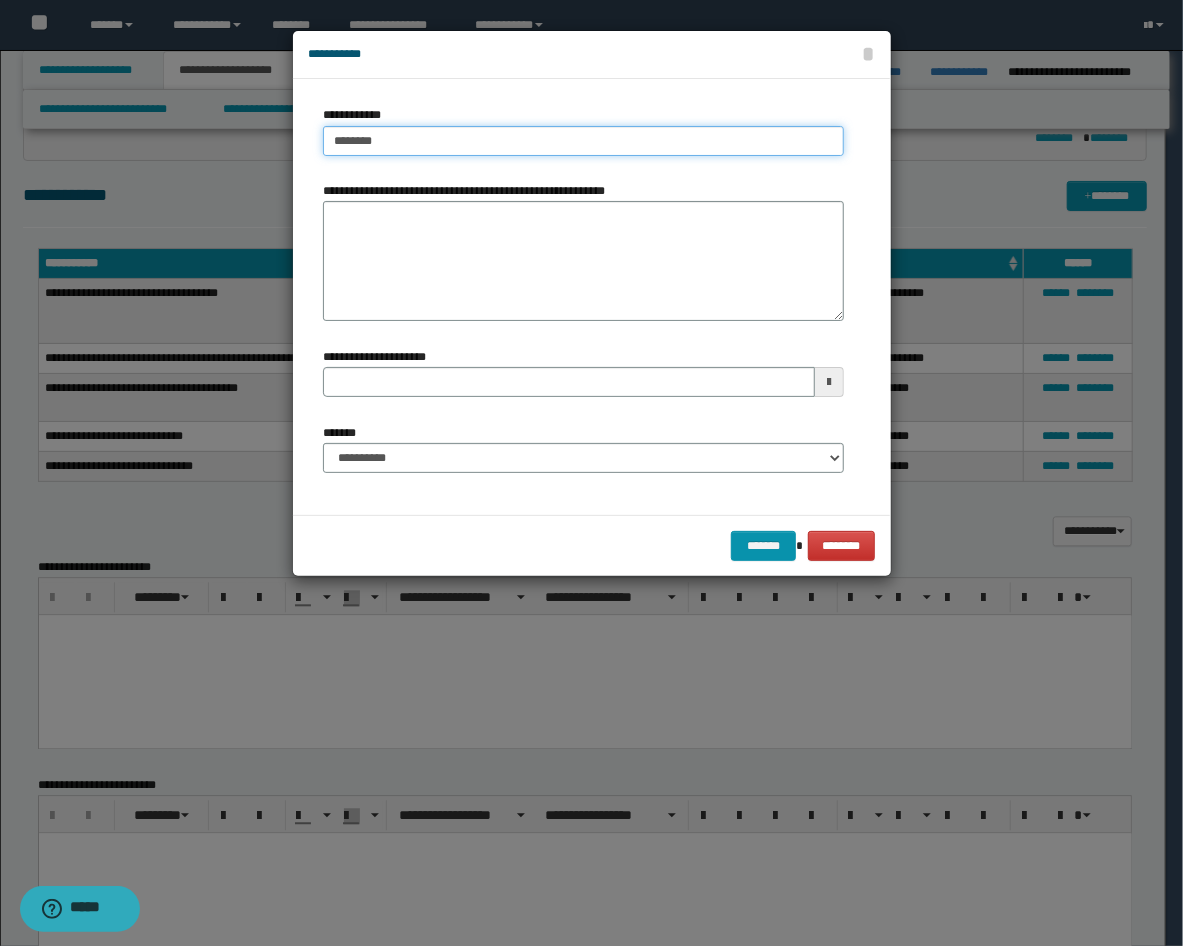 type on "**********" 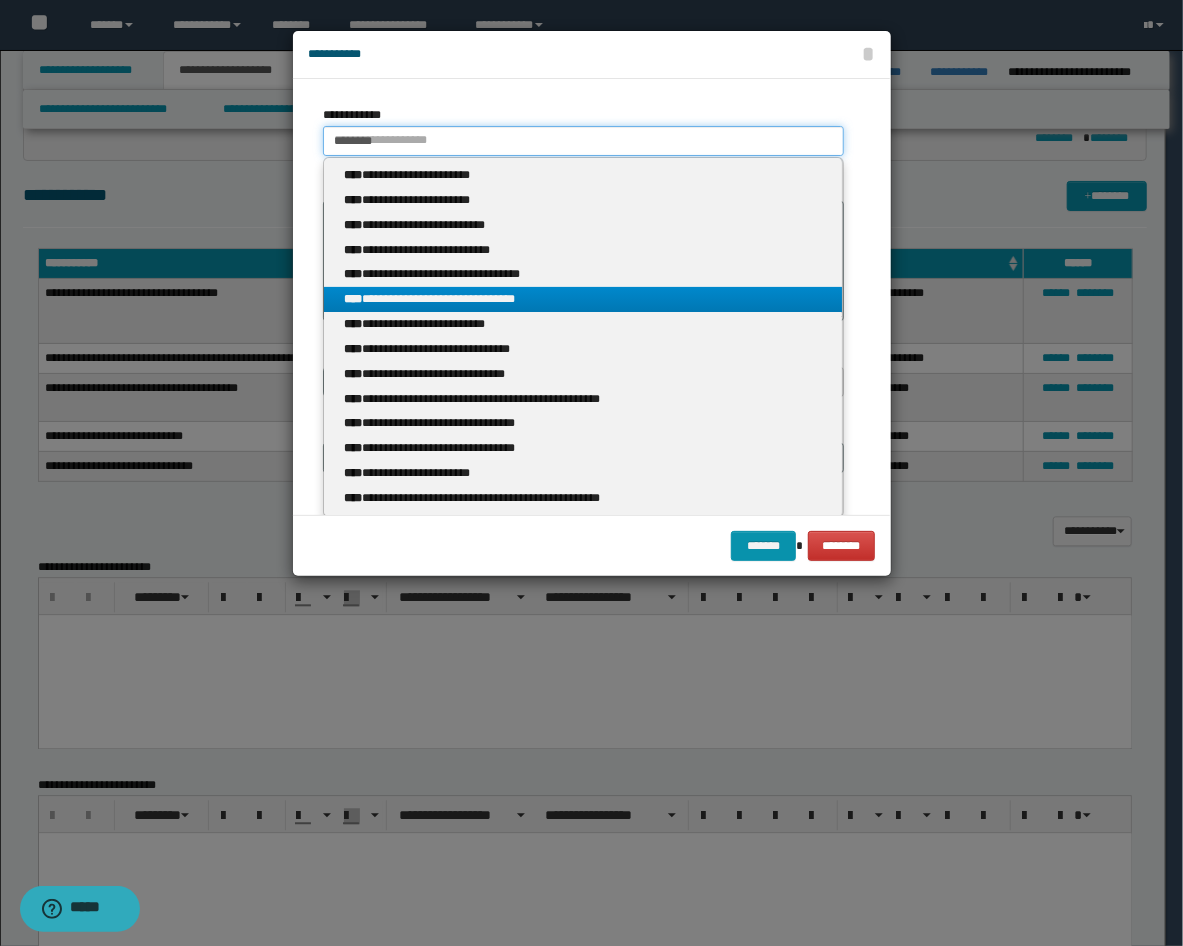 scroll, scrollTop: 2, scrollLeft: 0, axis: vertical 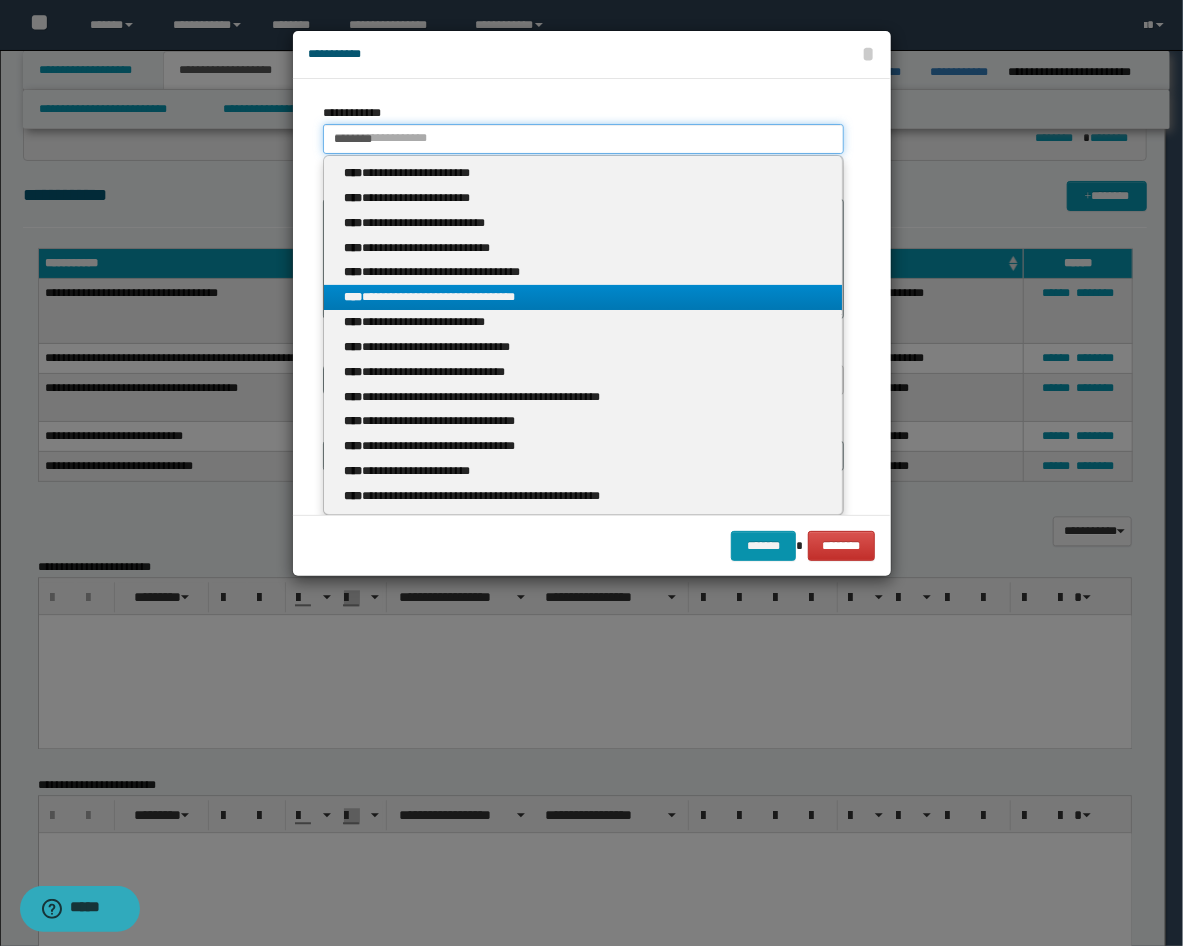 type on "********" 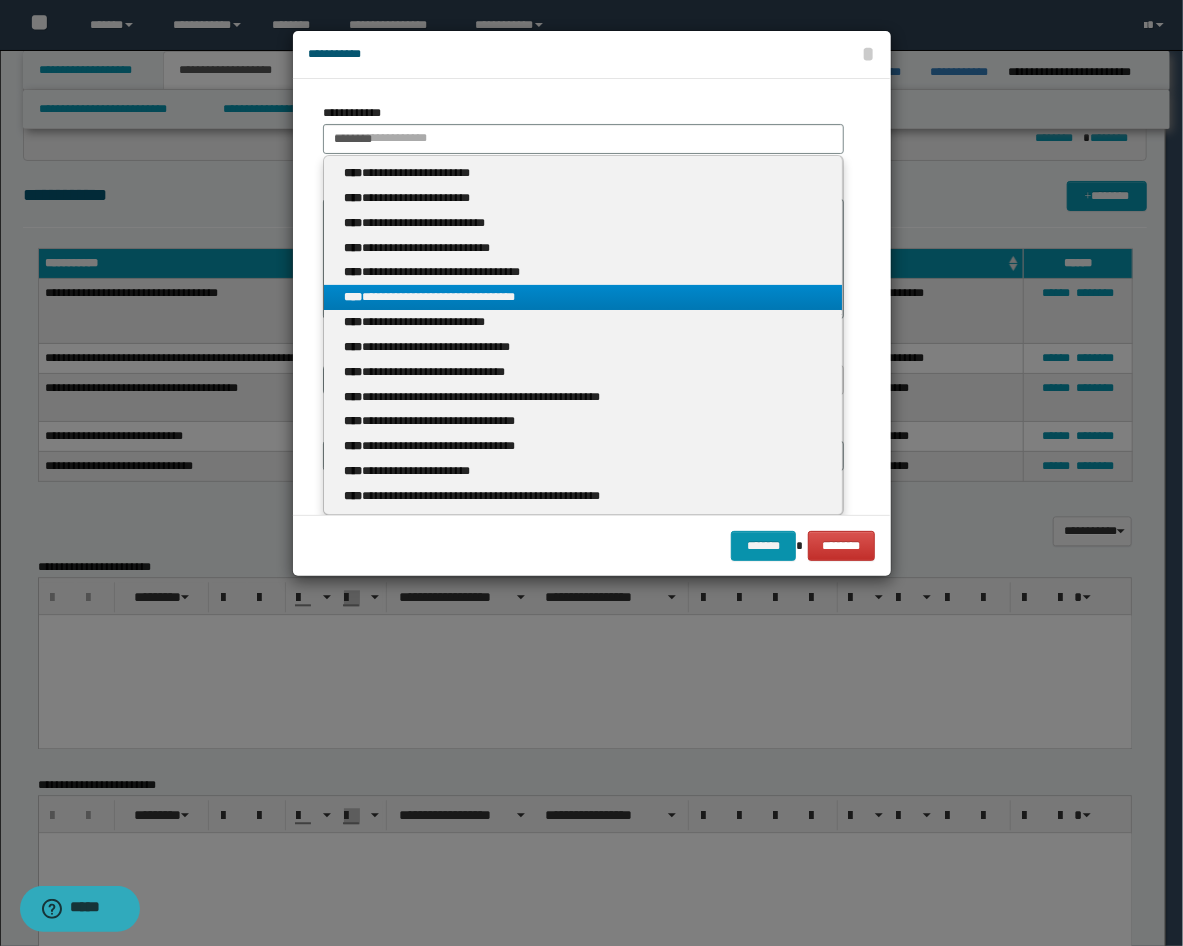 click on "**********" at bounding box center [583, 297] 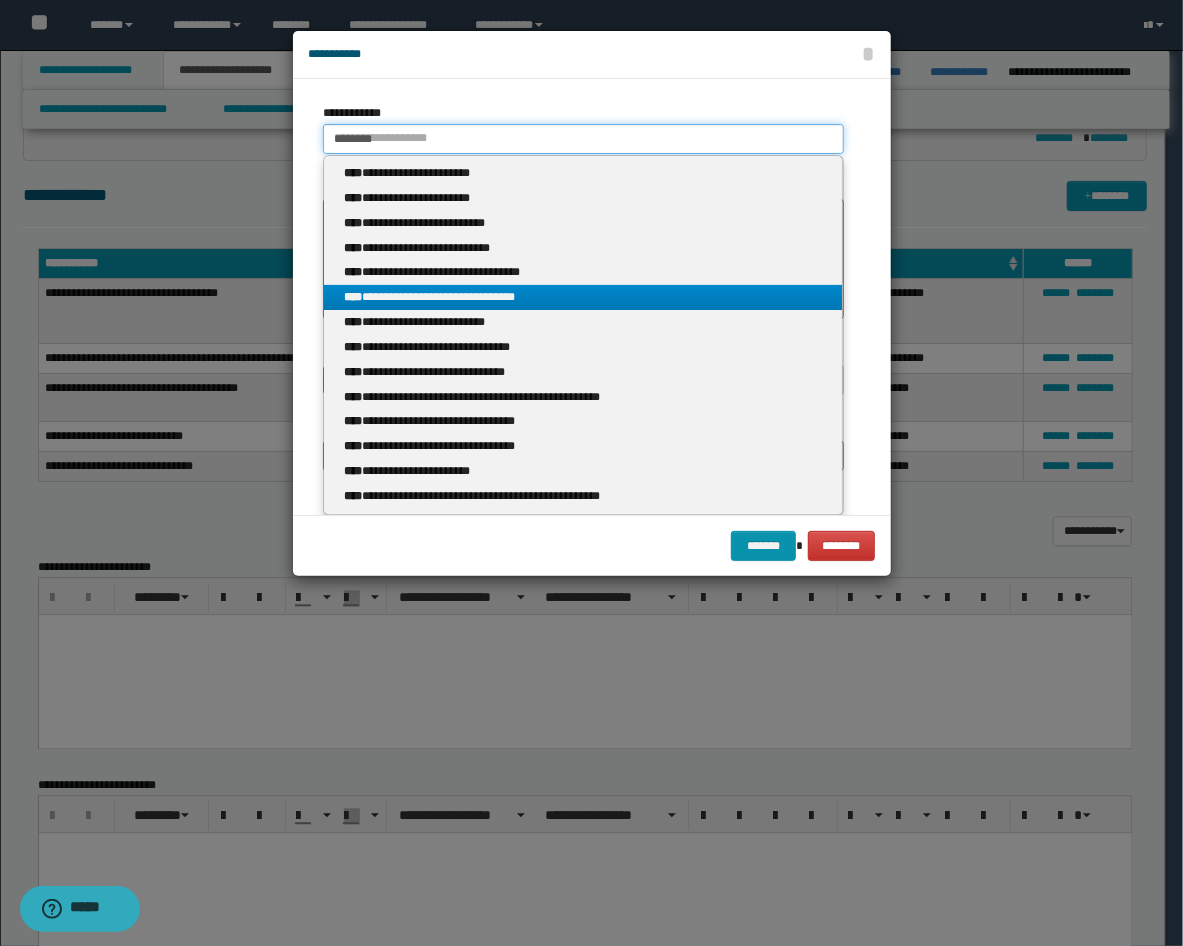 type 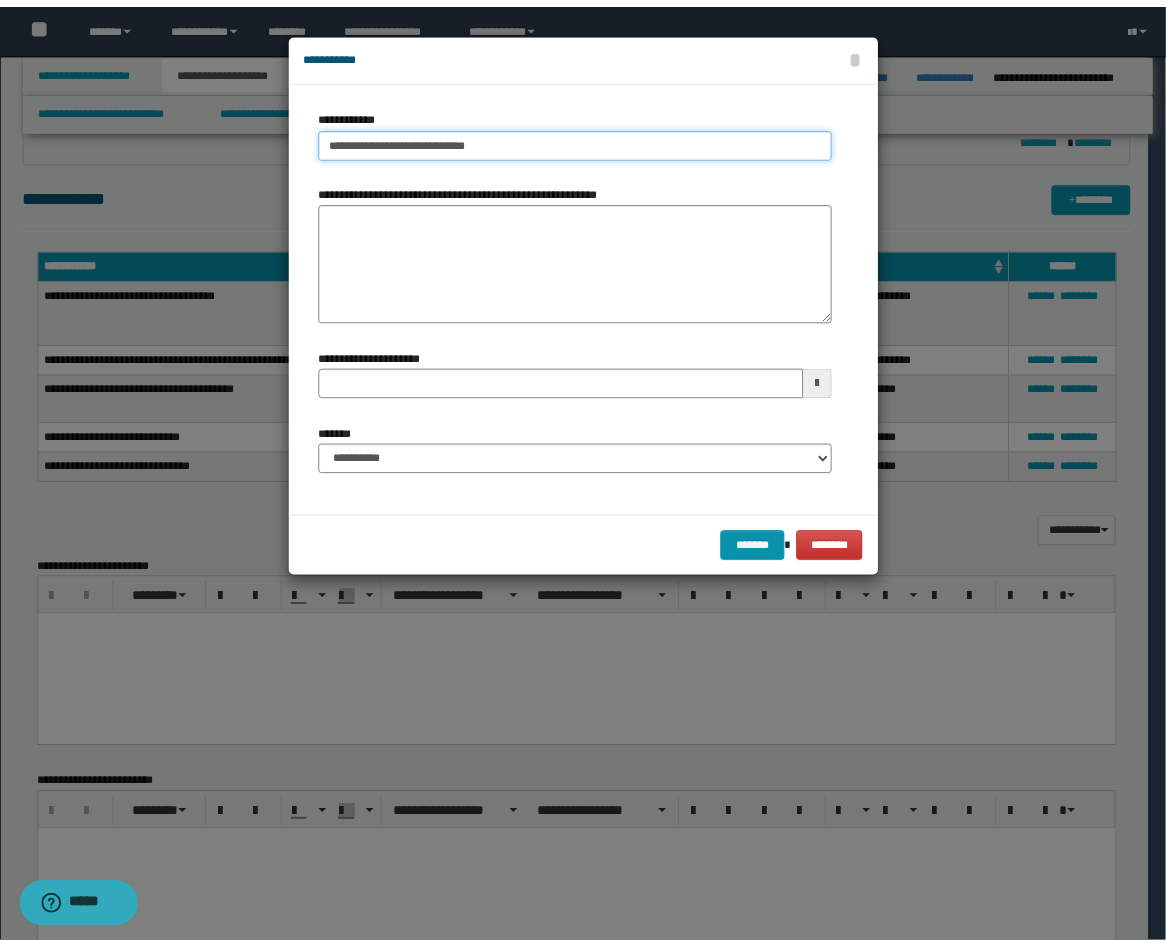 scroll, scrollTop: 0, scrollLeft: 0, axis: both 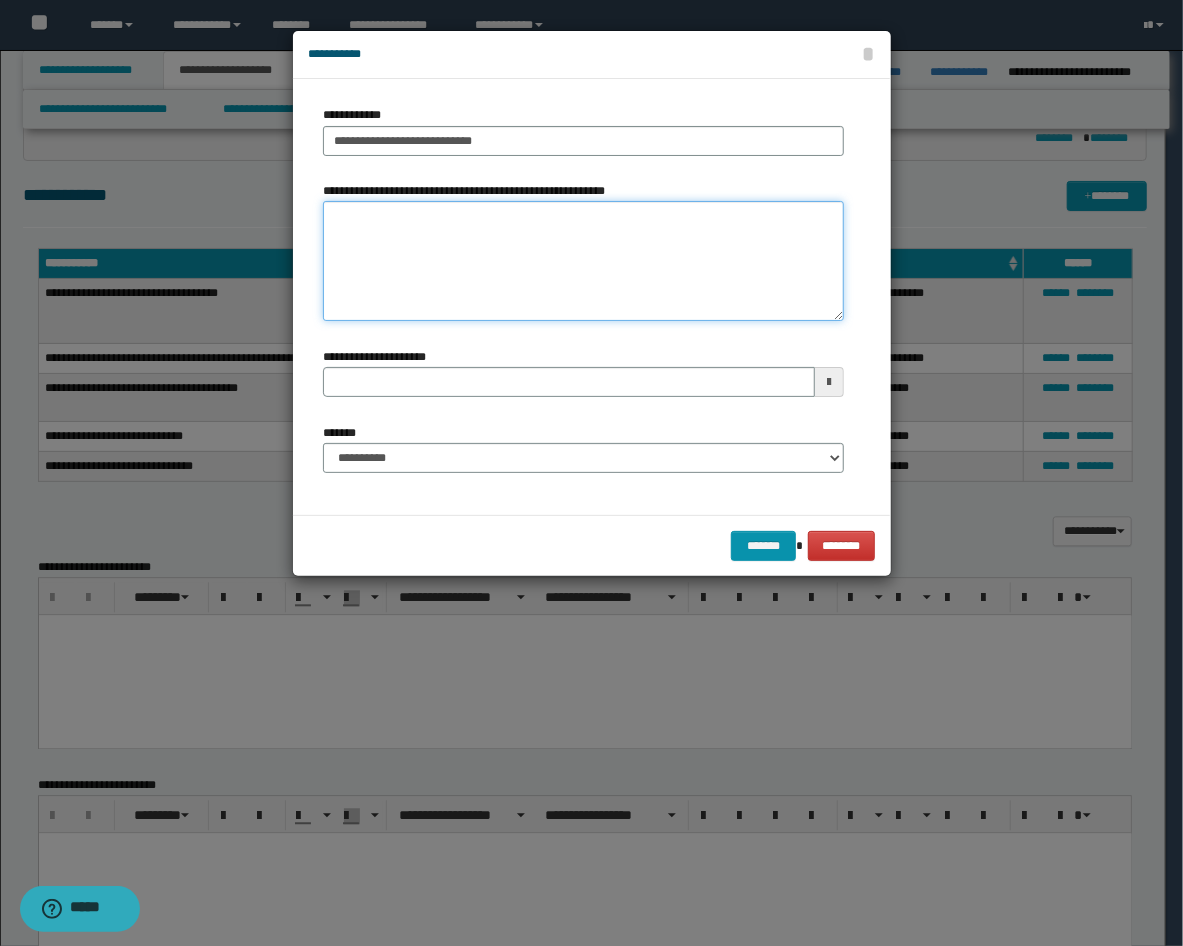click on "**********" at bounding box center [583, 261] 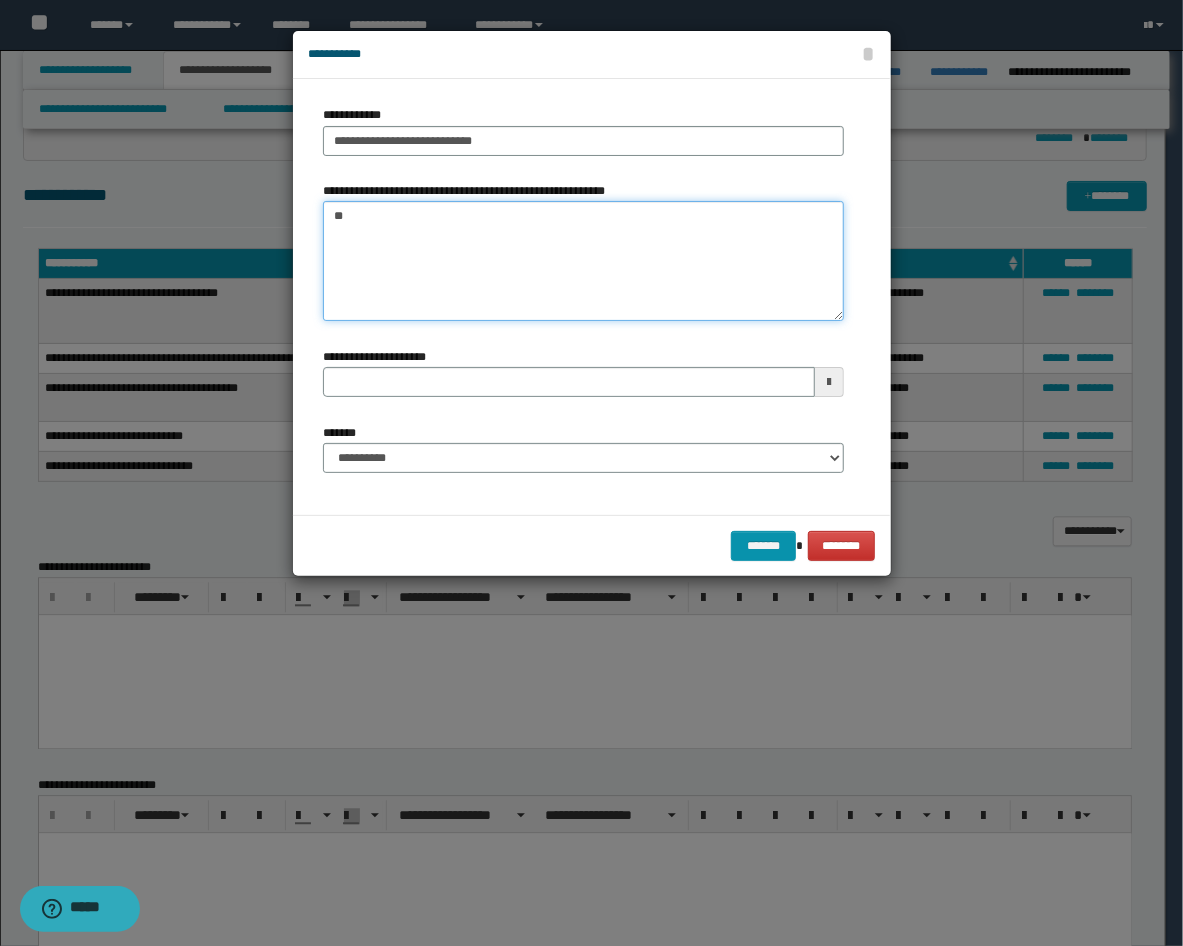 type on "*" 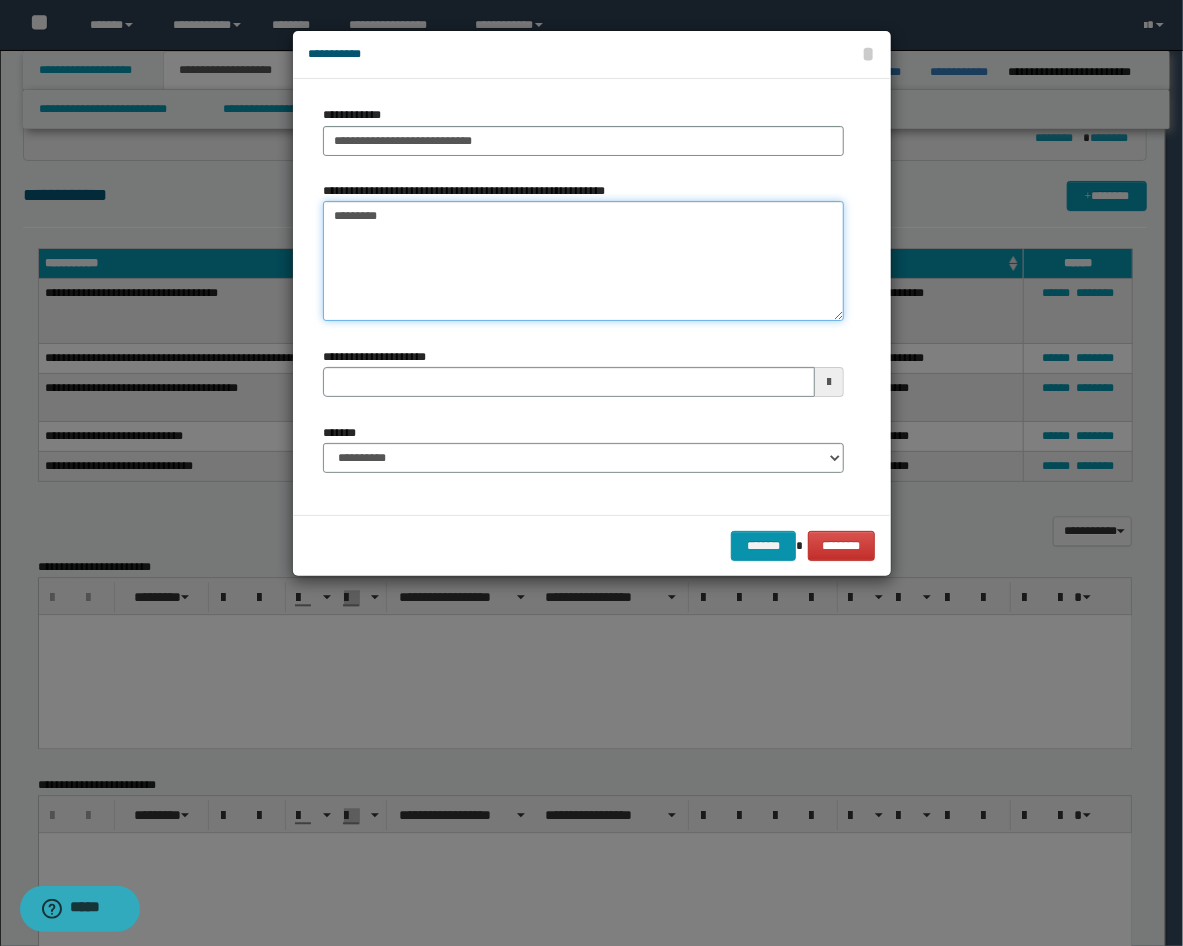type on "*********" 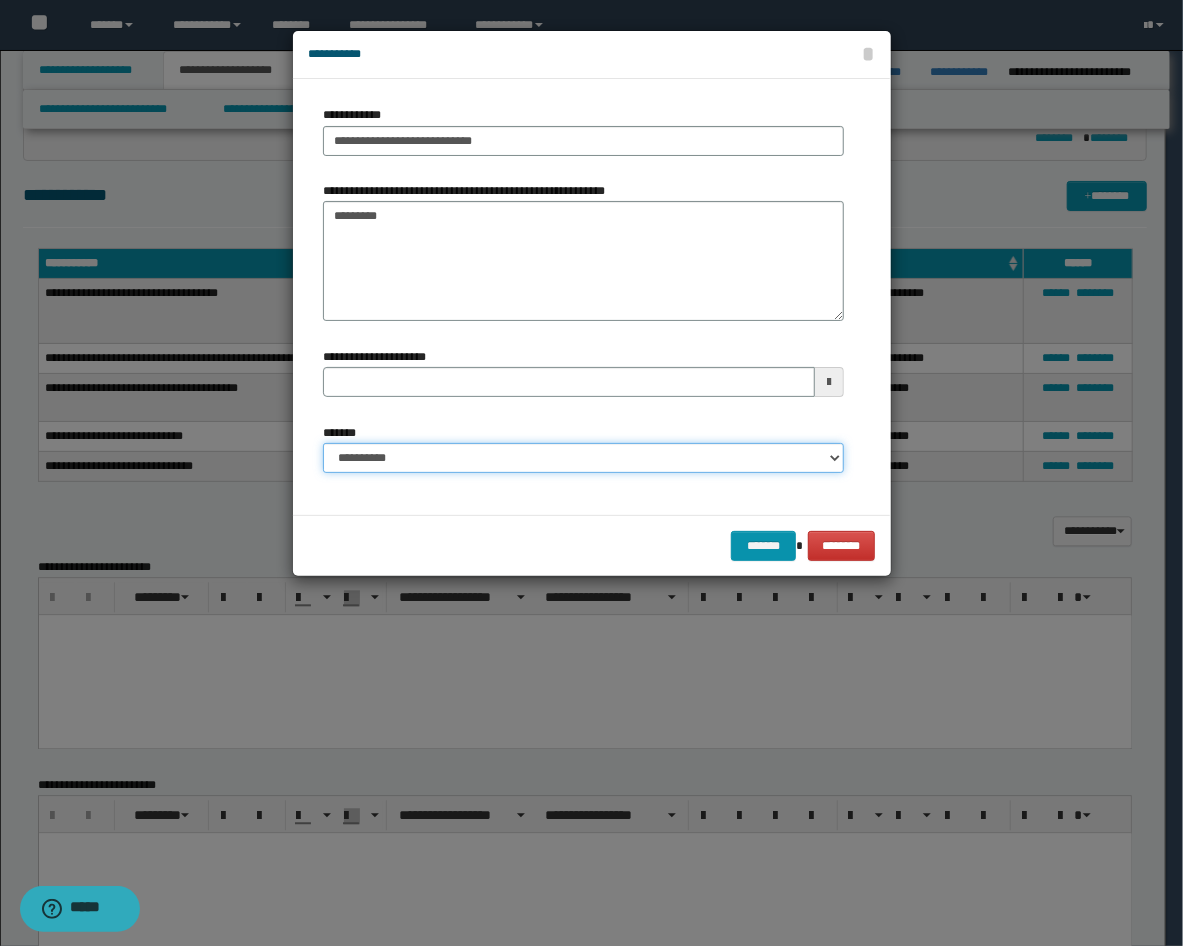 click on "**********" at bounding box center [583, 458] 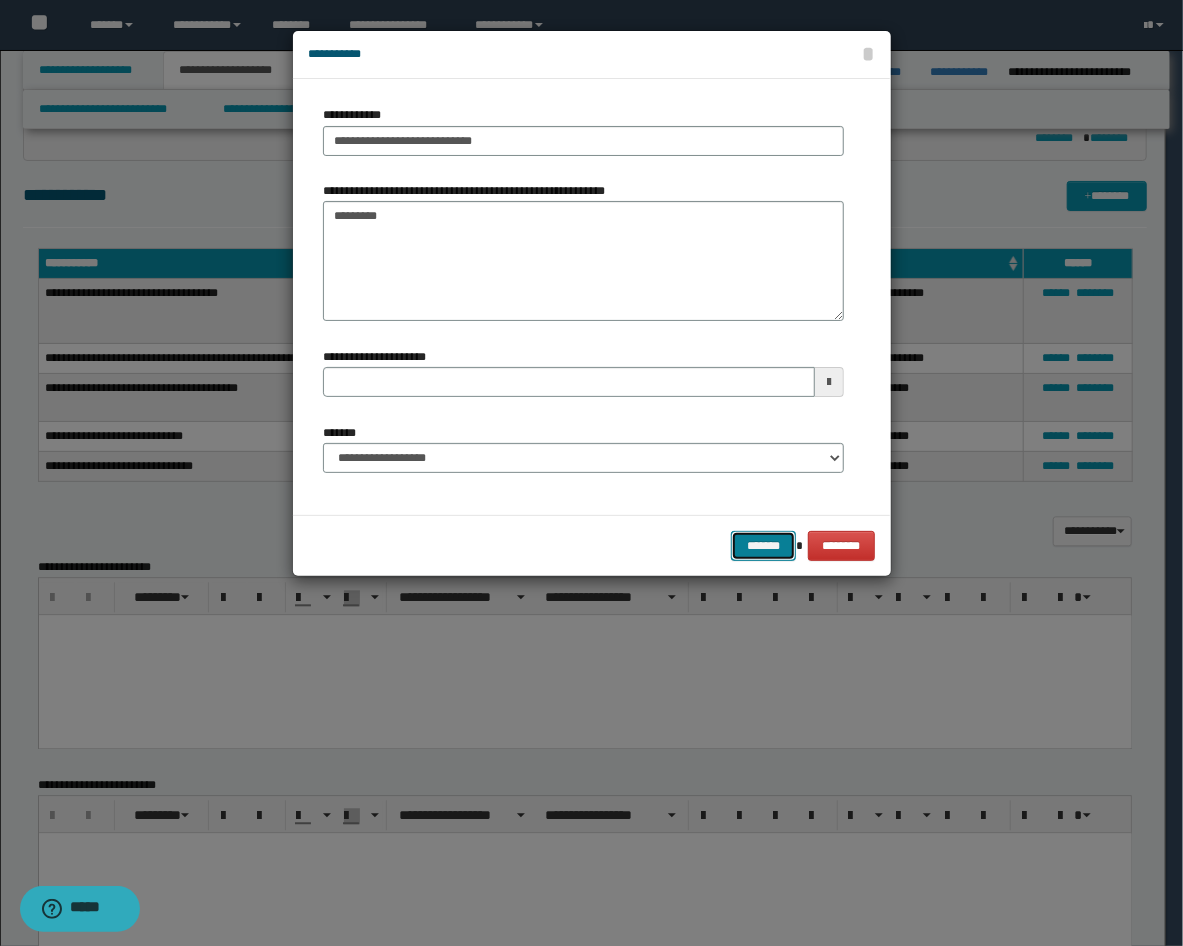 click on "*******" at bounding box center [763, 546] 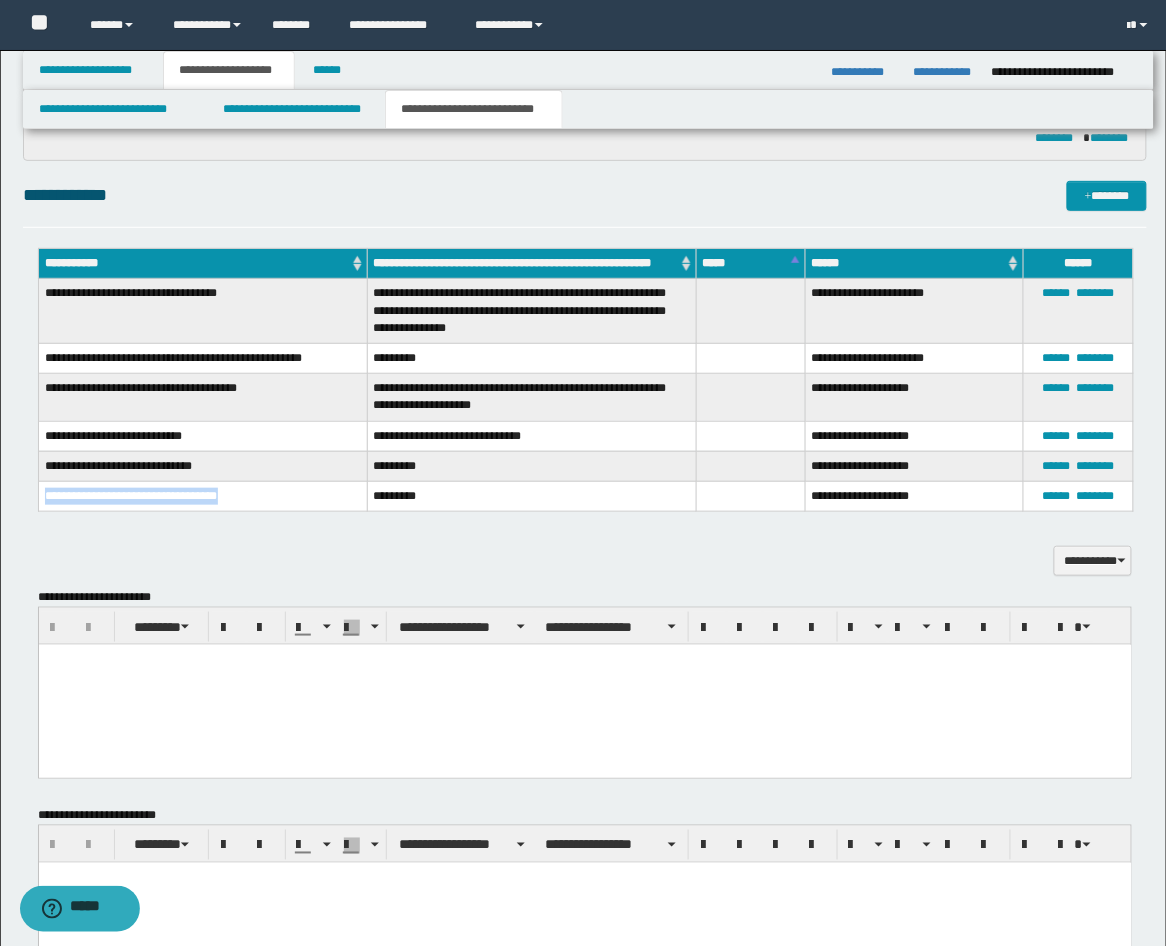 drag, startPoint x: 210, startPoint y: 500, endPoint x: 50, endPoint y: 487, distance: 160.52725 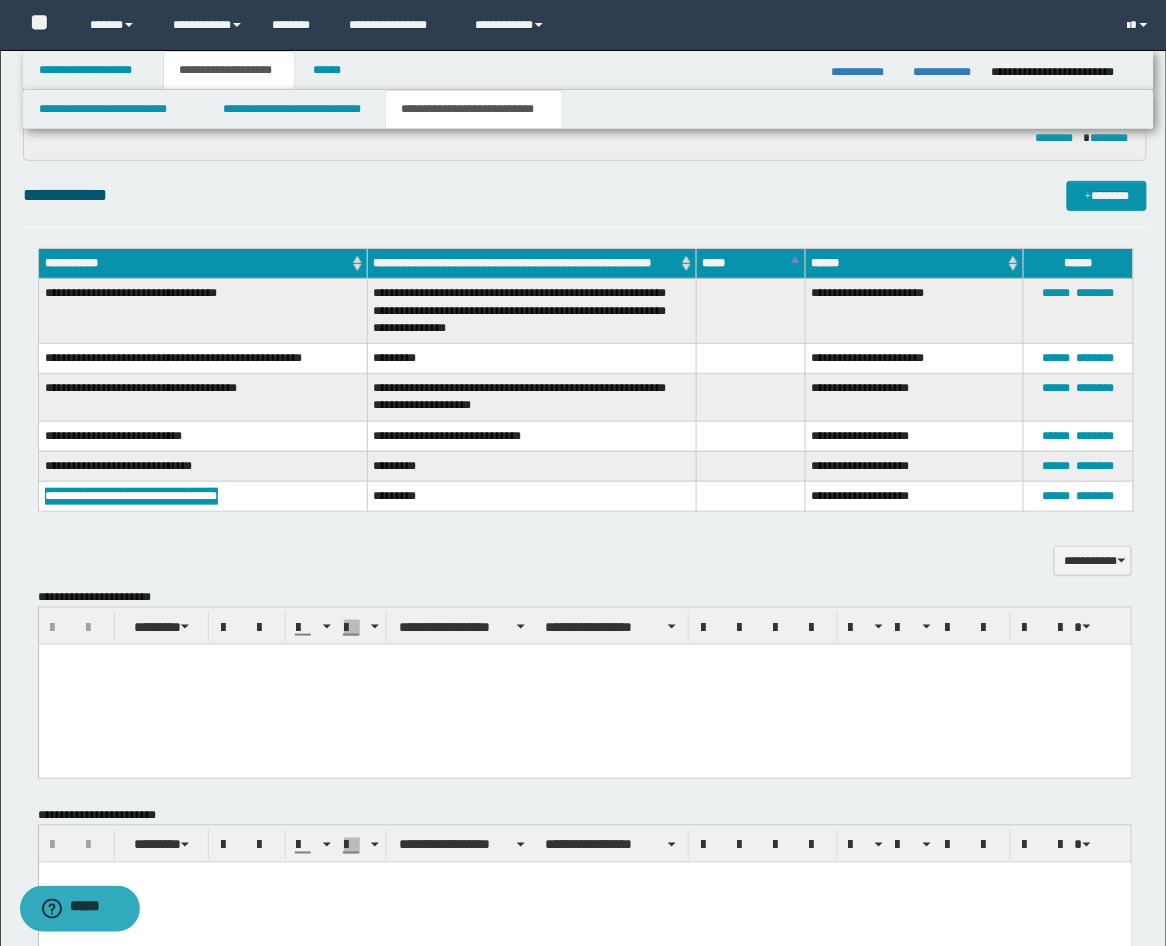 scroll, scrollTop: 2196, scrollLeft: 0, axis: vertical 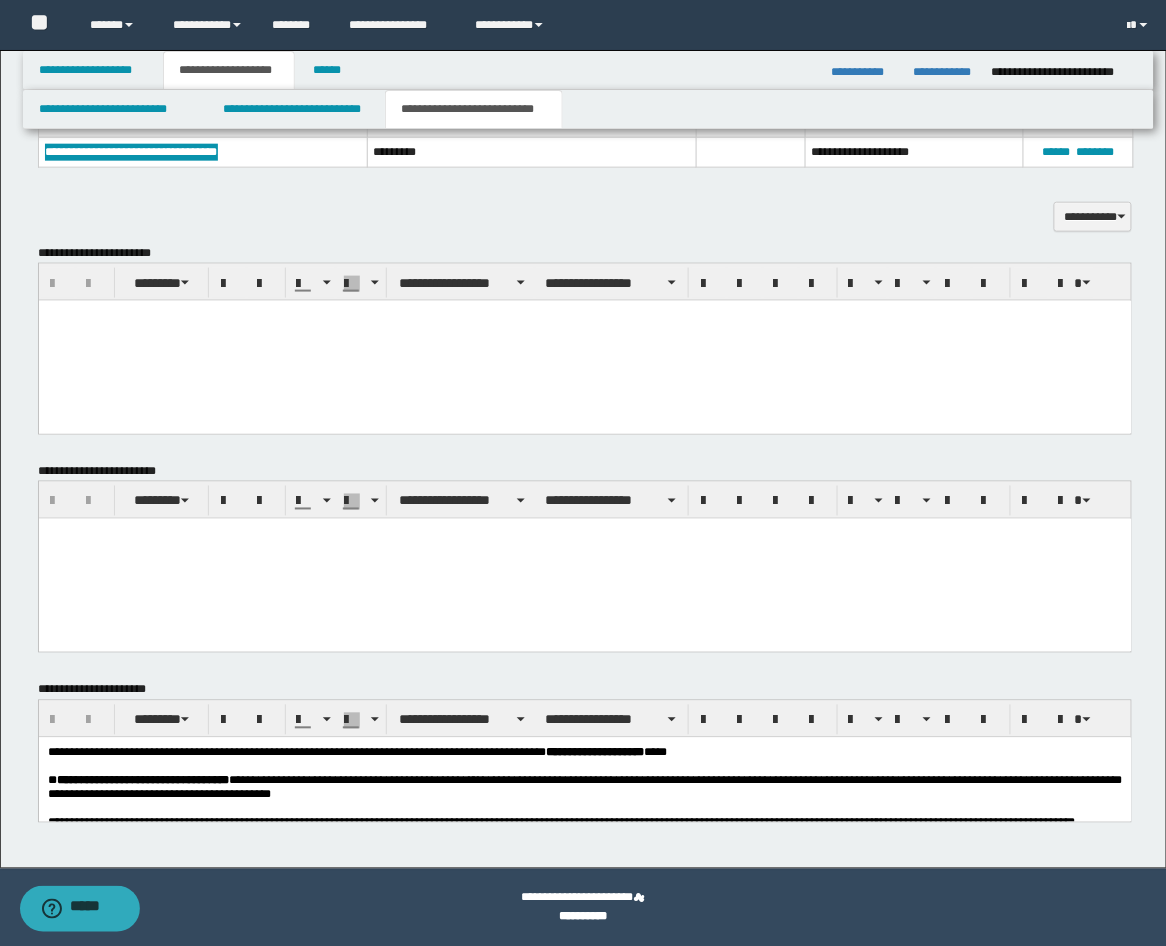 click at bounding box center (584, 340) 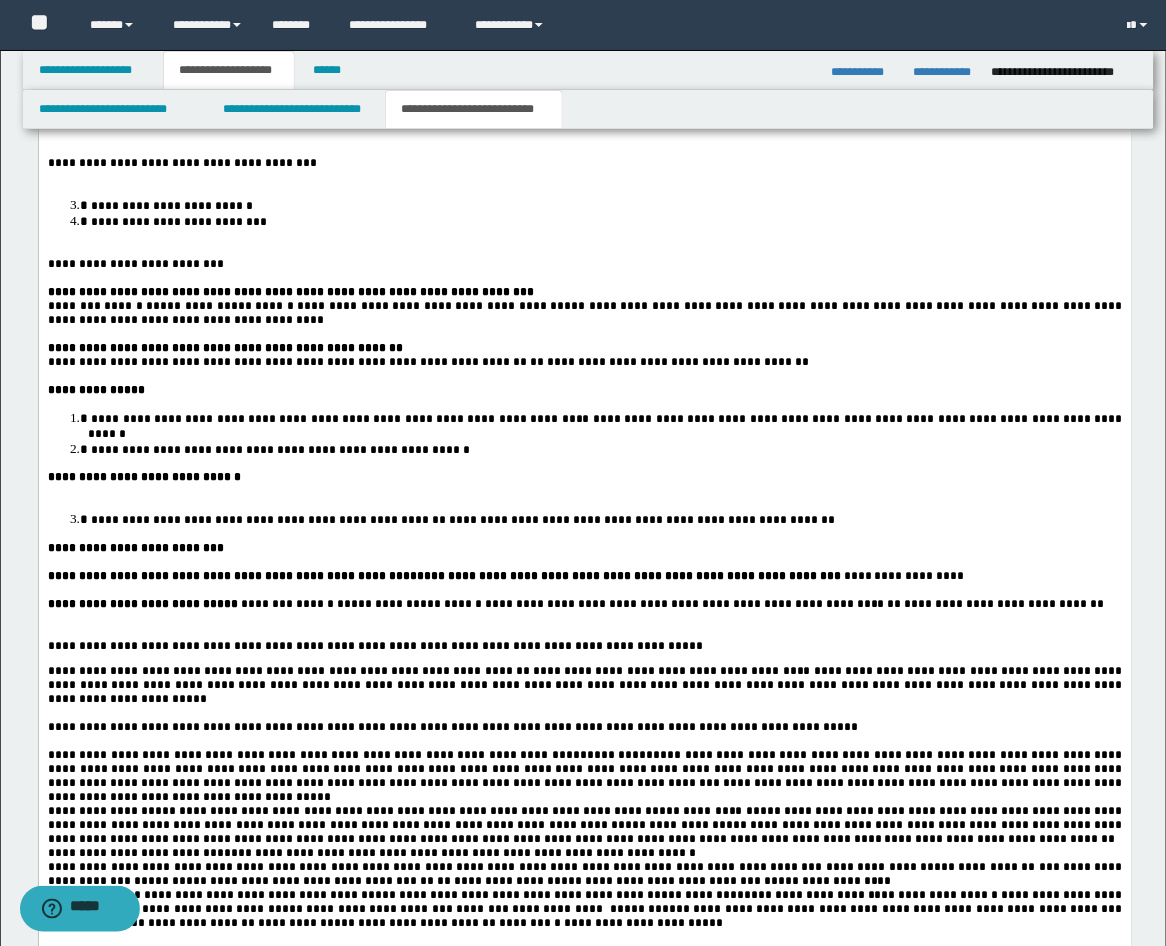 scroll, scrollTop: 2566, scrollLeft: 0, axis: vertical 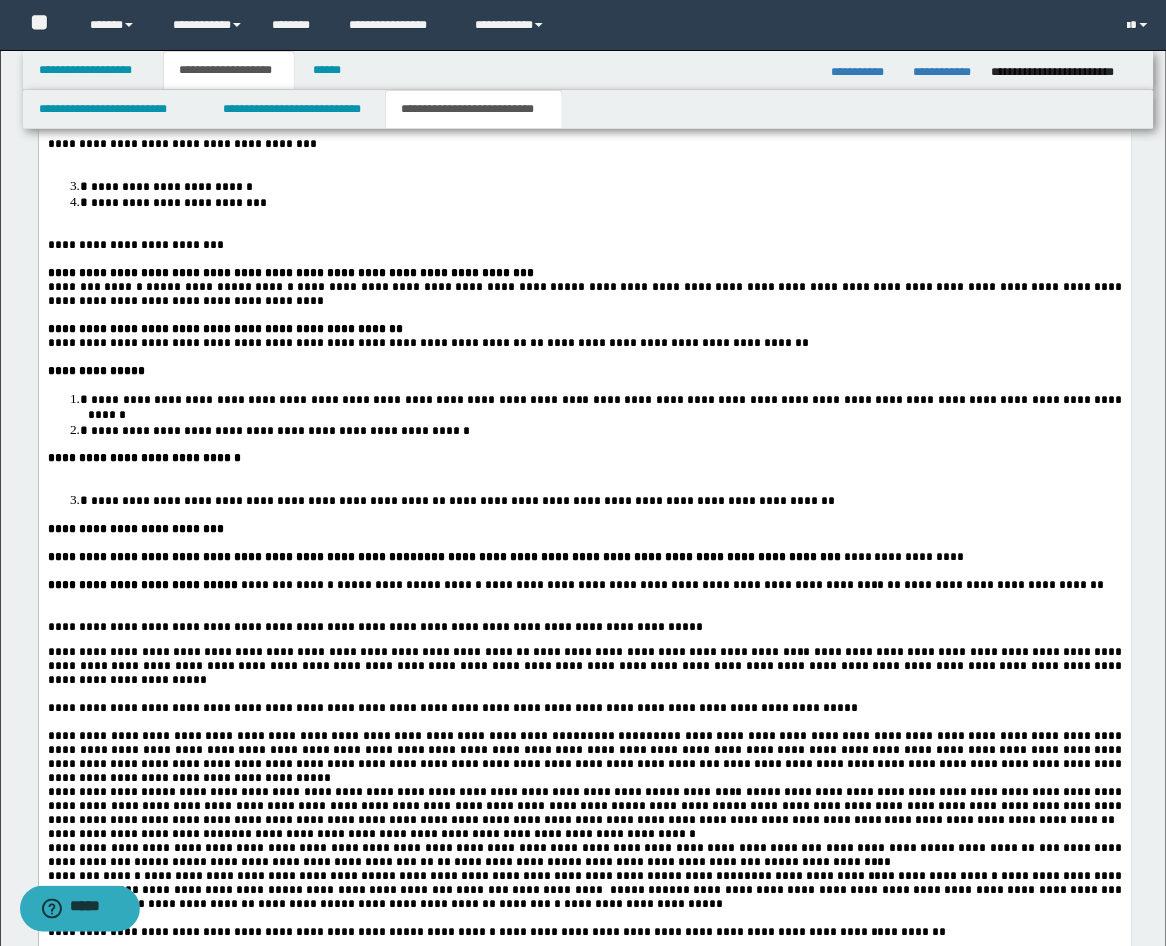 click at bounding box center [584, 233] 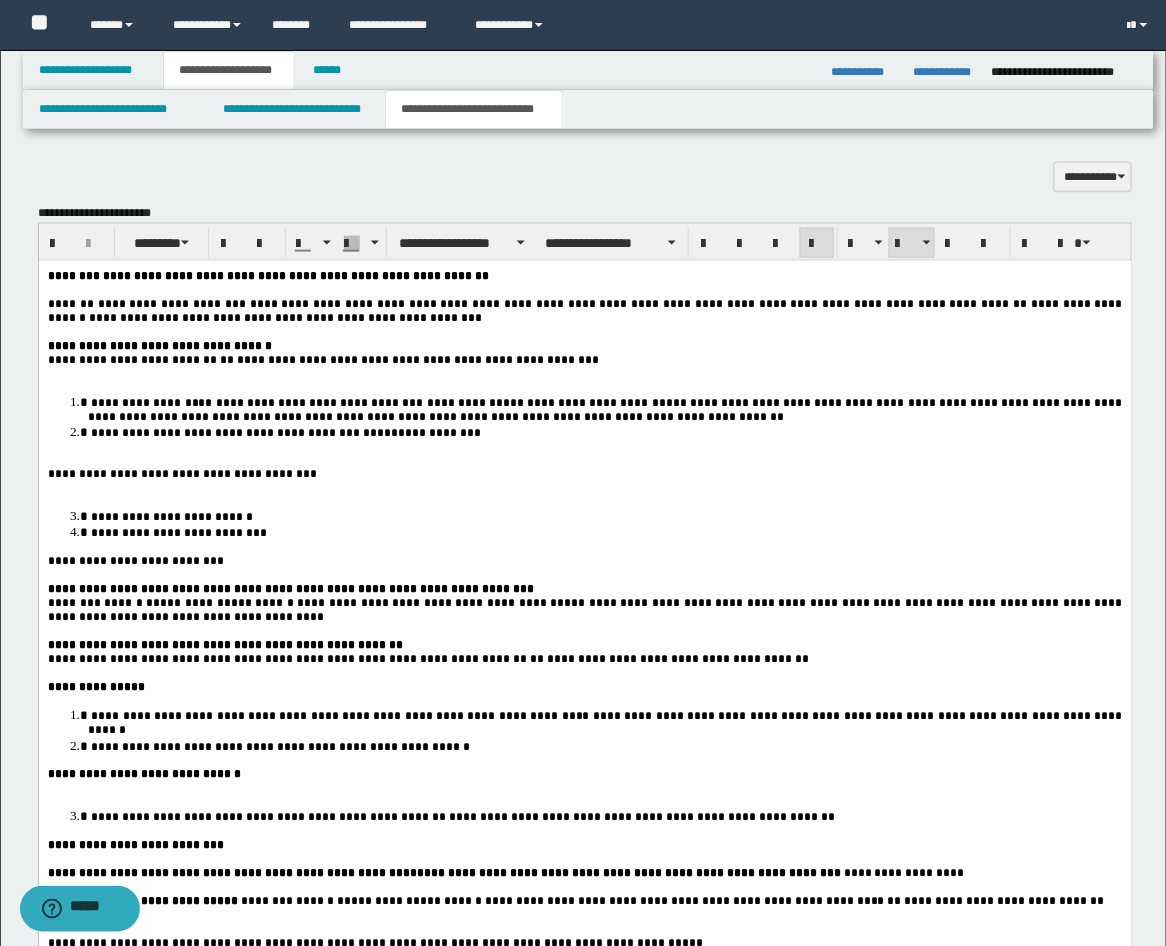 scroll, scrollTop: 2196, scrollLeft: 0, axis: vertical 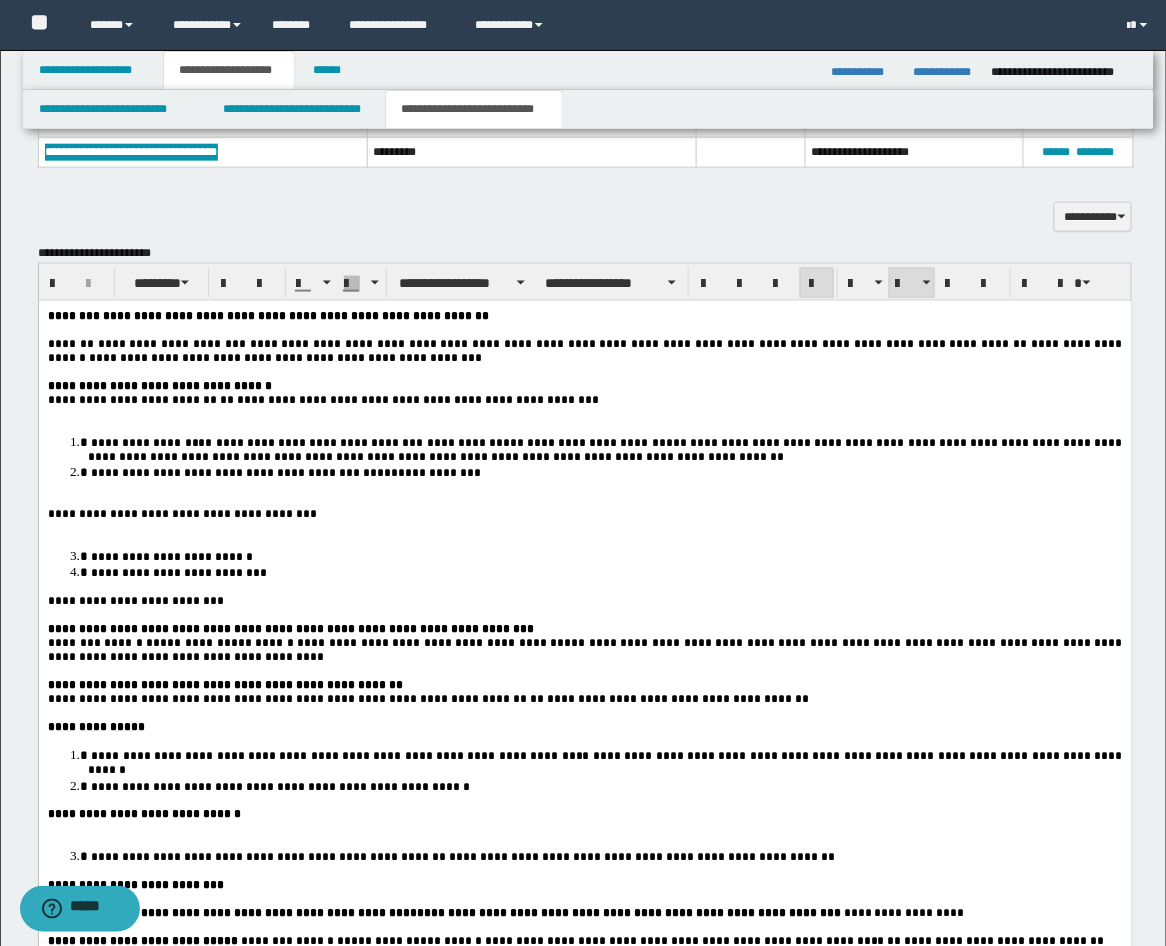 click on "**********" at bounding box center [584, 950] 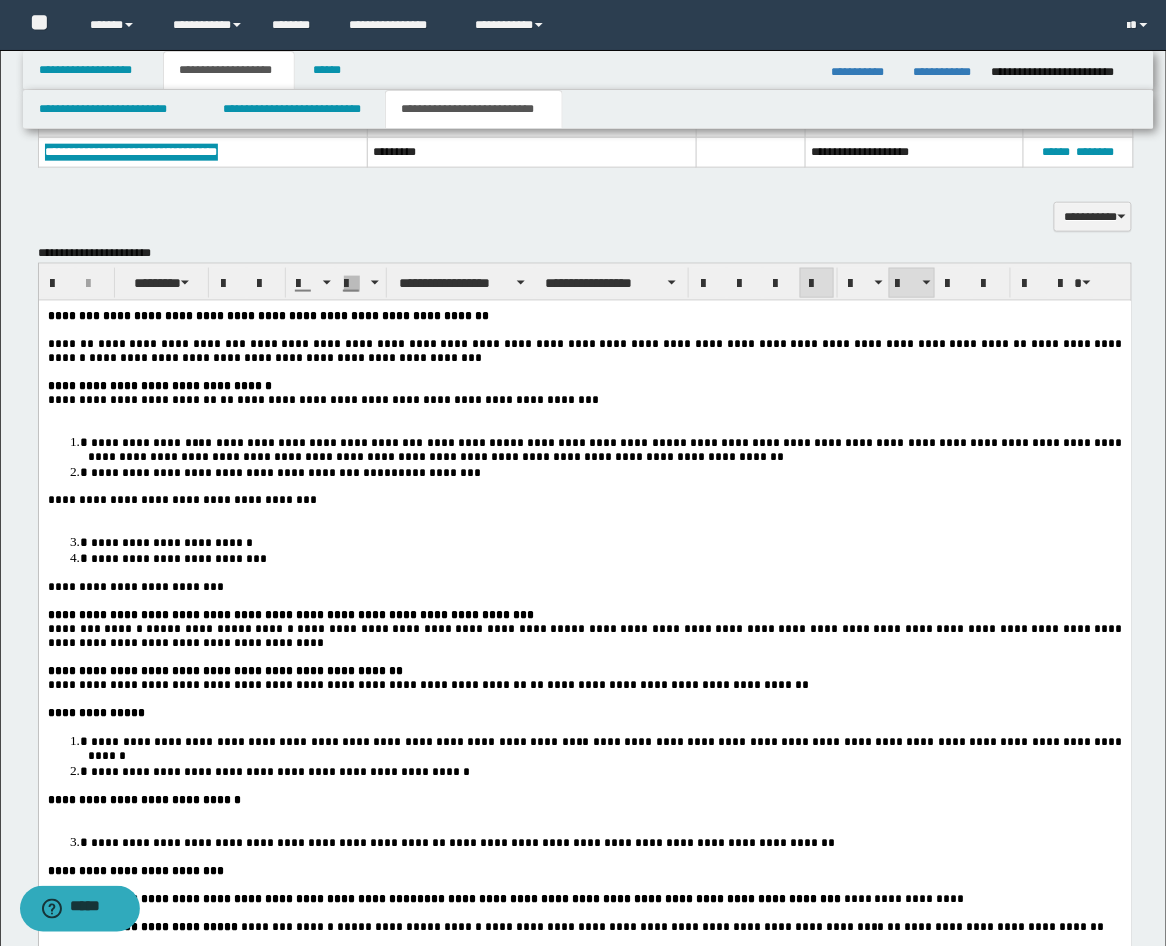 scroll, scrollTop: 2566, scrollLeft: 0, axis: vertical 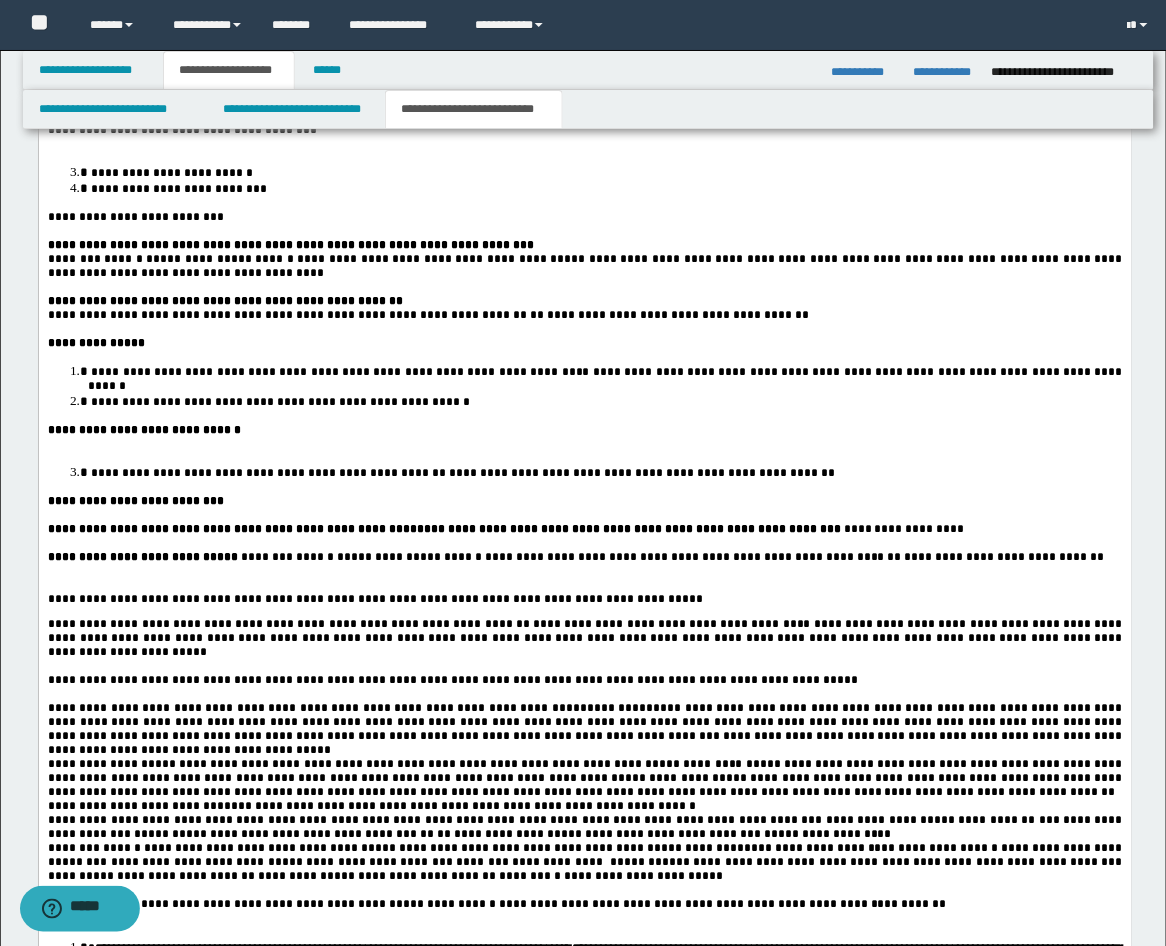 click on "**********" at bounding box center (584, 575) 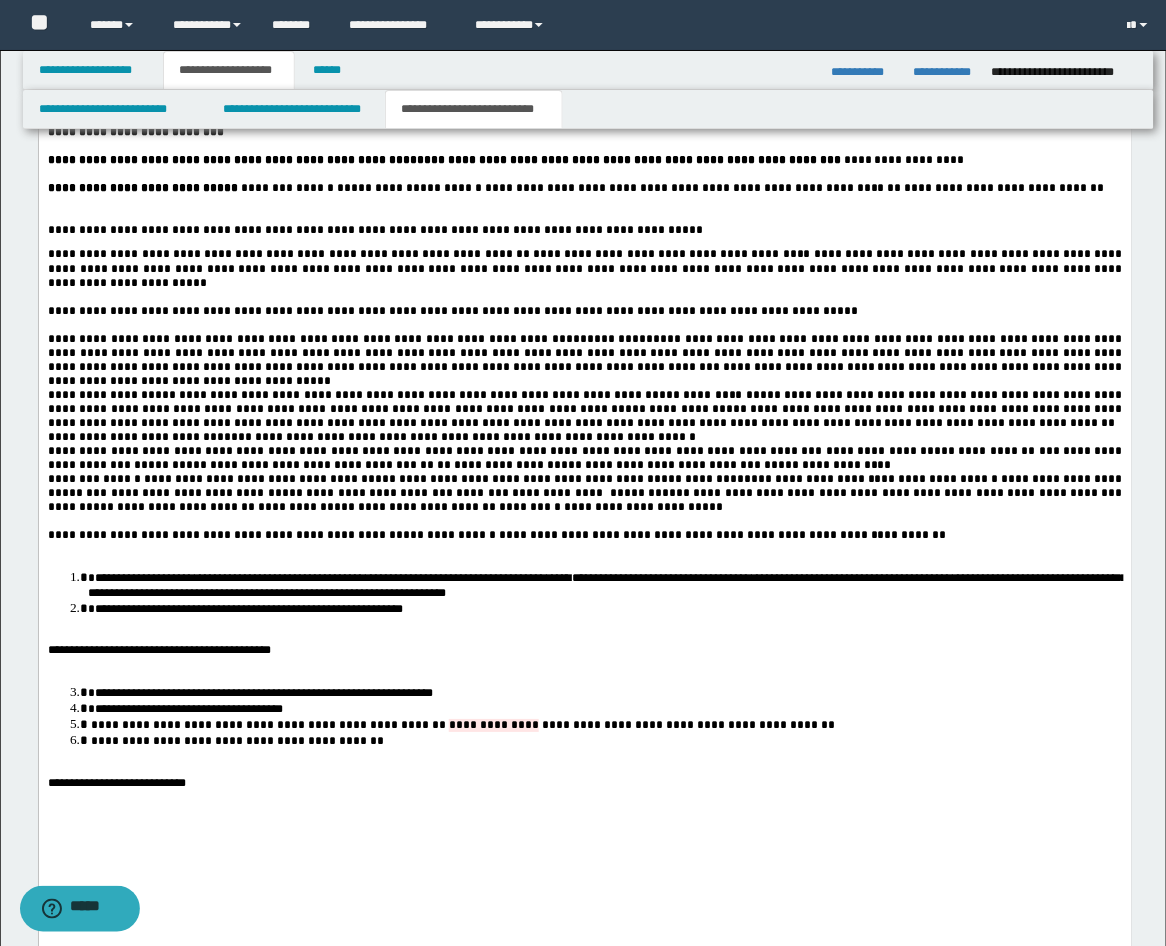 scroll, scrollTop: 2937, scrollLeft: 0, axis: vertical 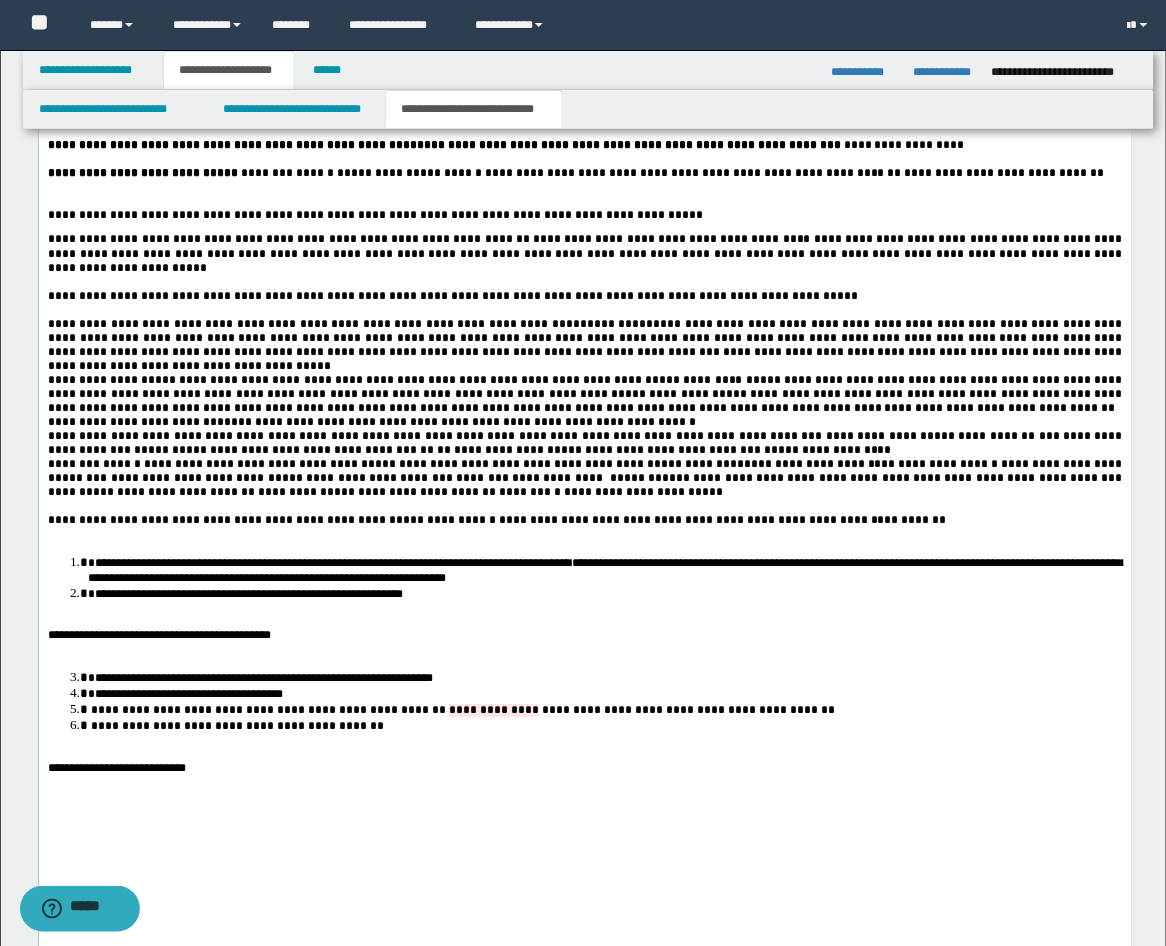 click at bounding box center (584, 202) 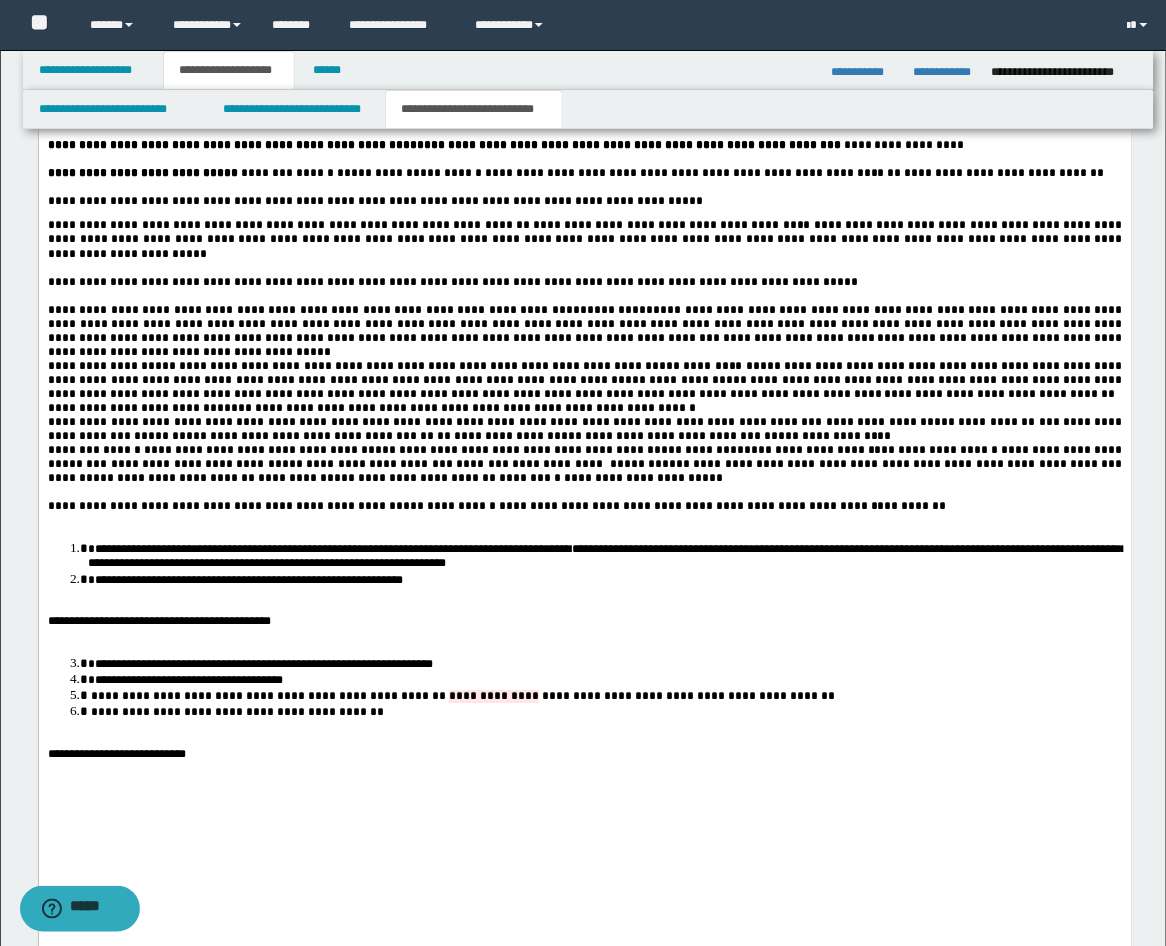 click at bounding box center [584, 297] 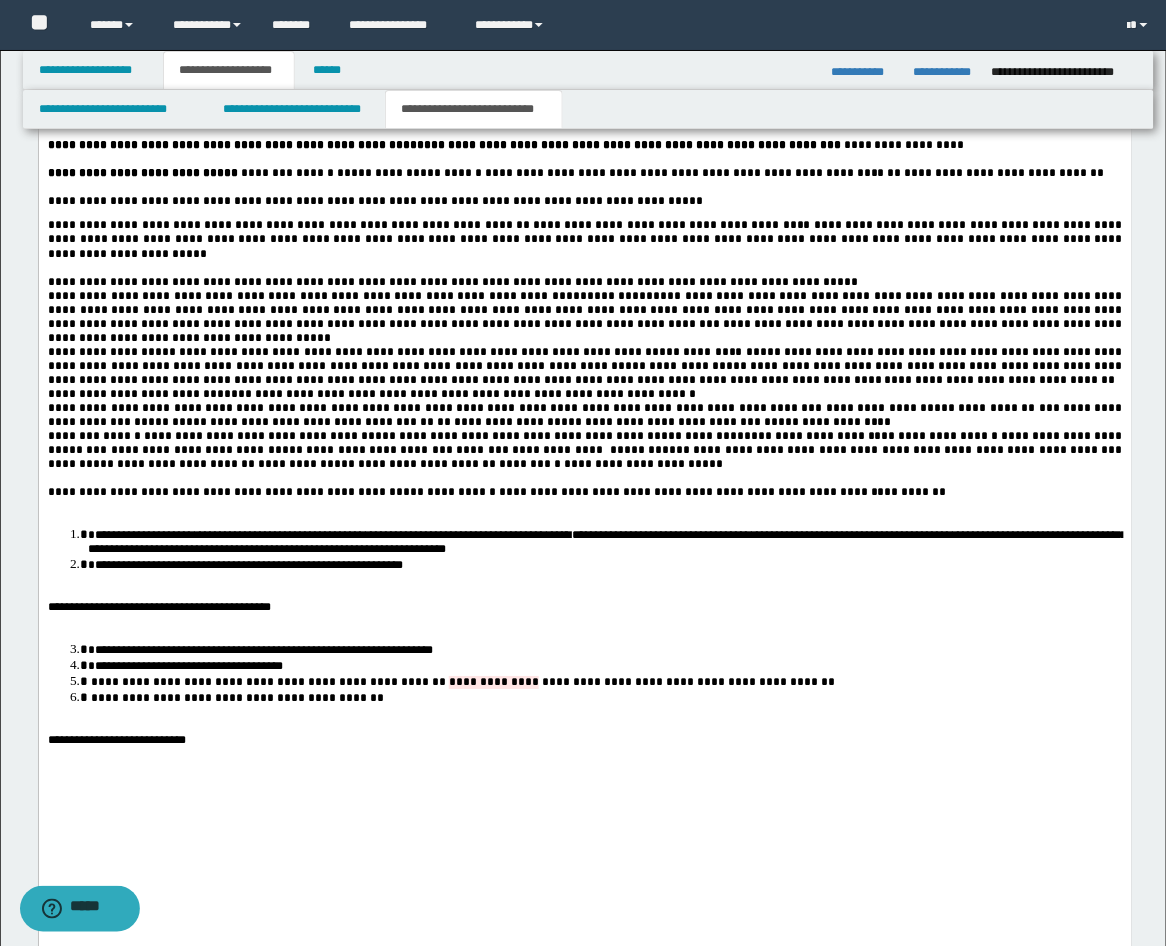 click on "**********" at bounding box center (584, 395) 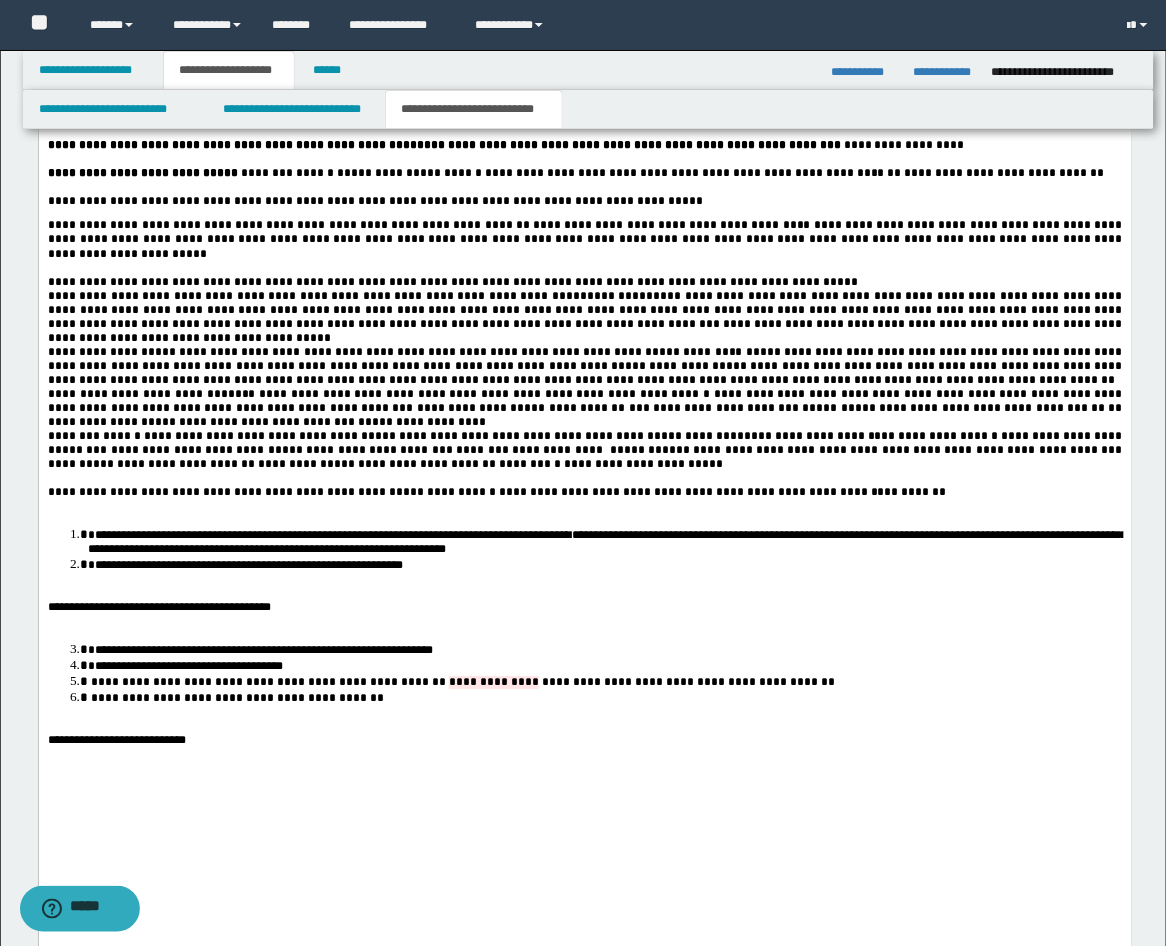 click on "**********" at bounding box center [584, 409] 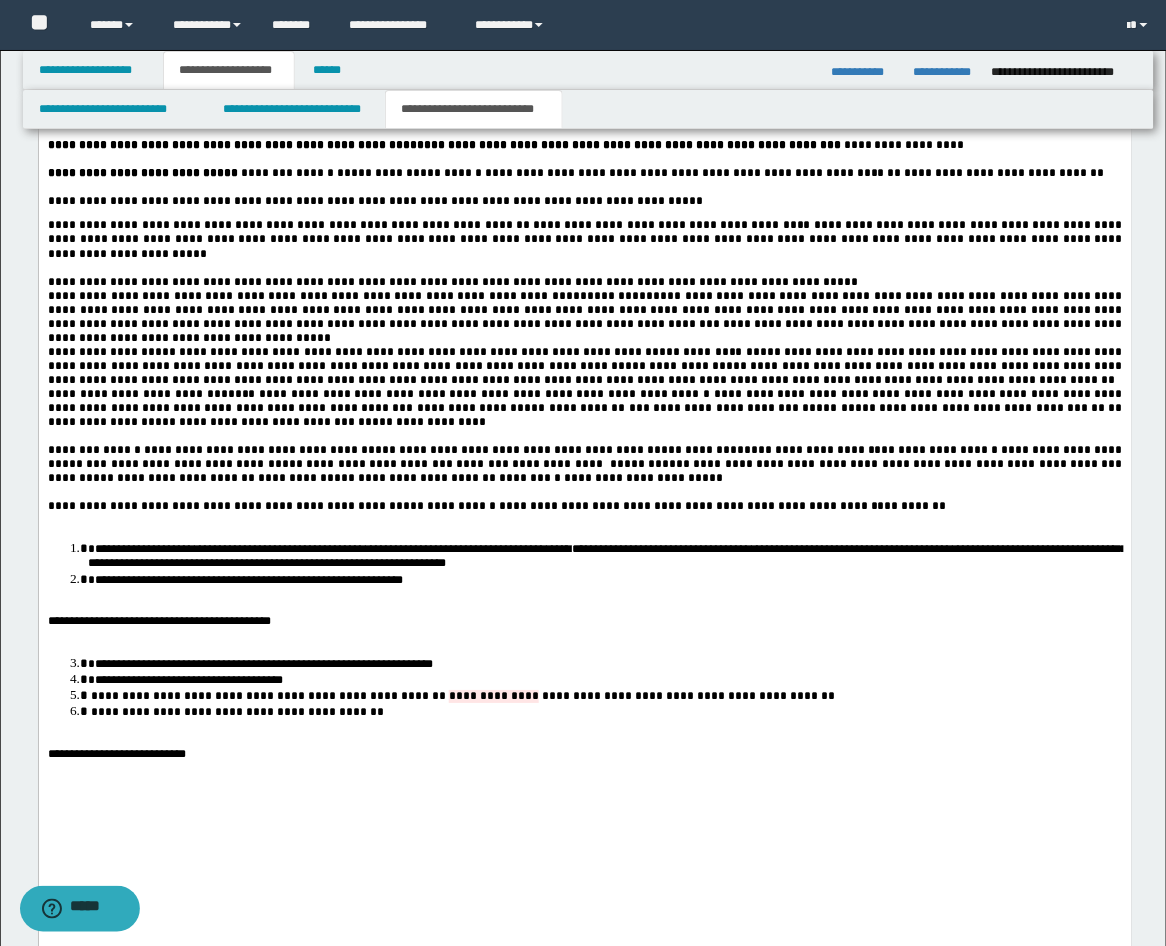click at bounding box center (584, 608) 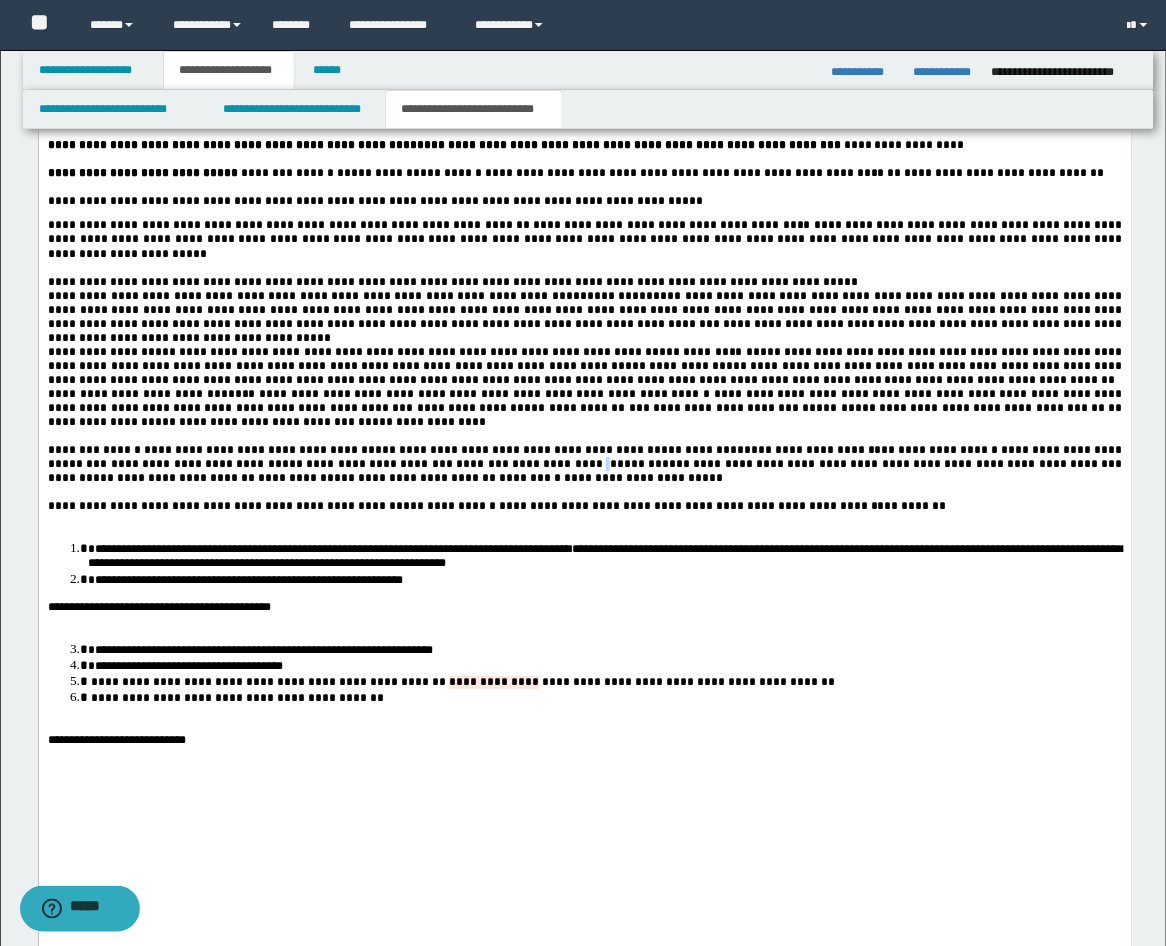click on "*" at bounding box center (609, 465) 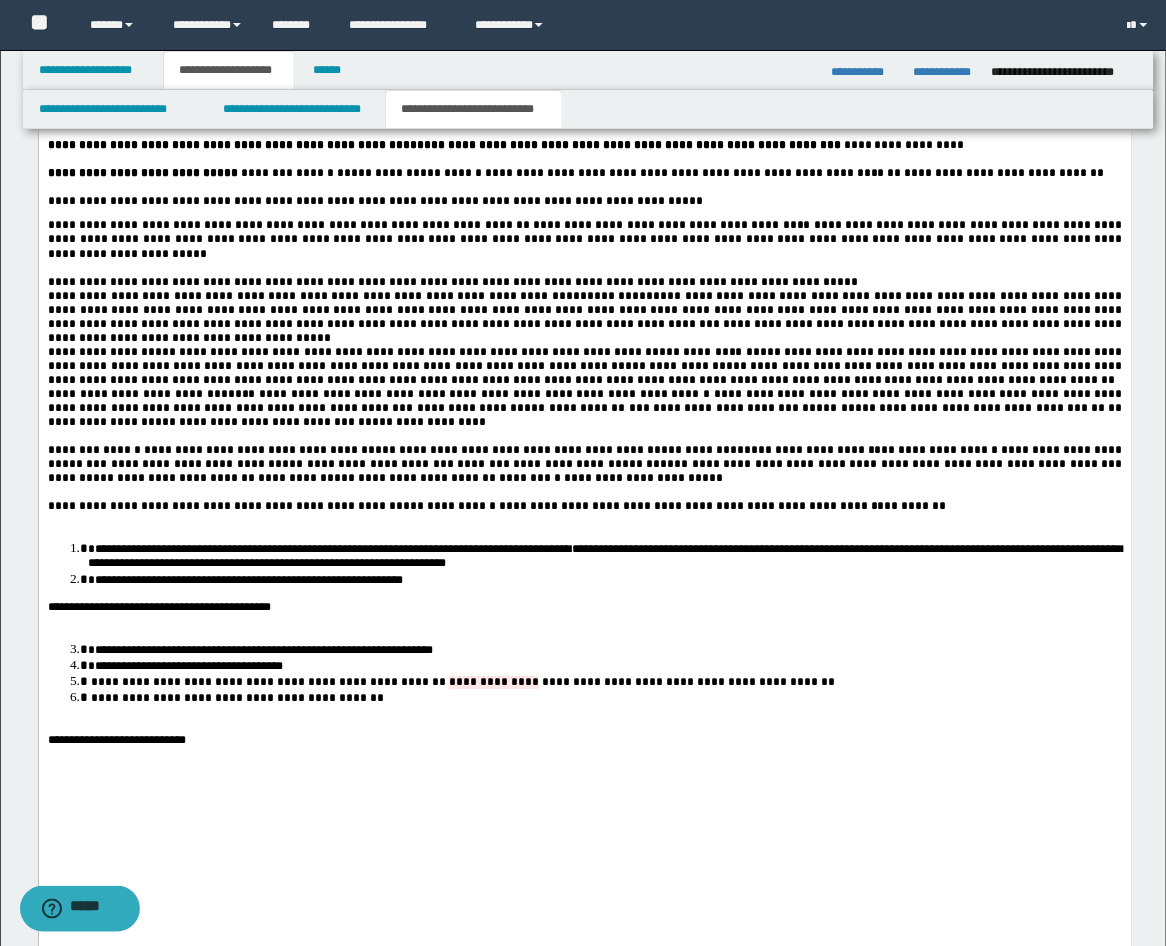click on "**********" at bounding box center (906, 465) 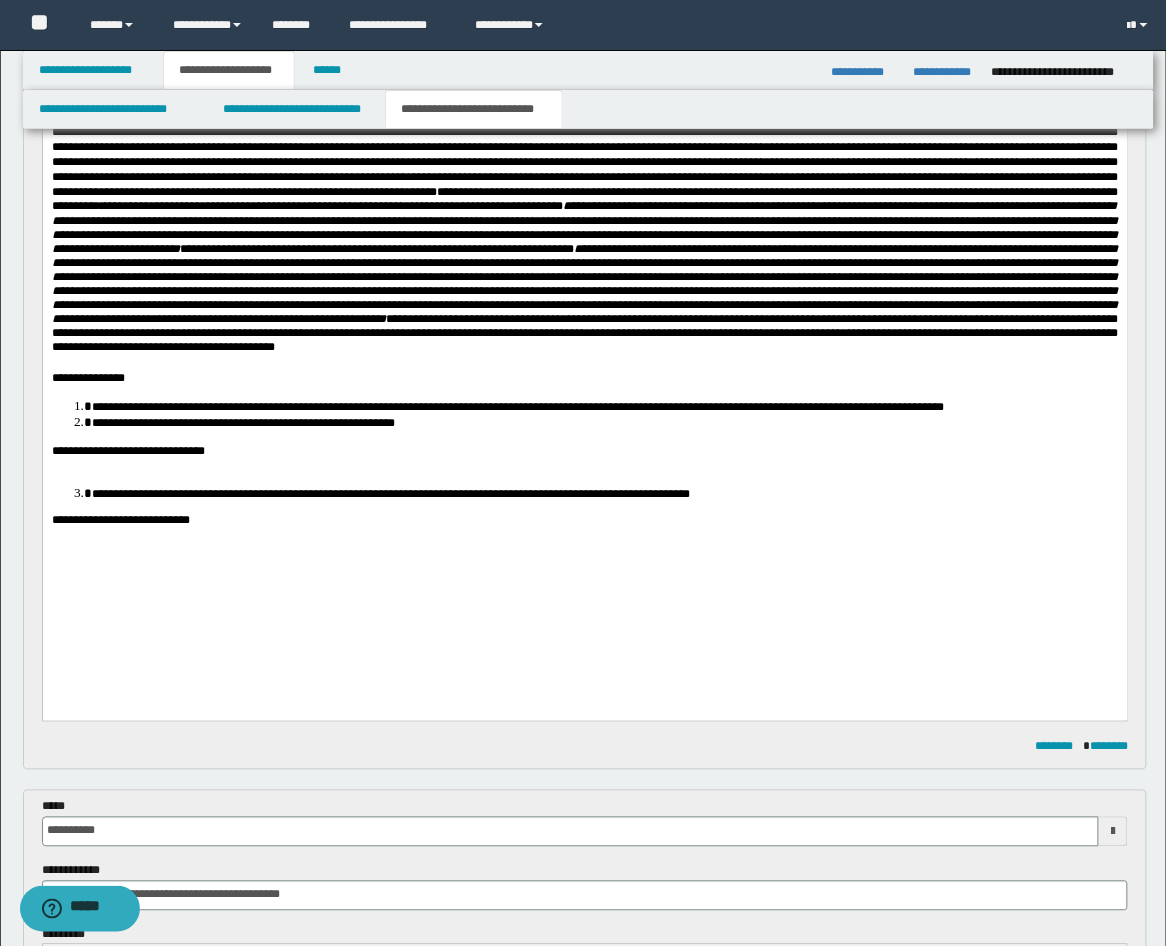 scroll, scrollTop: 344, scrollLeft: 0, axis: vertical 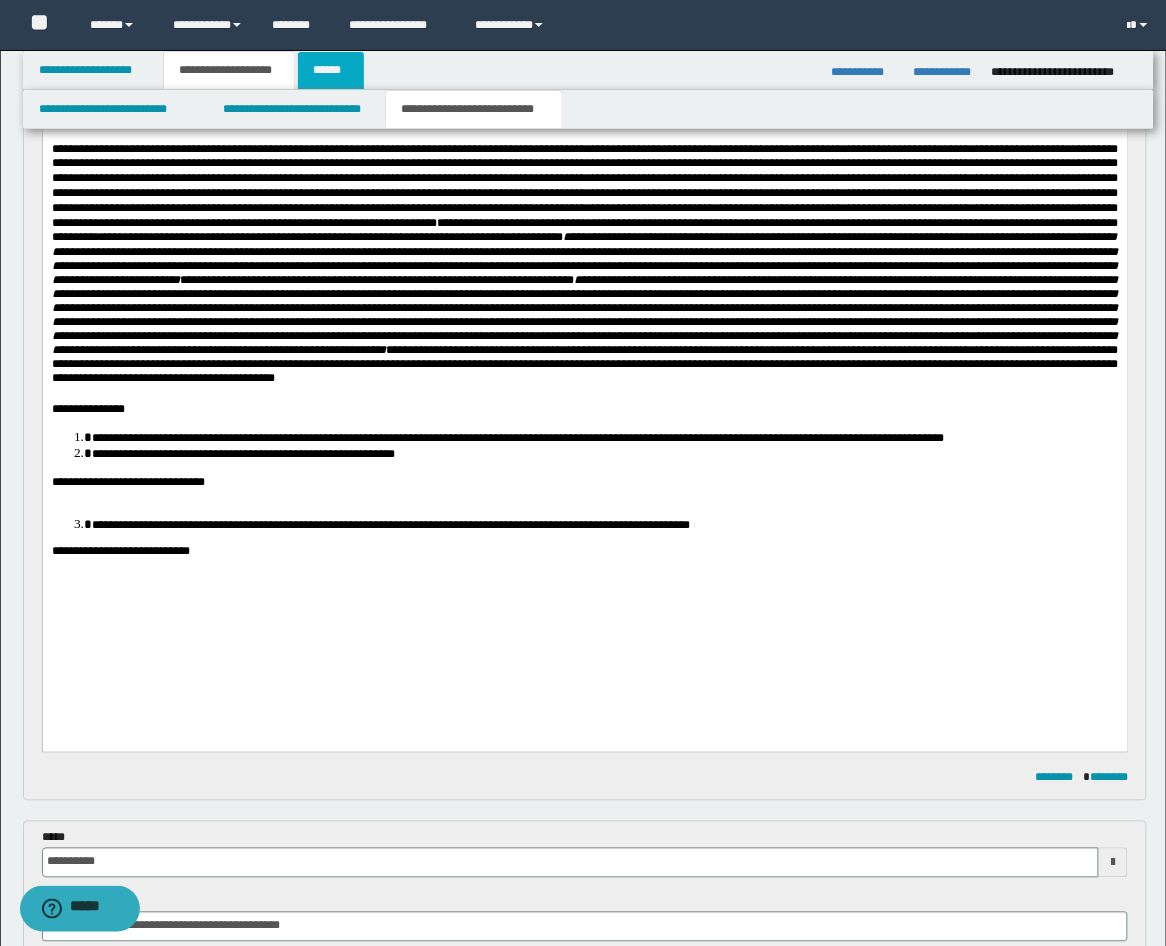 click on "******" at bounding box center [331, 70] 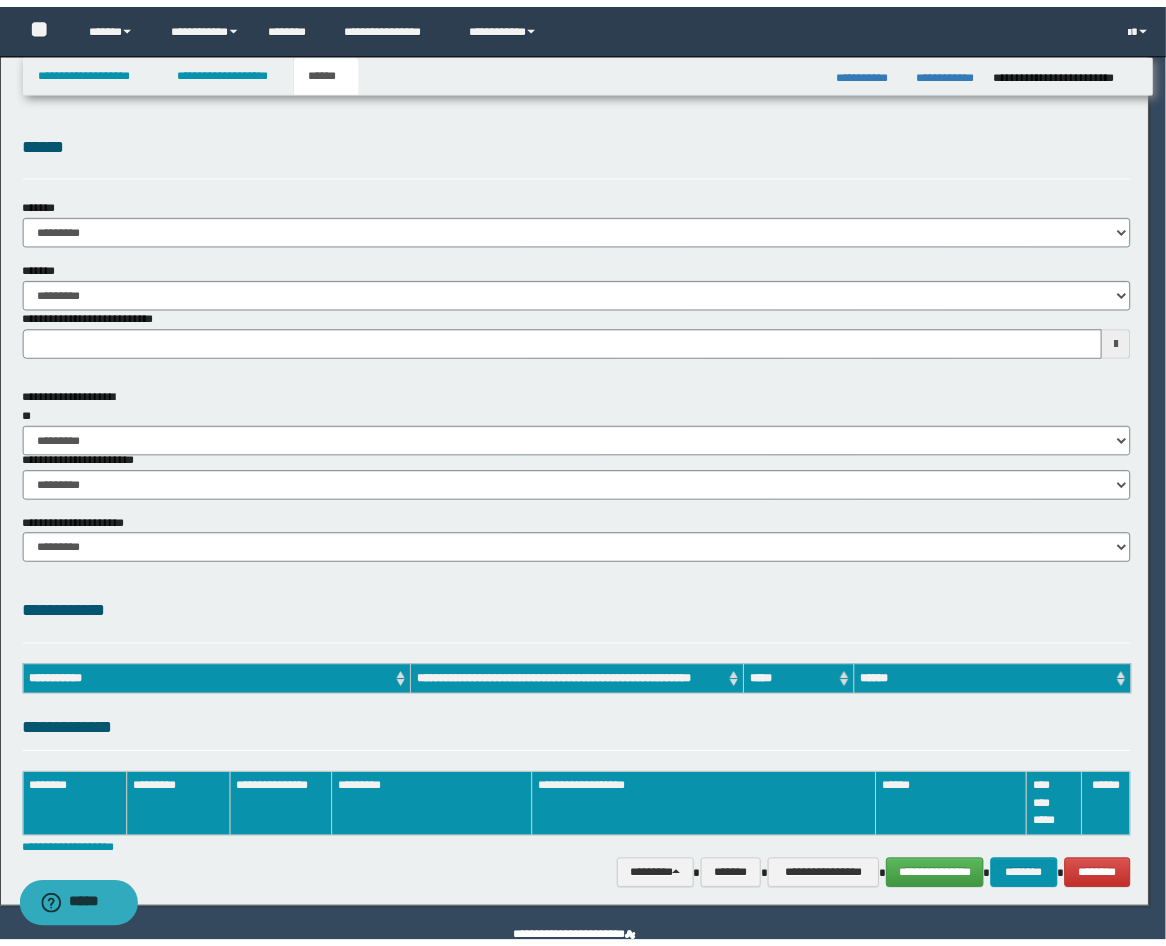 scroll, scrollTop: 0, scrollLeft: 0, axis: both 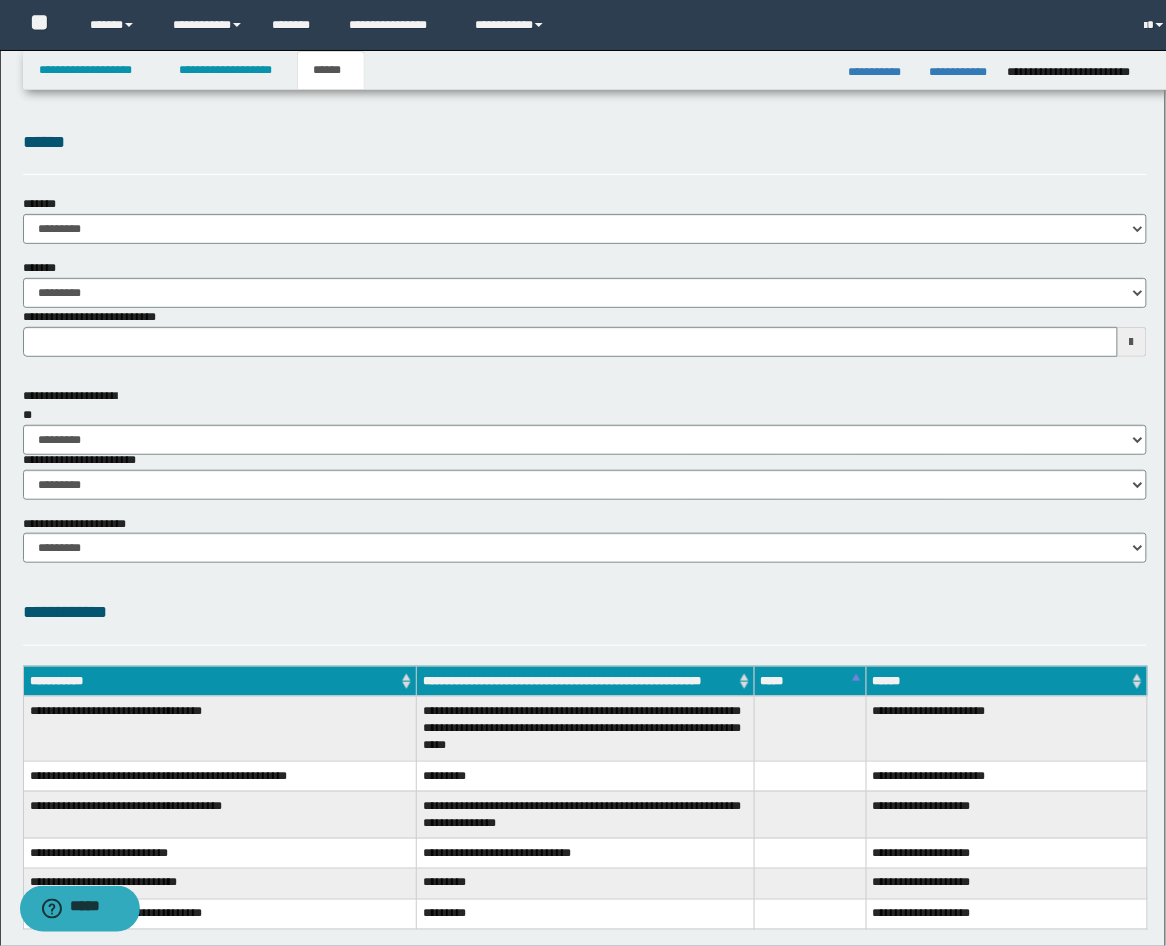 type 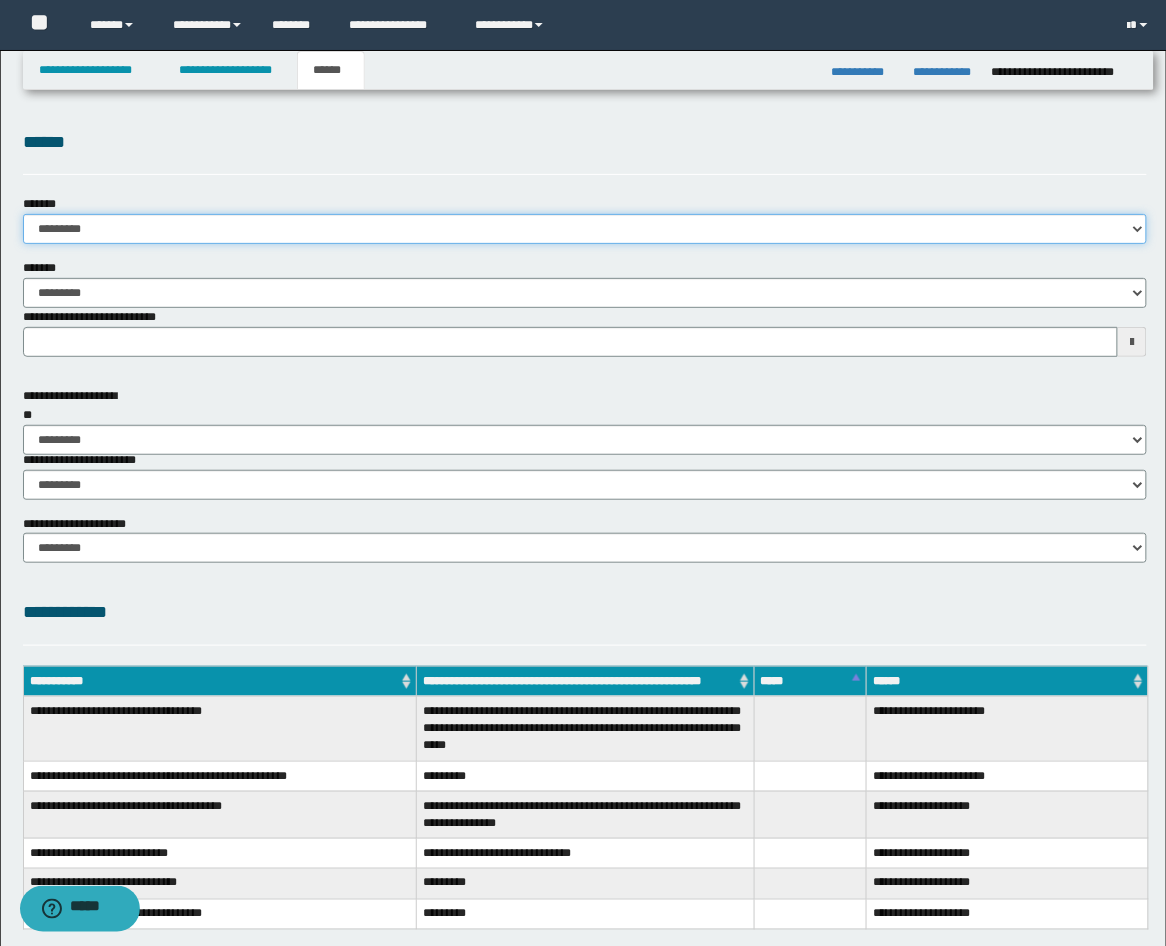 click on "**********" at bounding box center [585, 229] 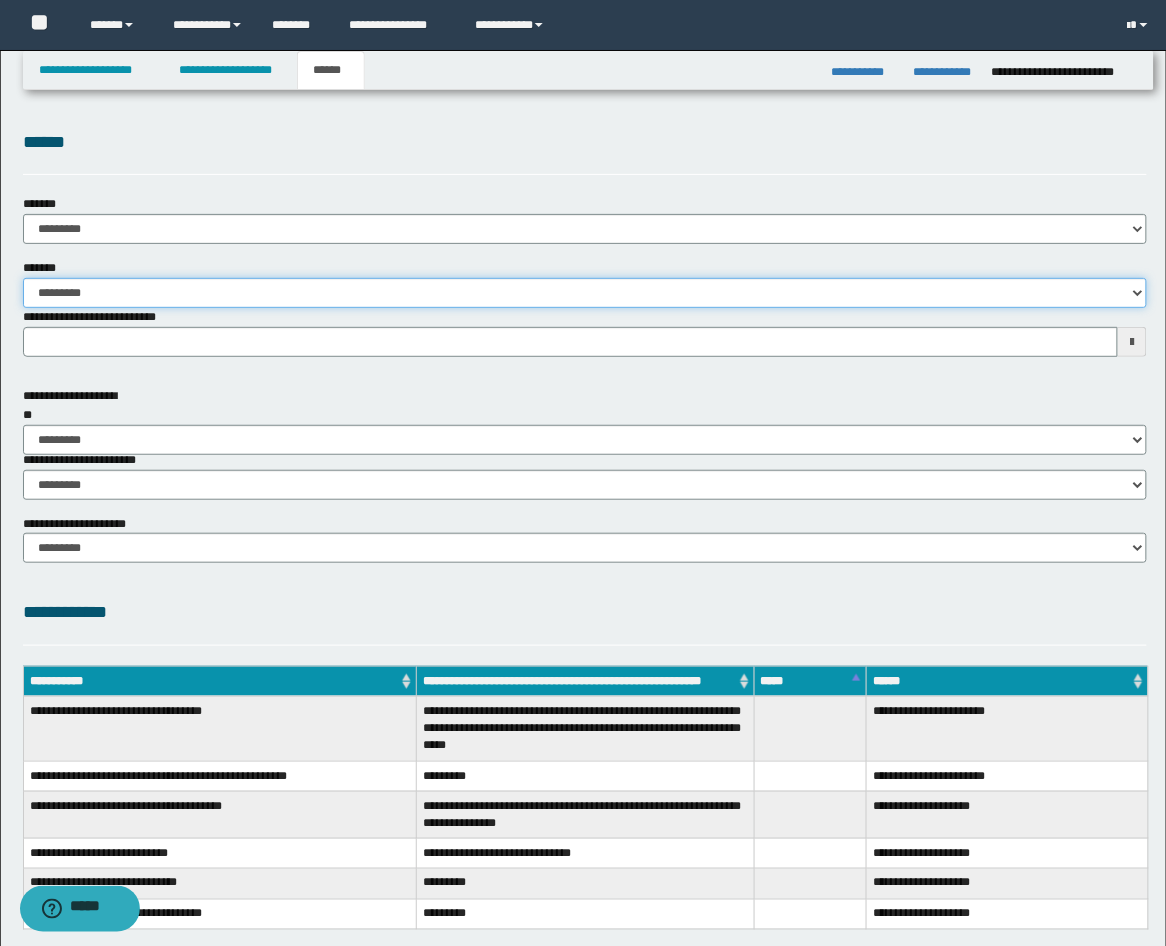 click on "**********" at bounding box center (585, 293) 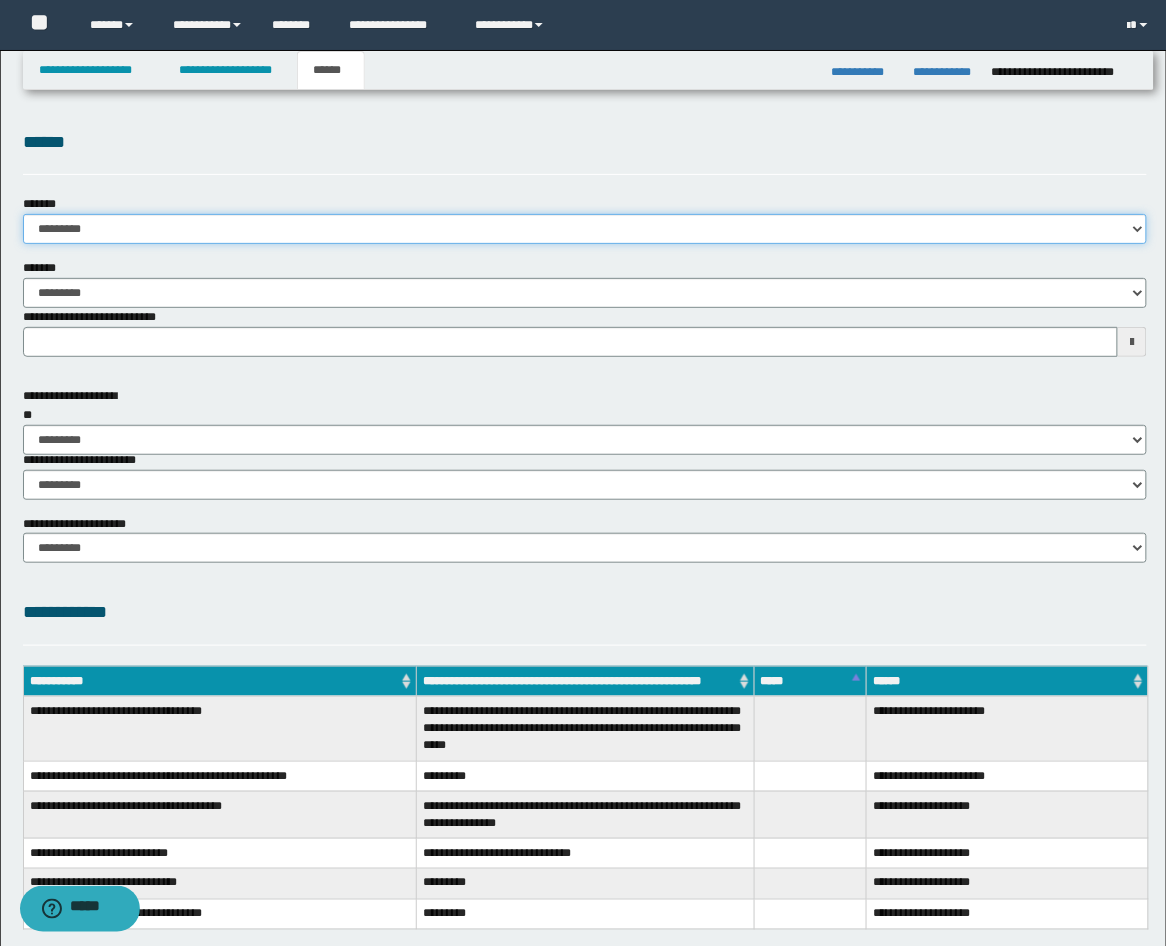click on "**********" at bounding box center [585, 229] 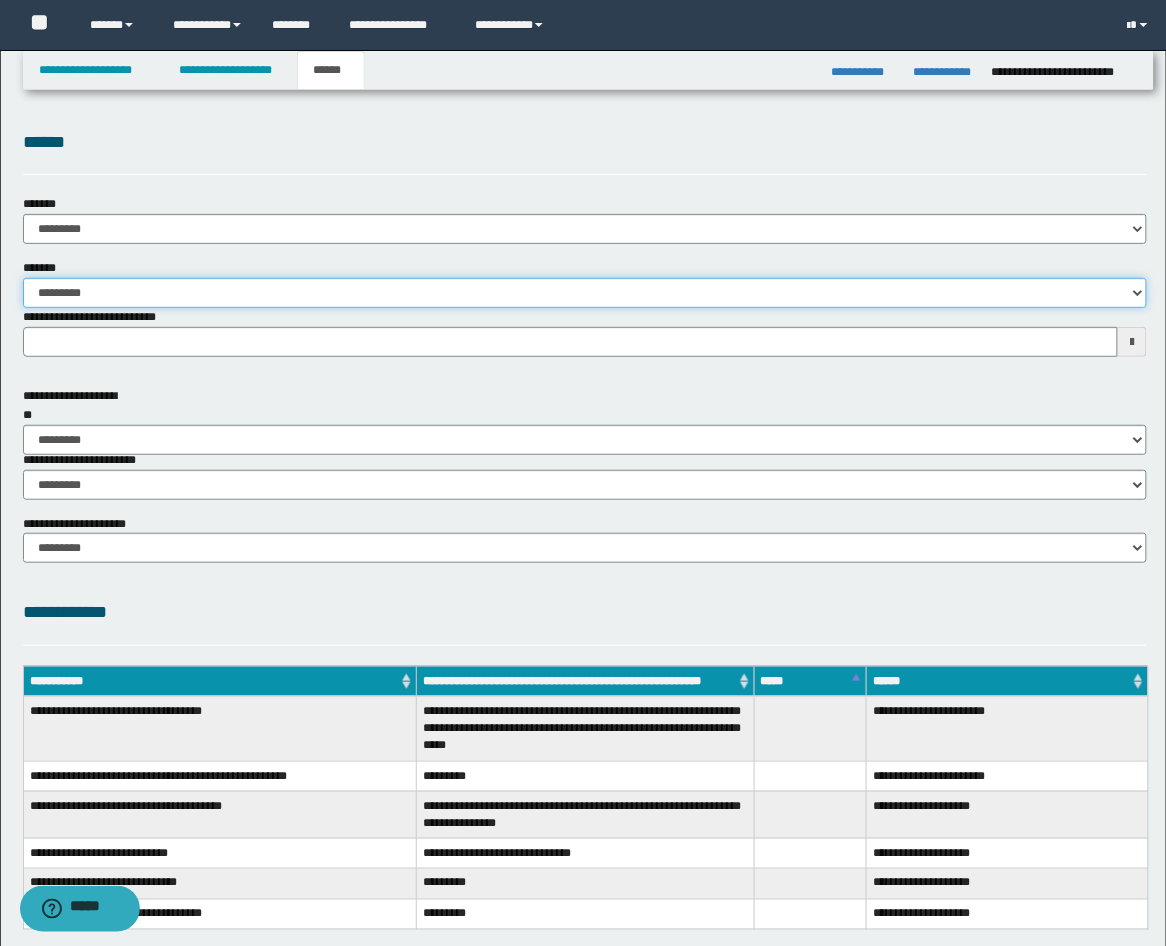click on "**********" at bounding box center (585, 293) 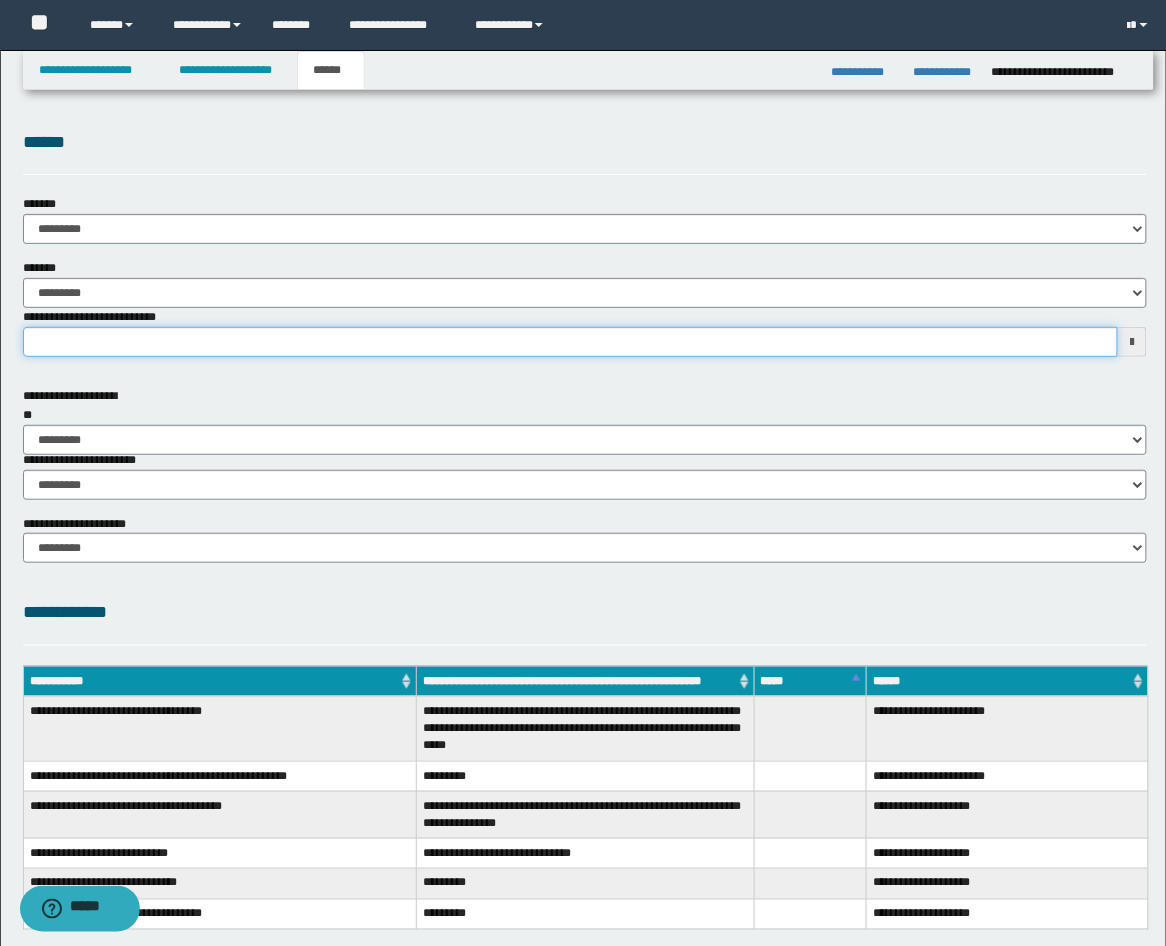click on "**********" at bounding box center [571, 342] 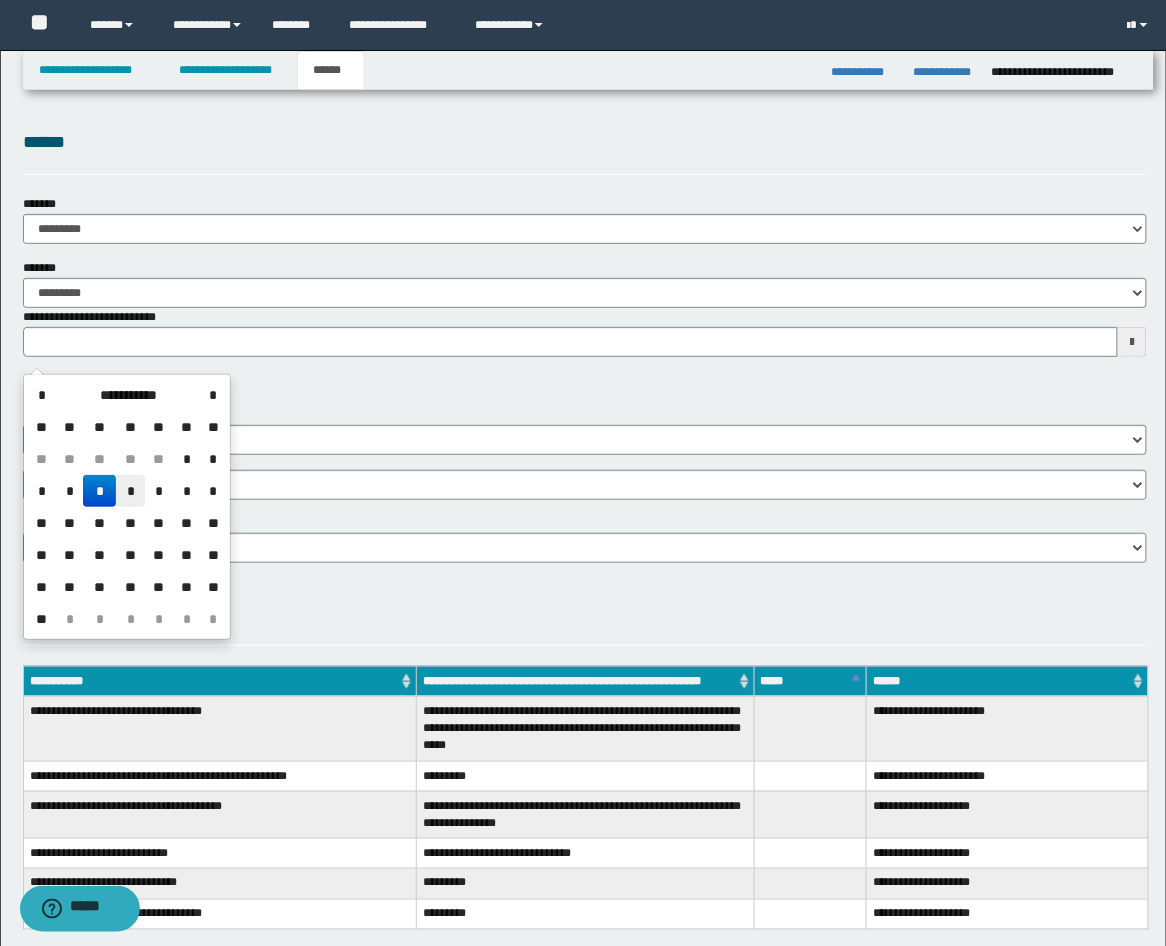click on "*" at bounding box center [130, 491] 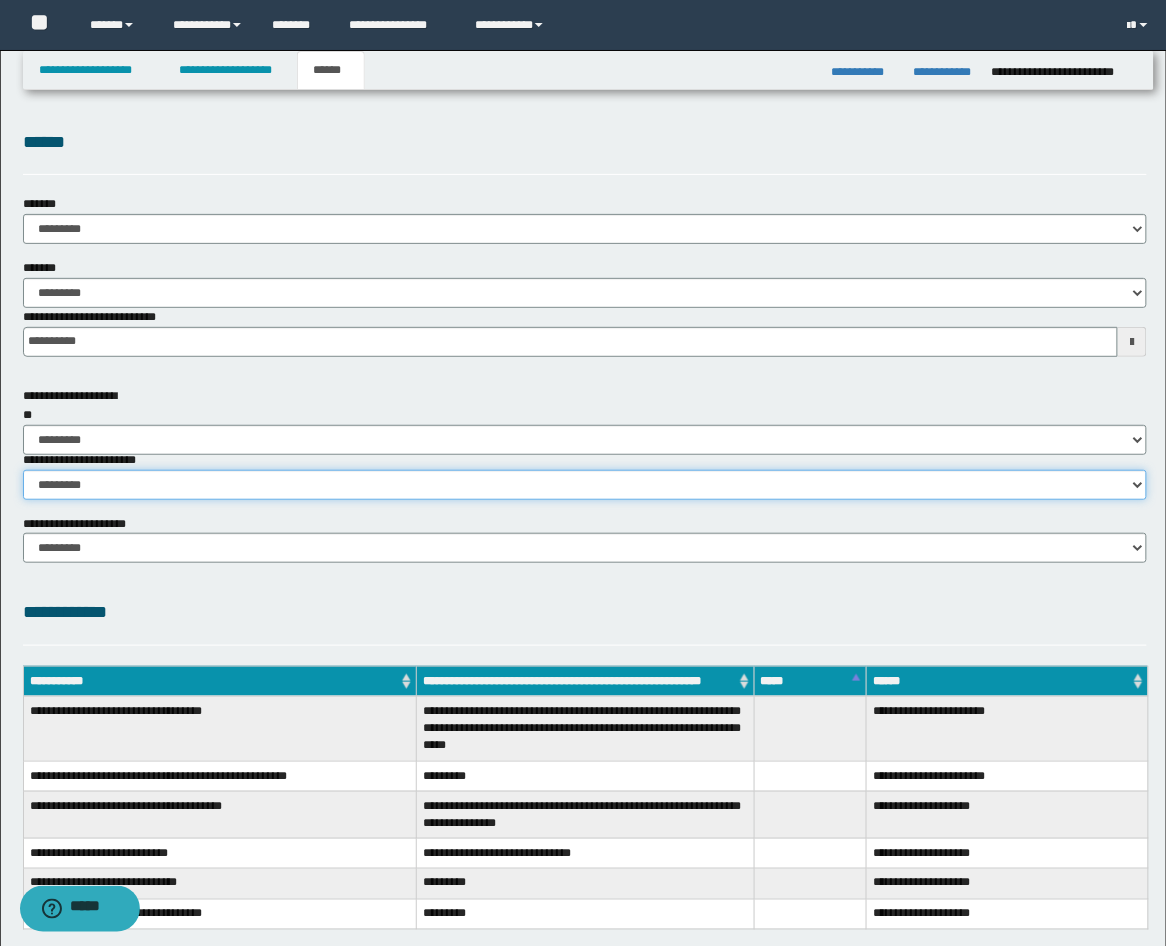 click on "*********
*********
*********" at bounding box center [585, 485] 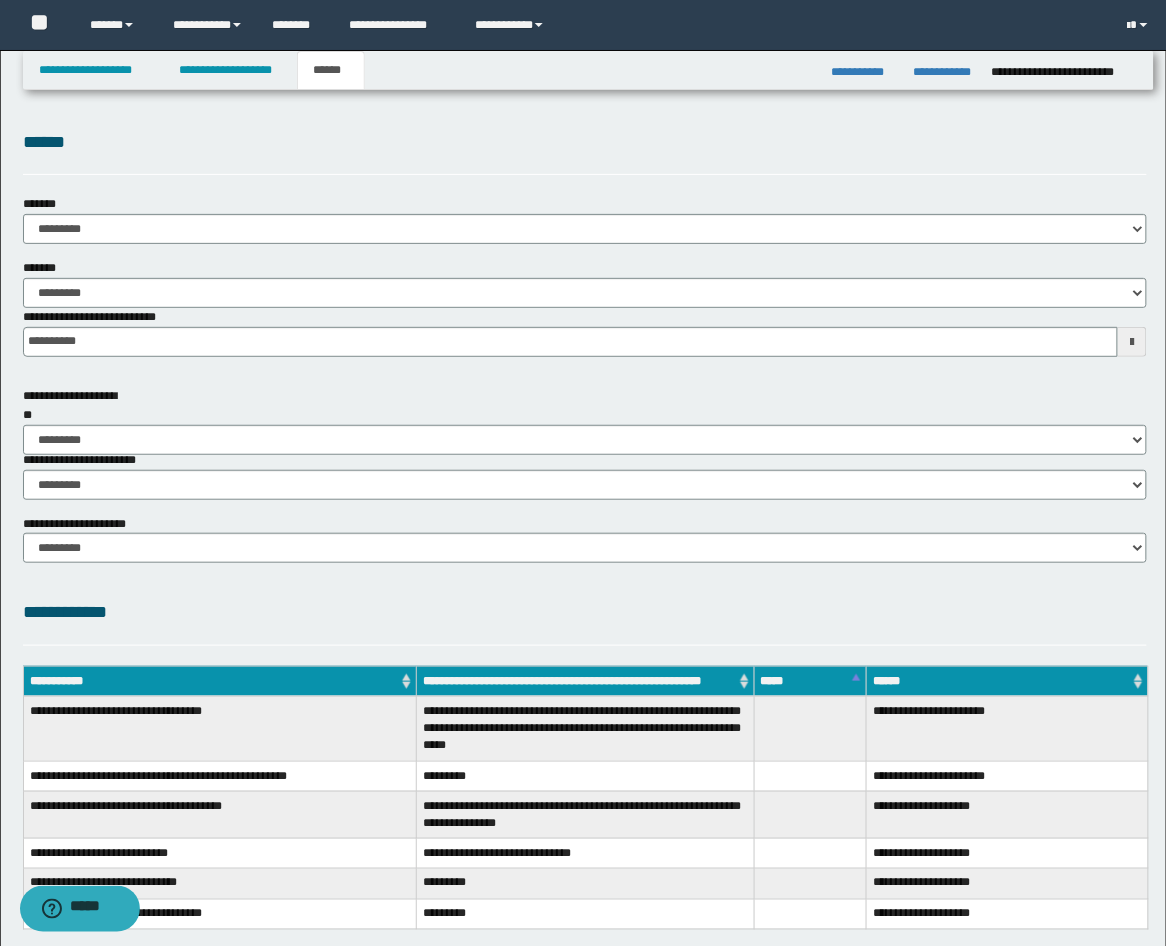 click on "**********" at bounding box center (585, 684) 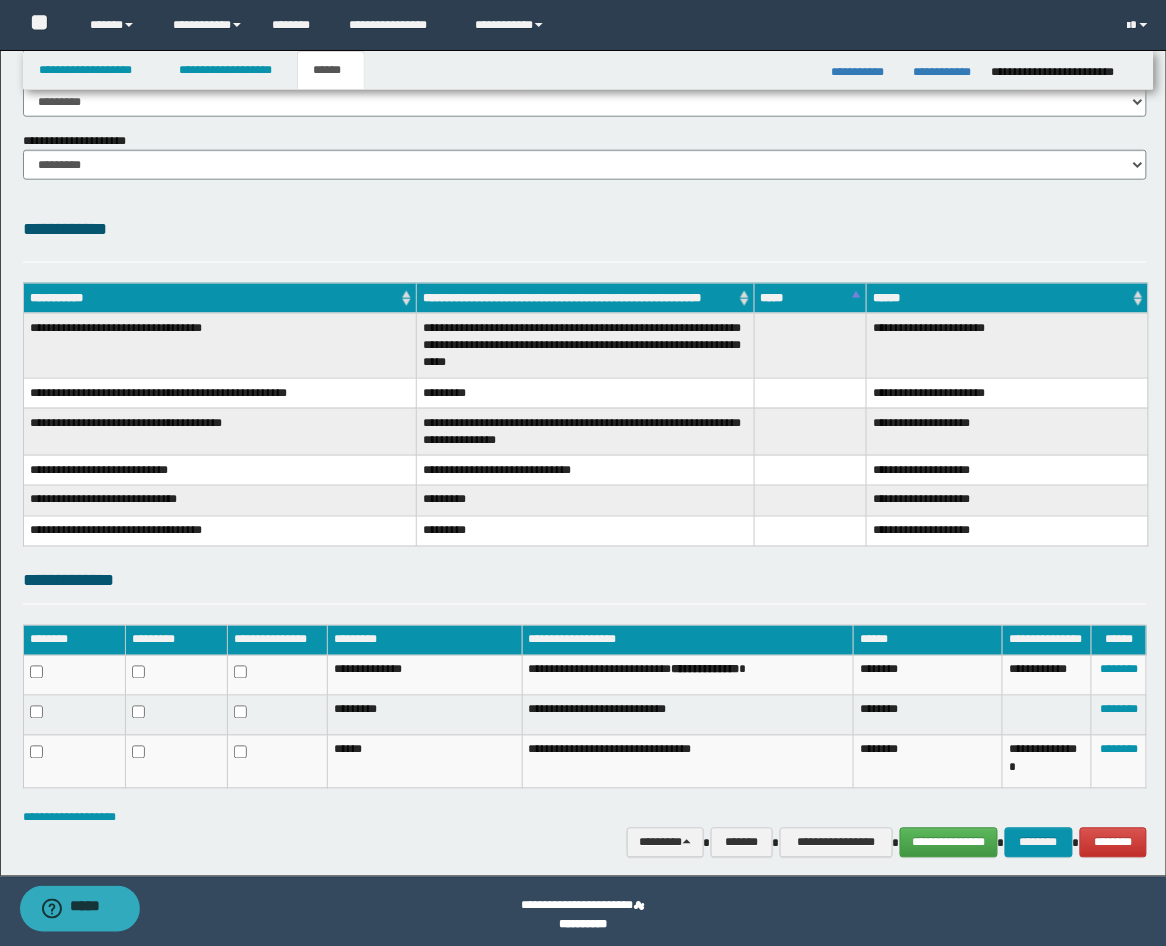 scroll, scrollTop: 391, scrollLeft: 0, axis: vertical 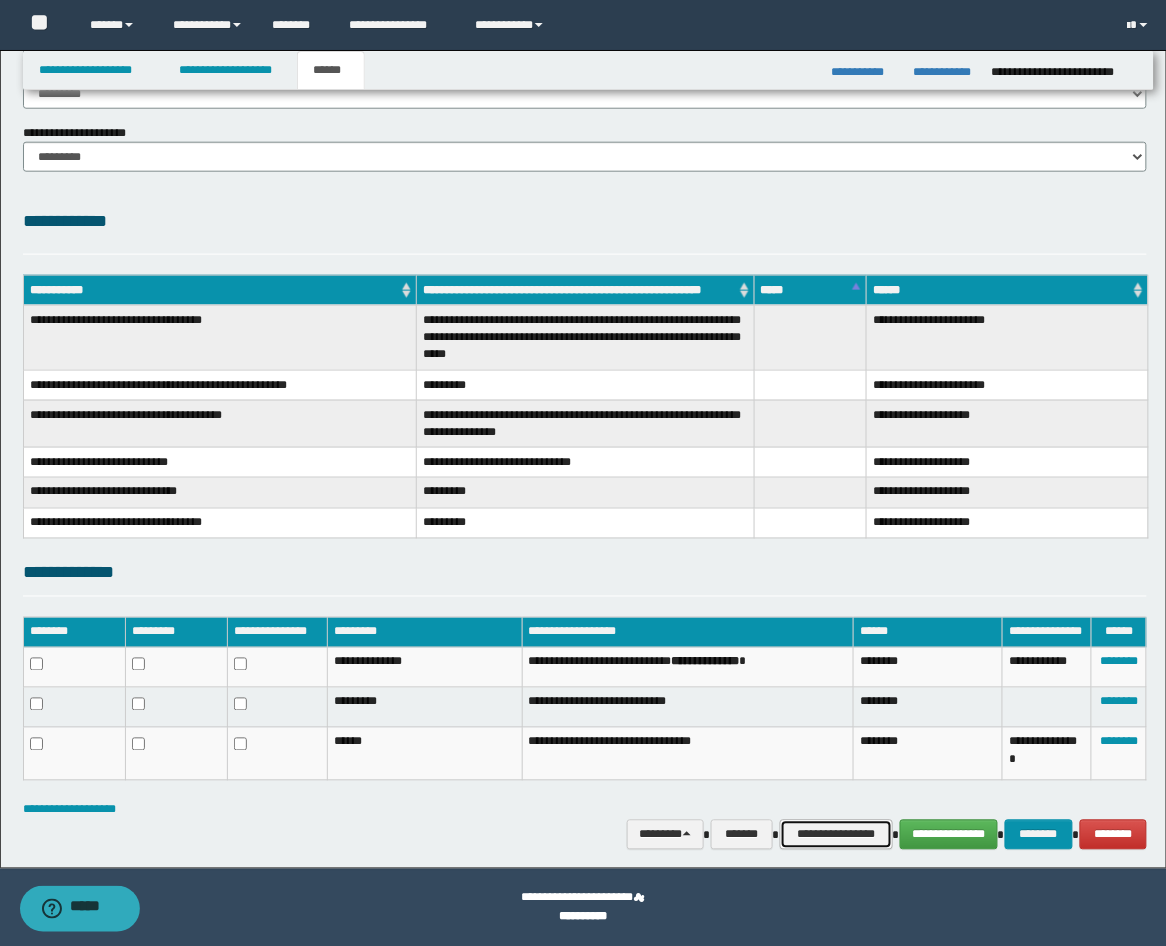 click on "**********" at bounding box center (836, 835) 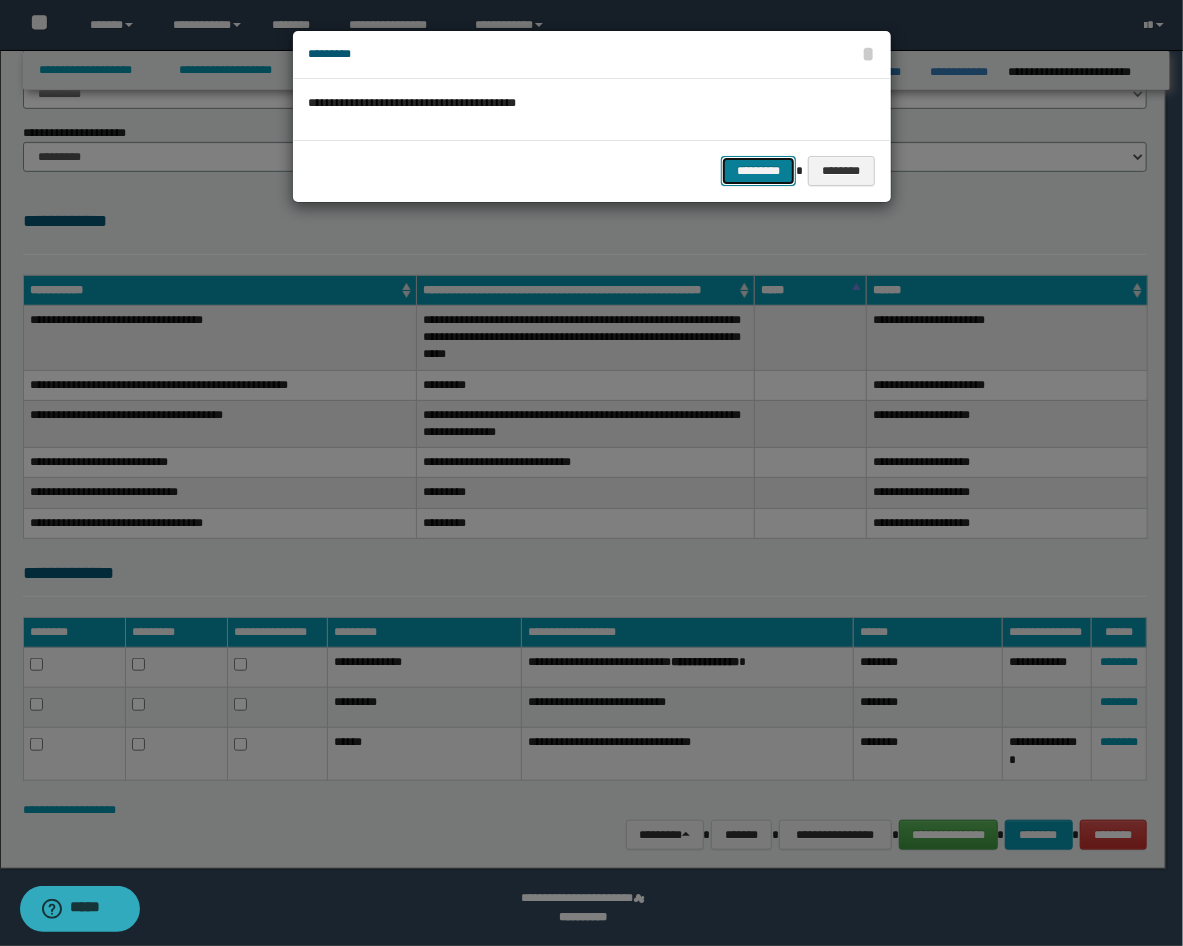 click on "*********" at bounding box center [758, 171] 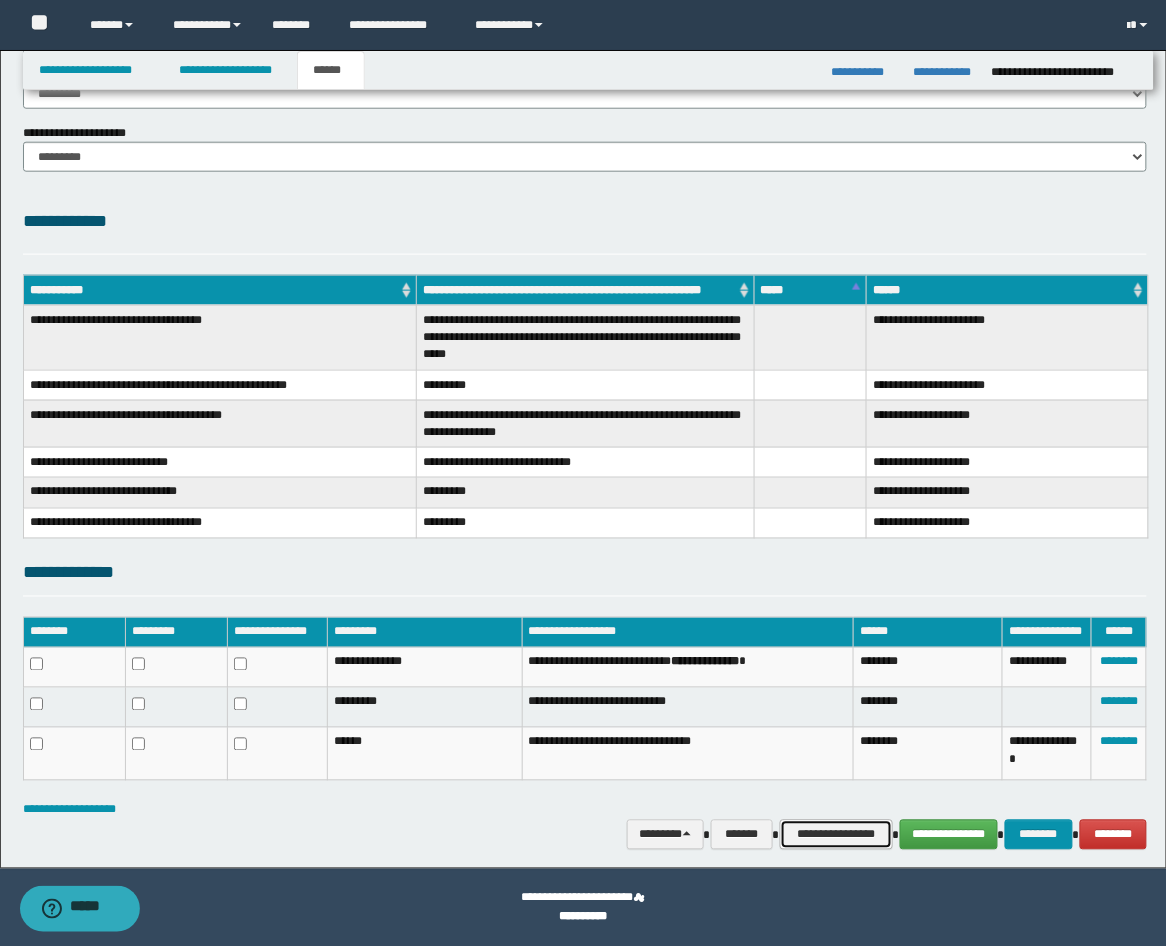 click on "**********" at bounding box center (836, 835) 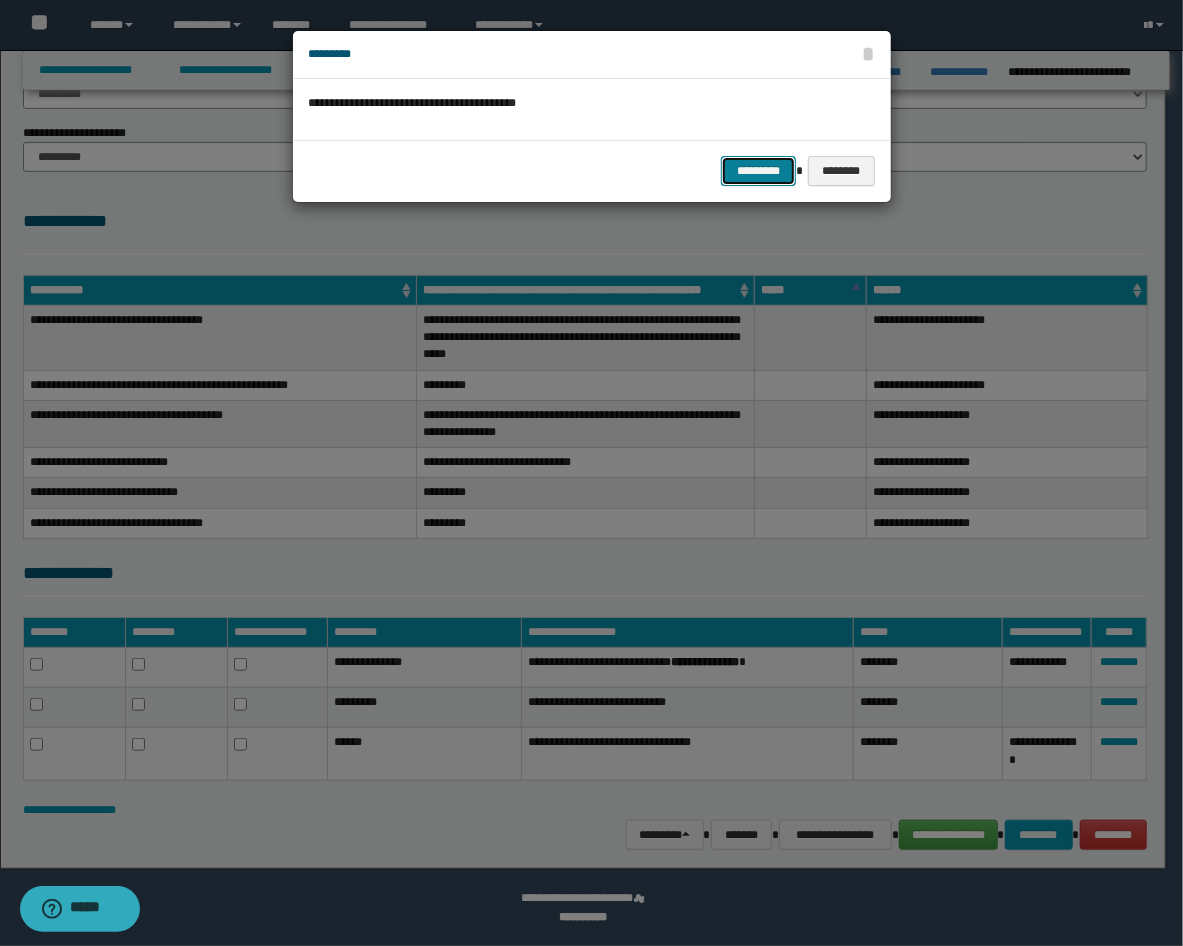 click on "*********" at bounding box center (758, 171) 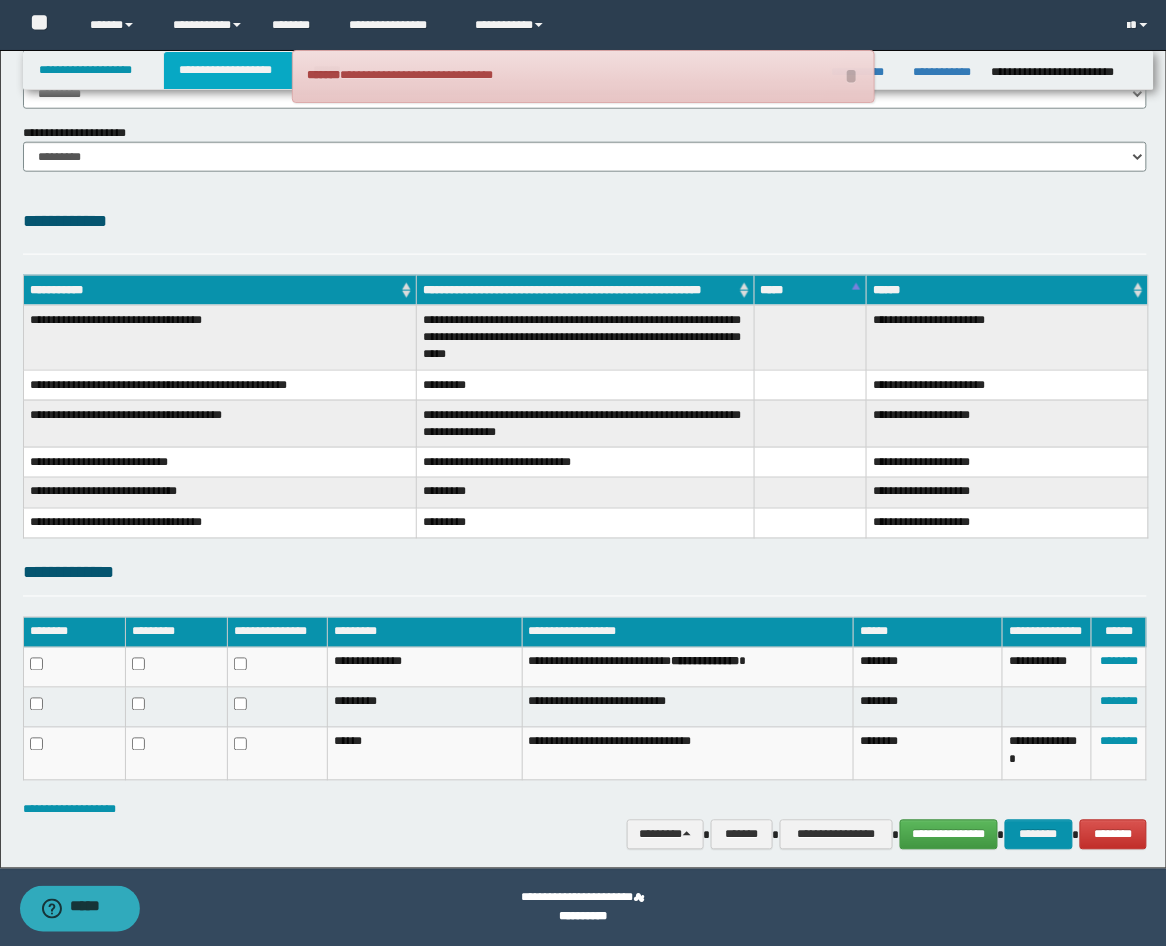 click on "**********" at bounding box center [229, 70] 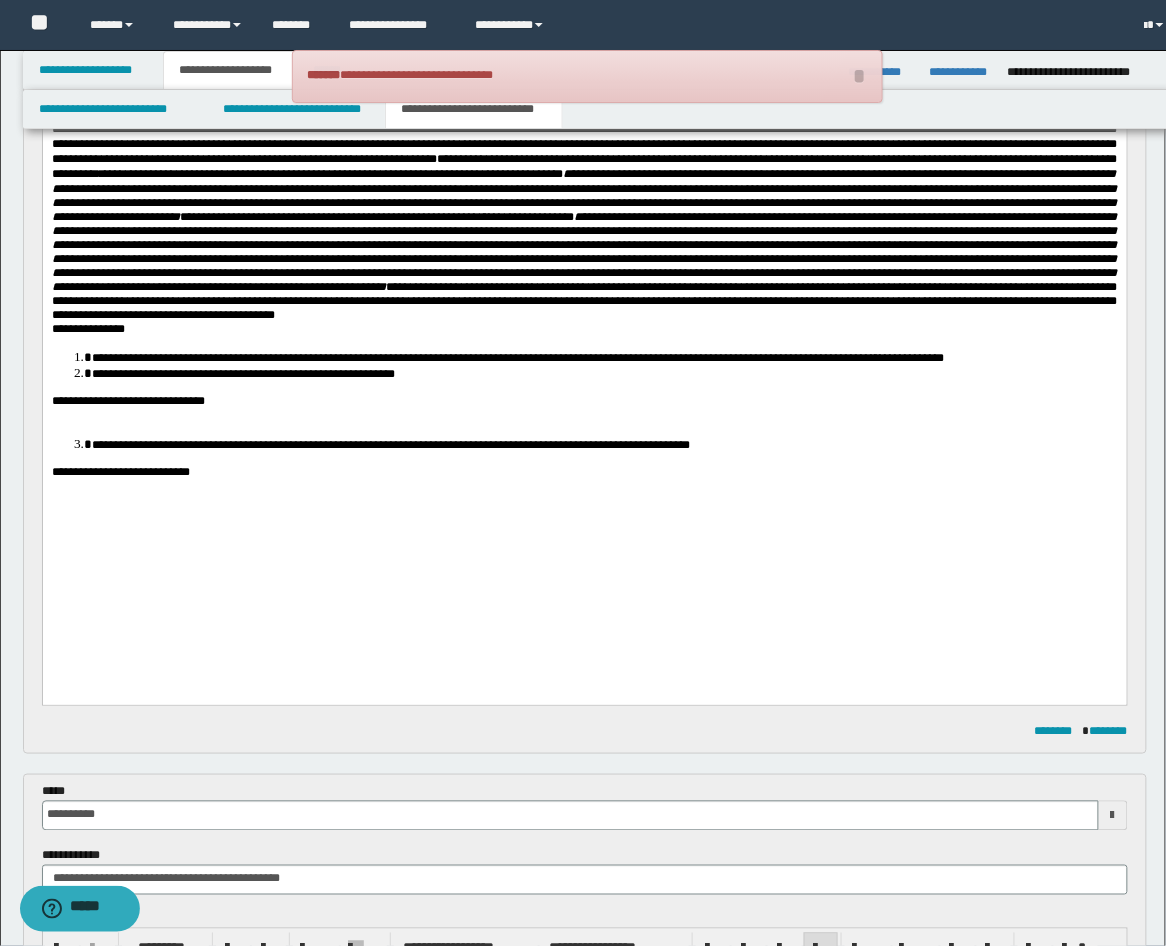 scroll, scrollTop: 422, scrollLeft: 0, axis: vertical 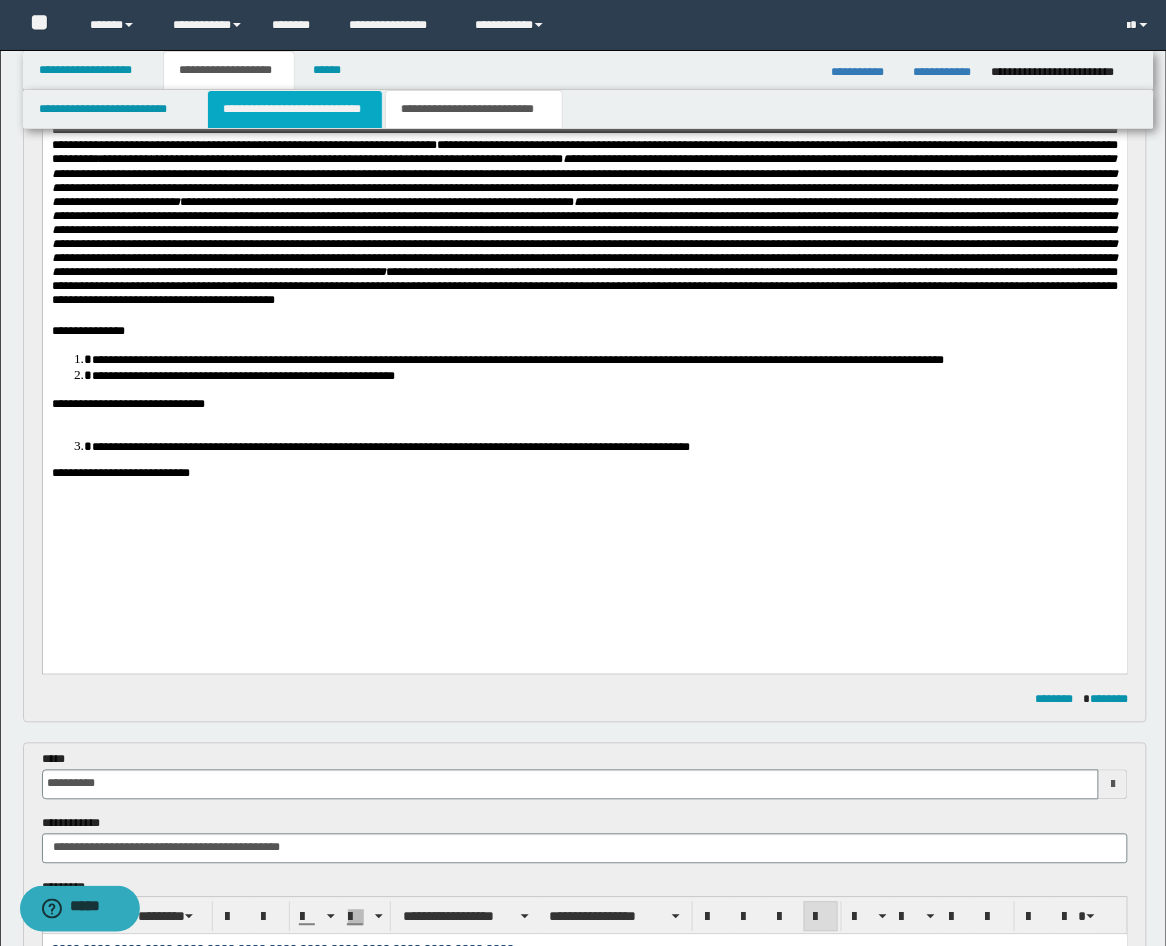 click on "**********" at bounding box center [295, 109] 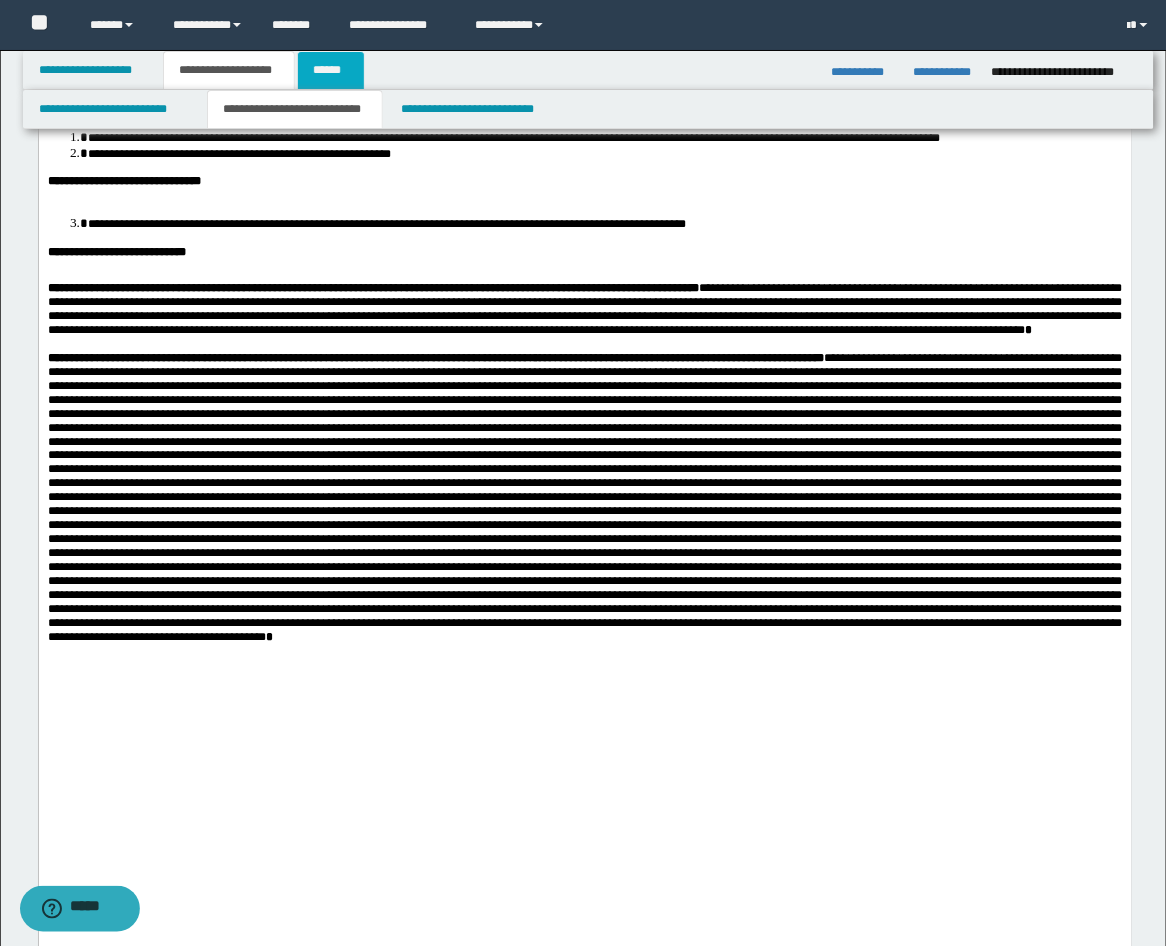 click on "******" at bounding box center (331, 70) 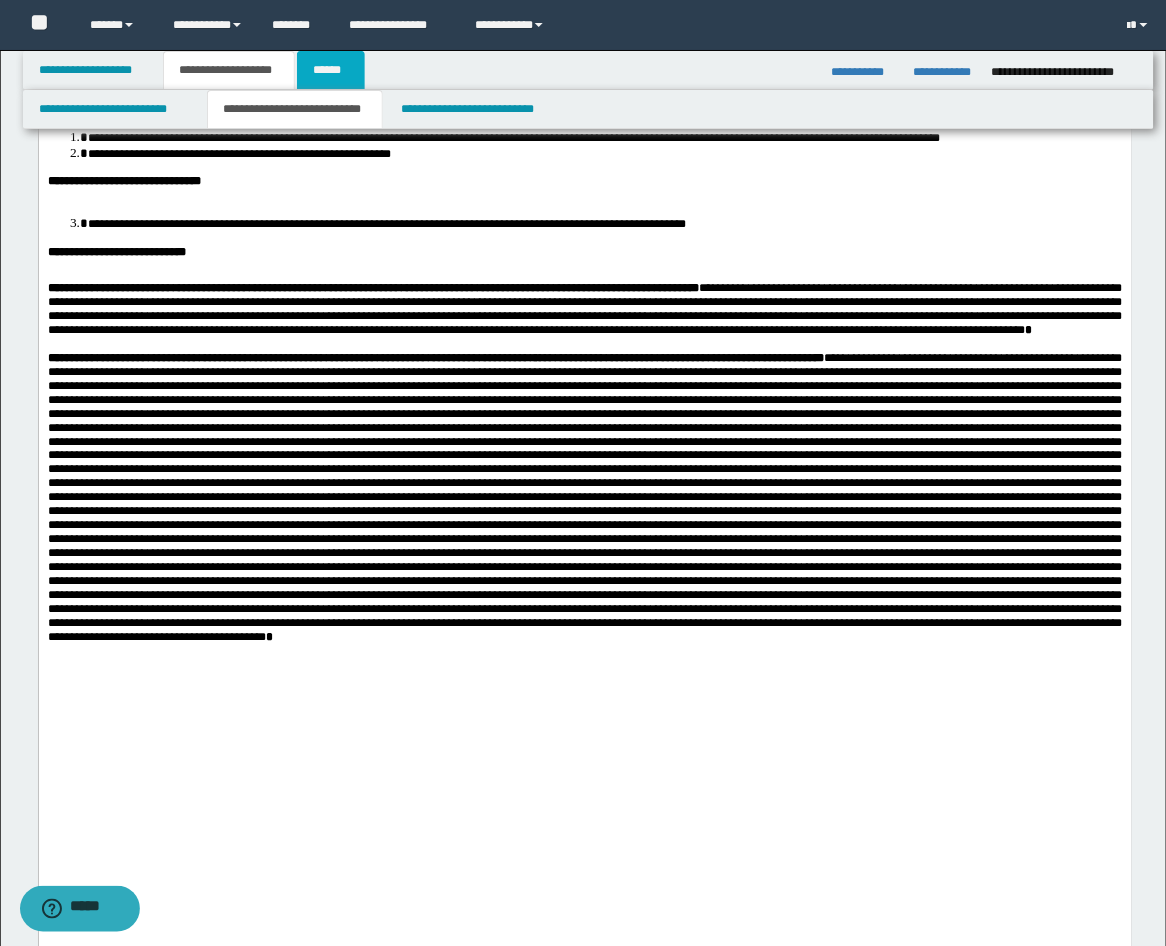scroll, scrollTop: 391, scrollLeft: 0, axis: vertical 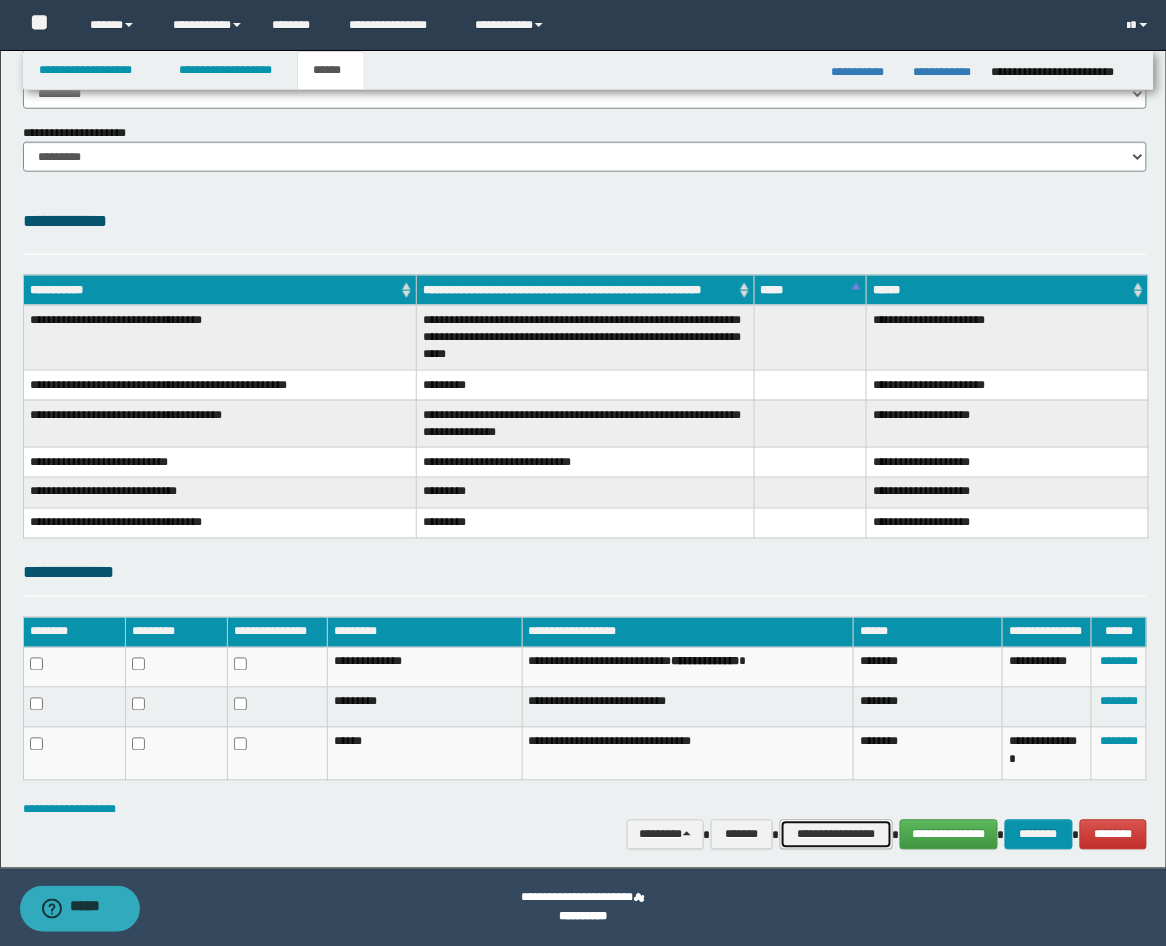 click on "**********" at bounding box center (836, 835) 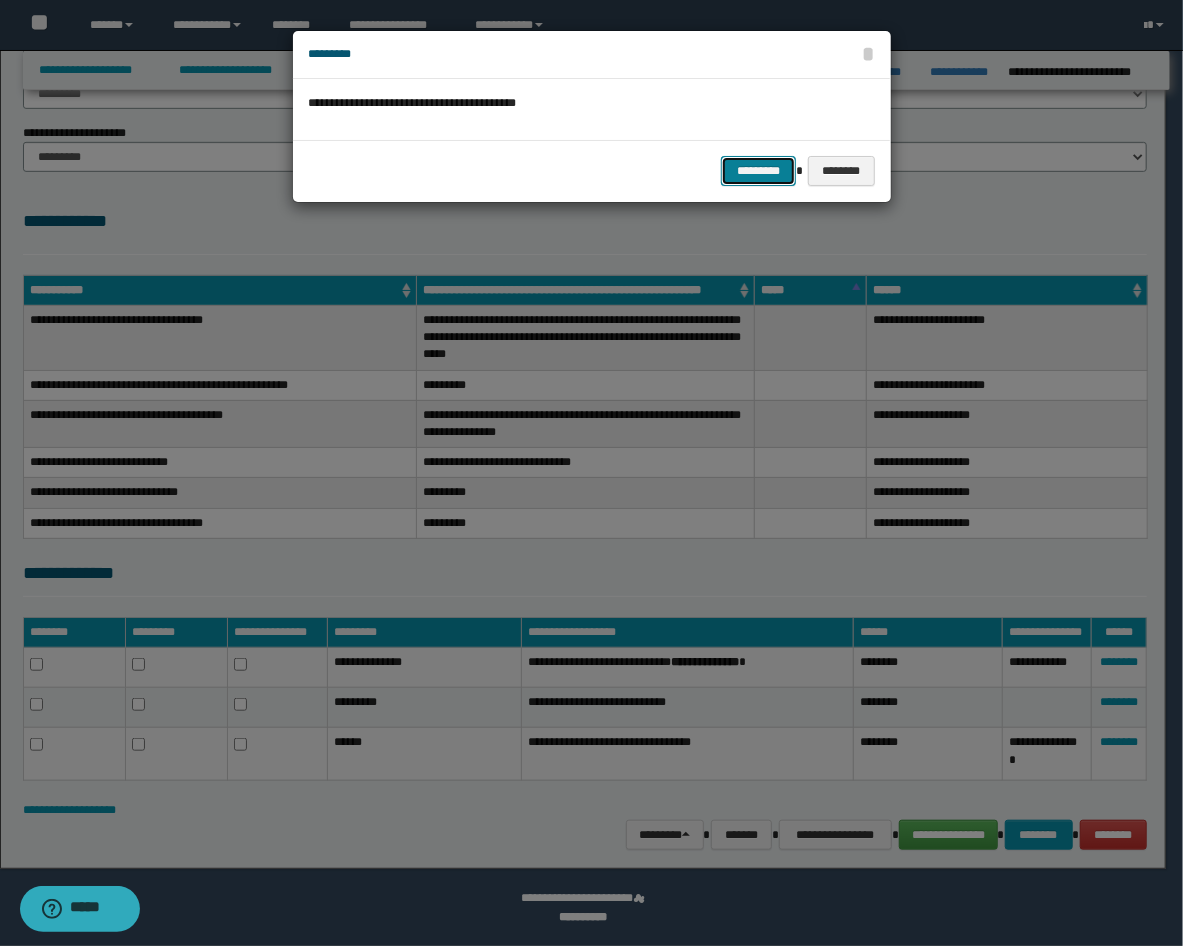 click on "*********" at bounding box center [758, 171] 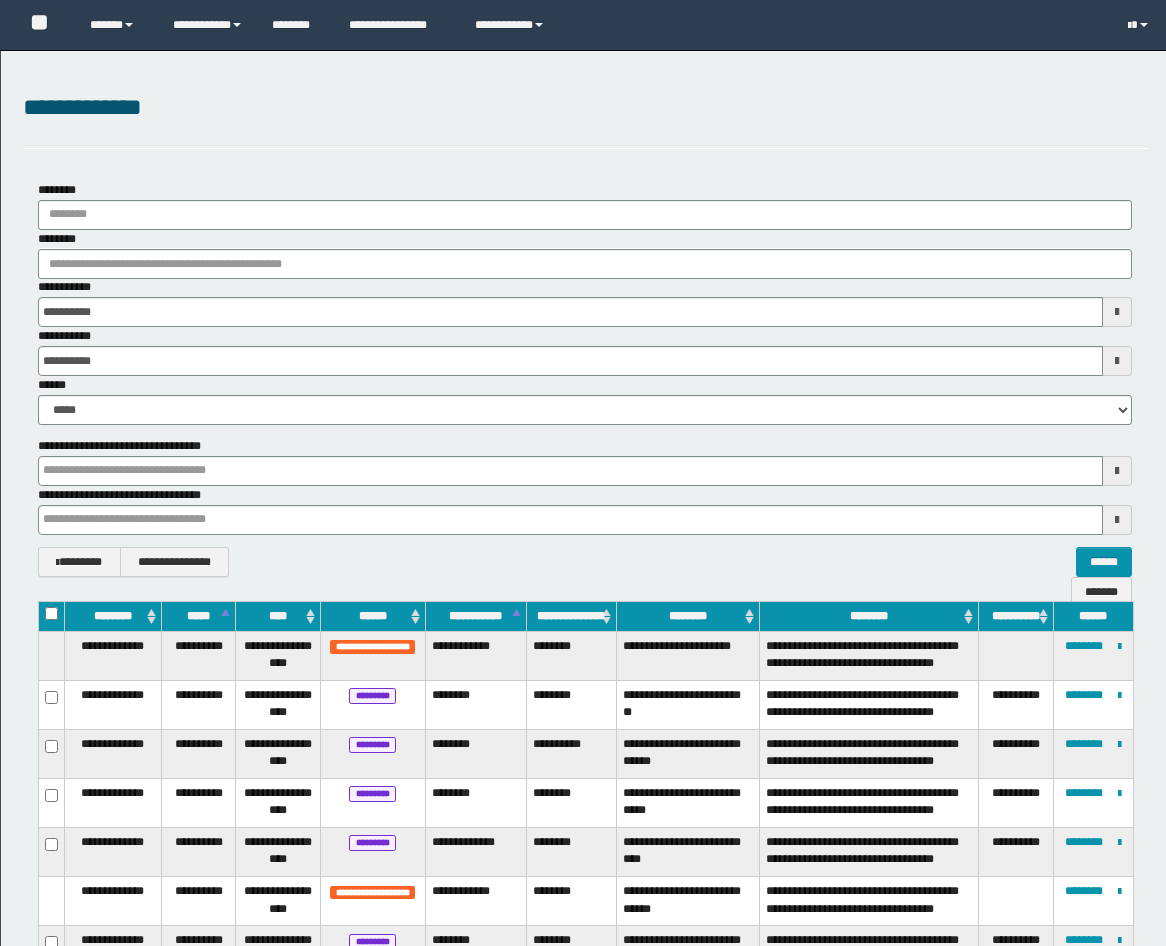 scroll, scrollTop: 2297, scrollLeft: 0, axis: vertical 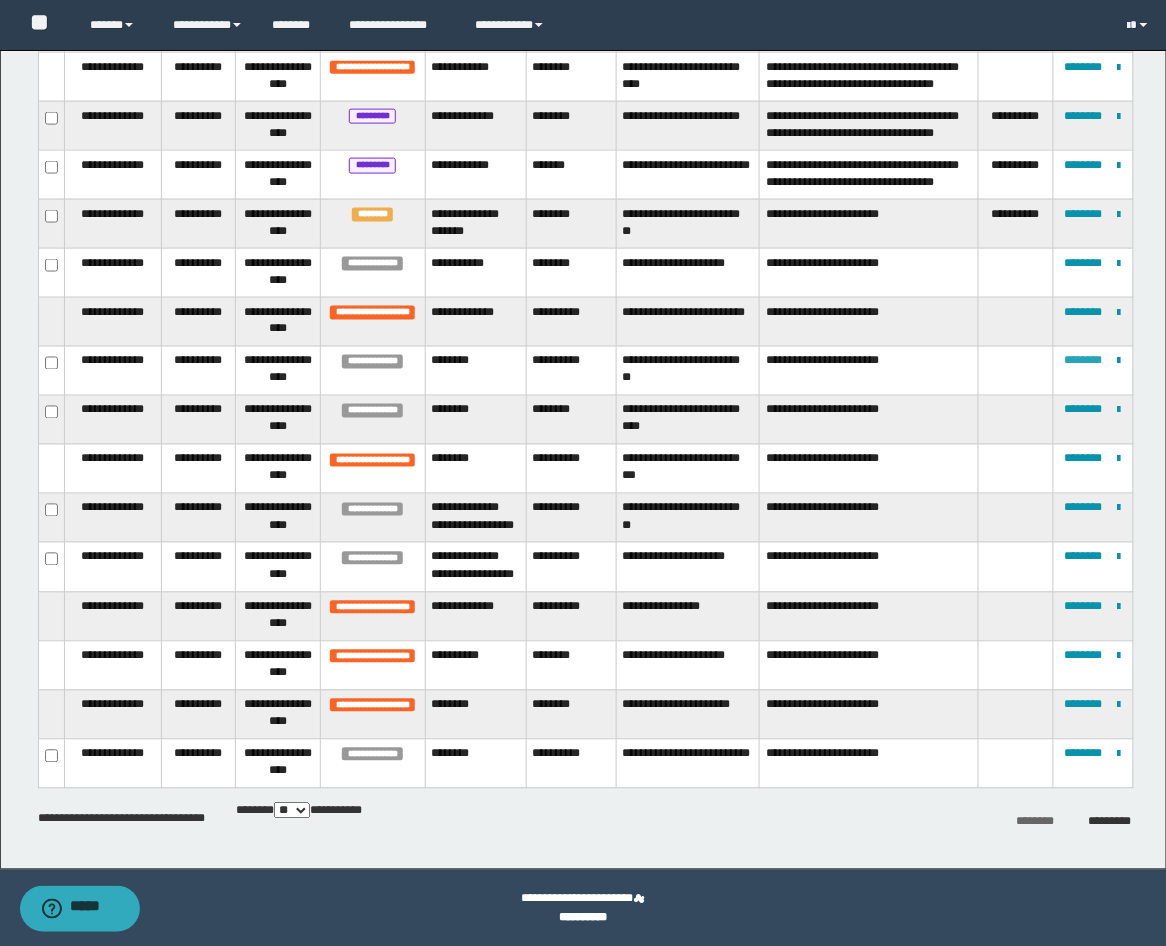 click on "********" at bounding box center (1084, 361) 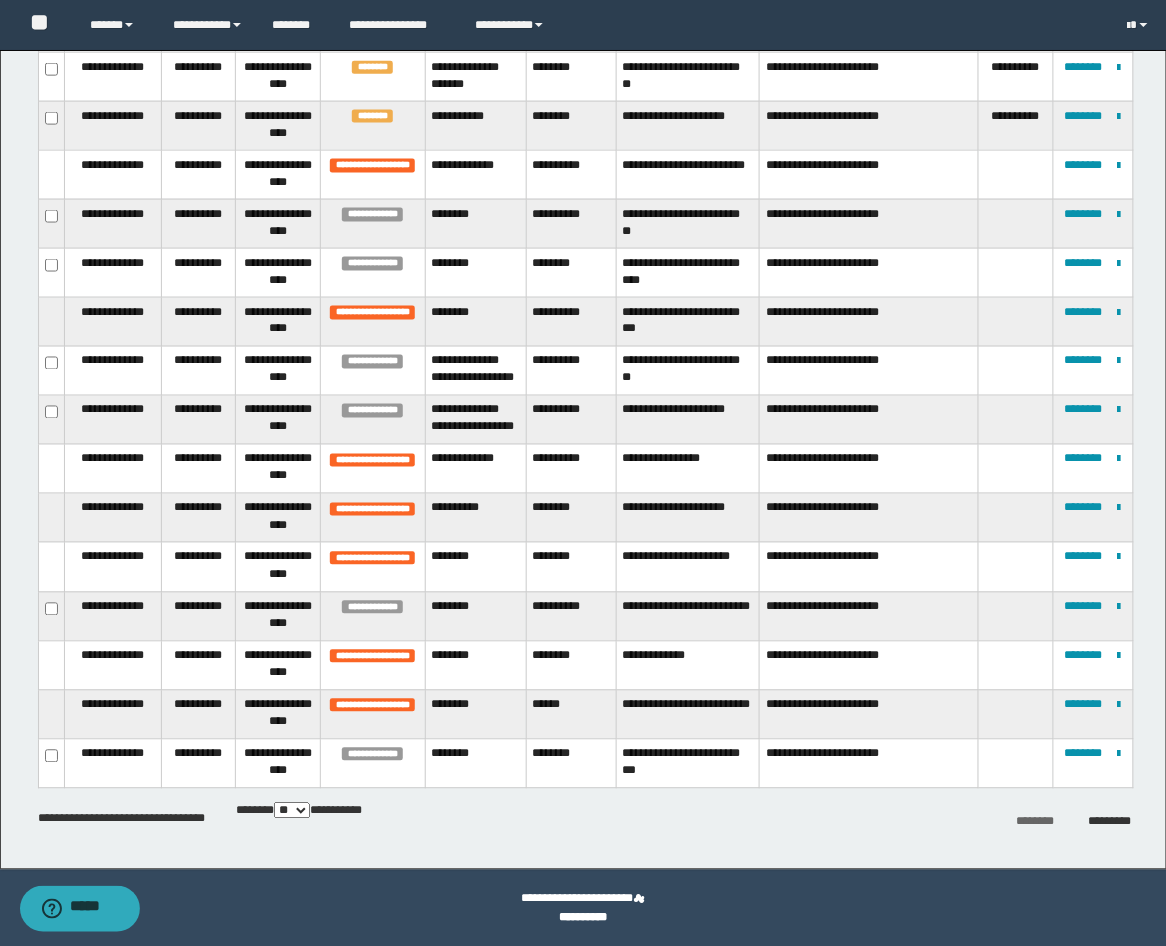 scroll, scrollTop: 304, scrollLeft: 0, axis: vertical 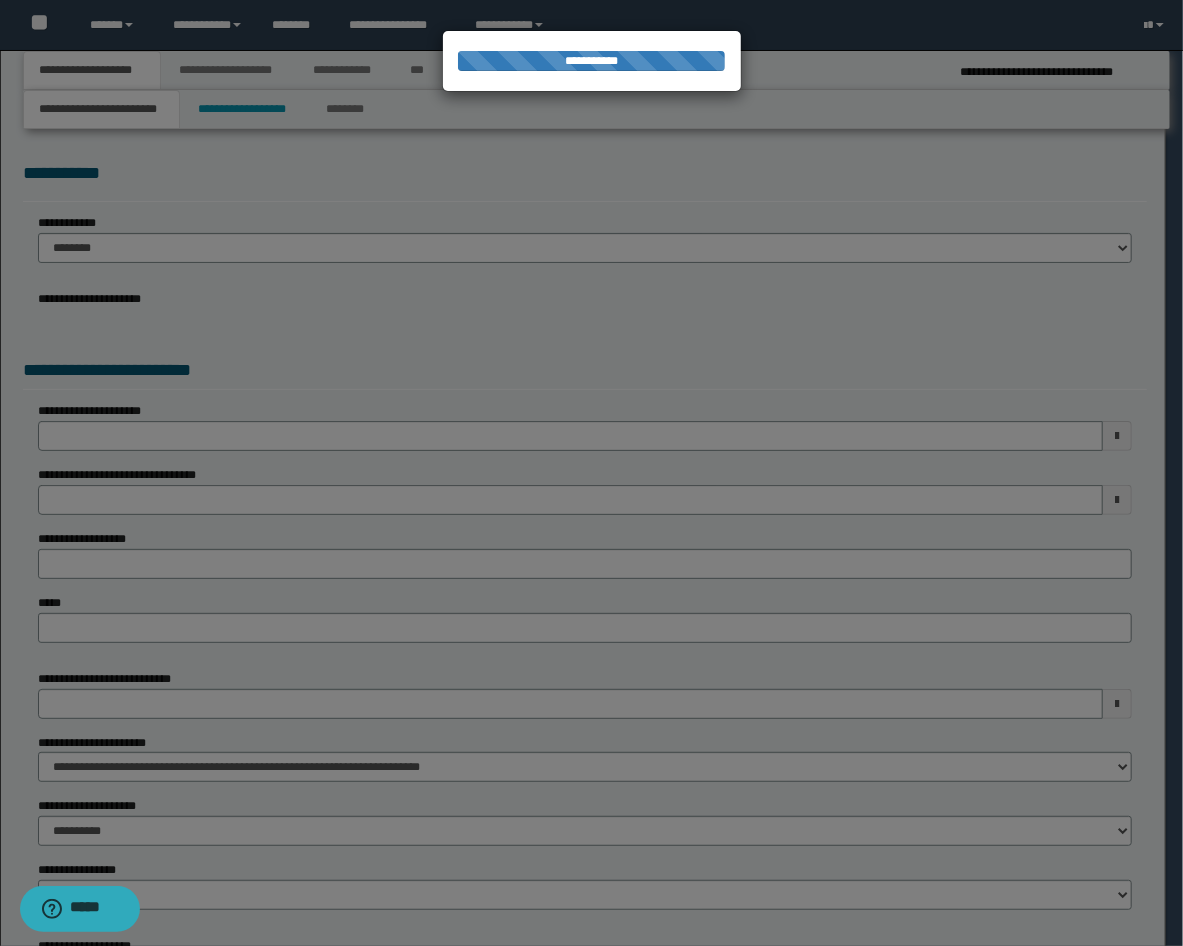 select on "*" 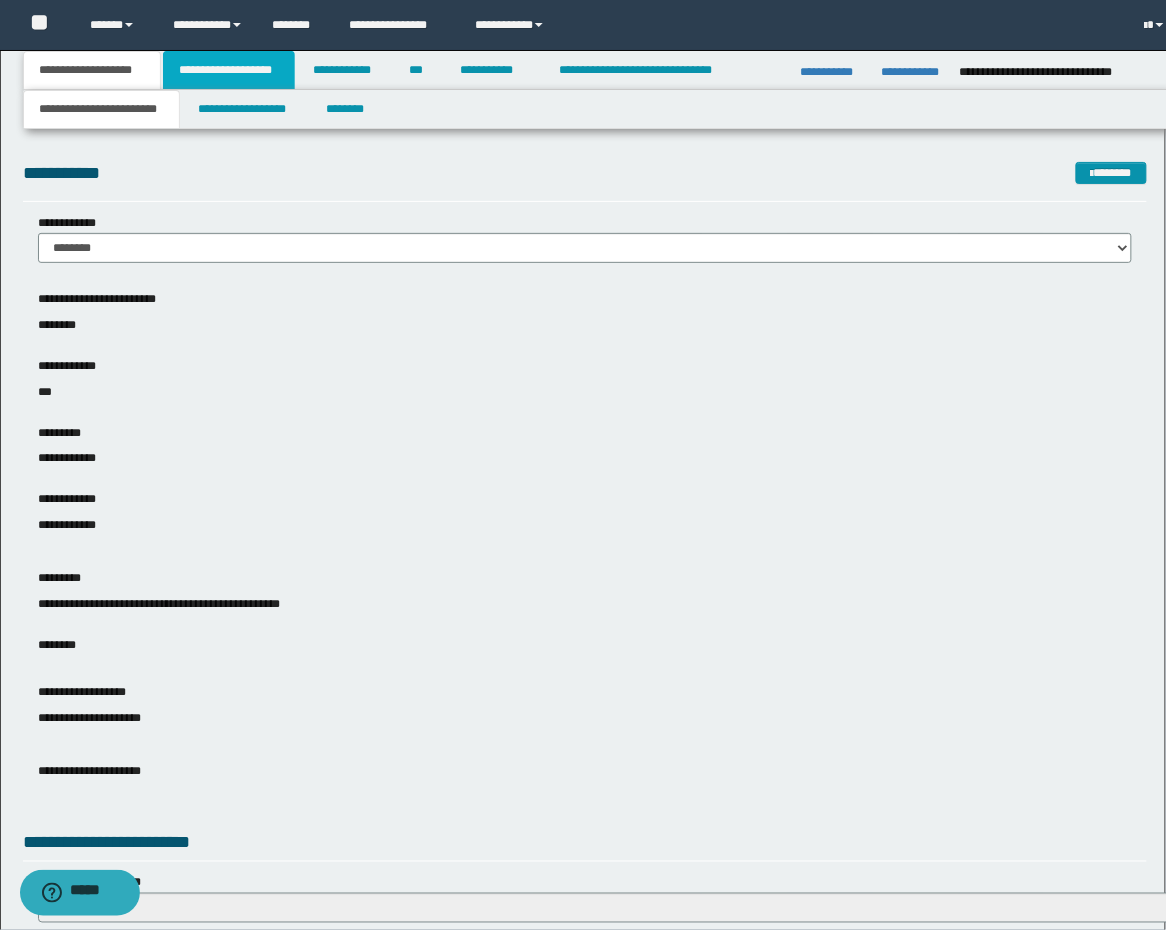 click on "**********" at bounding box center [229, 70] 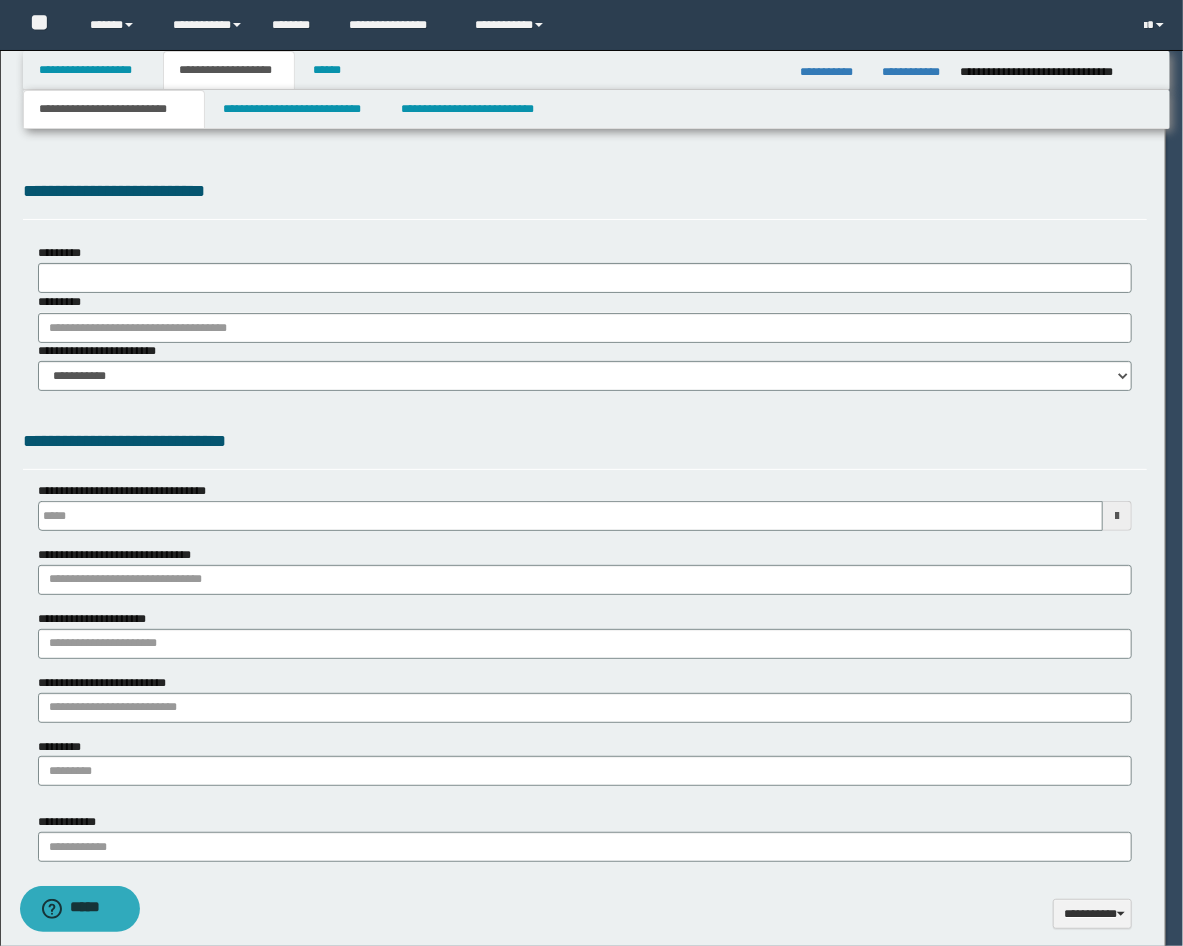 type on "**********" 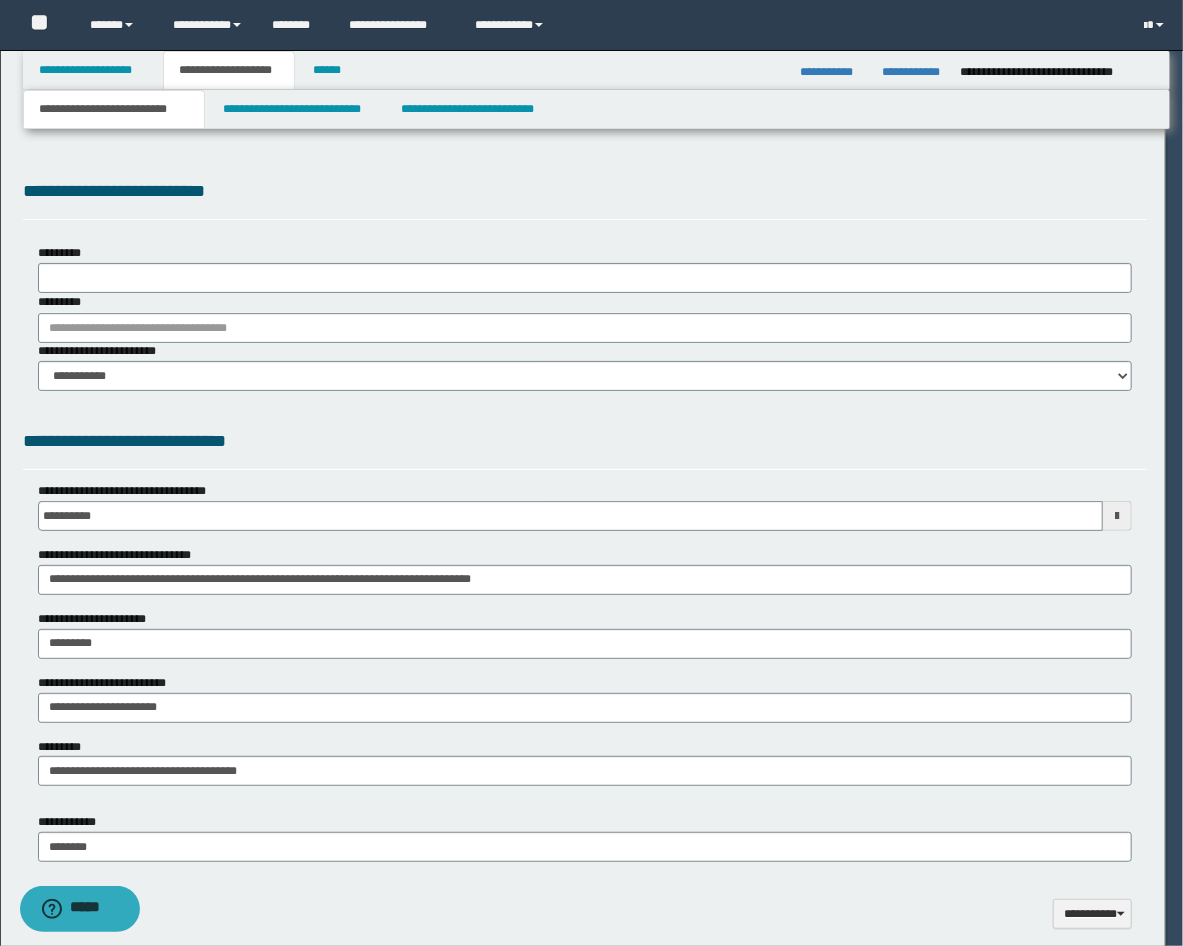 scroll, scrollTop: 0, scrollLeft: 0, axis: both 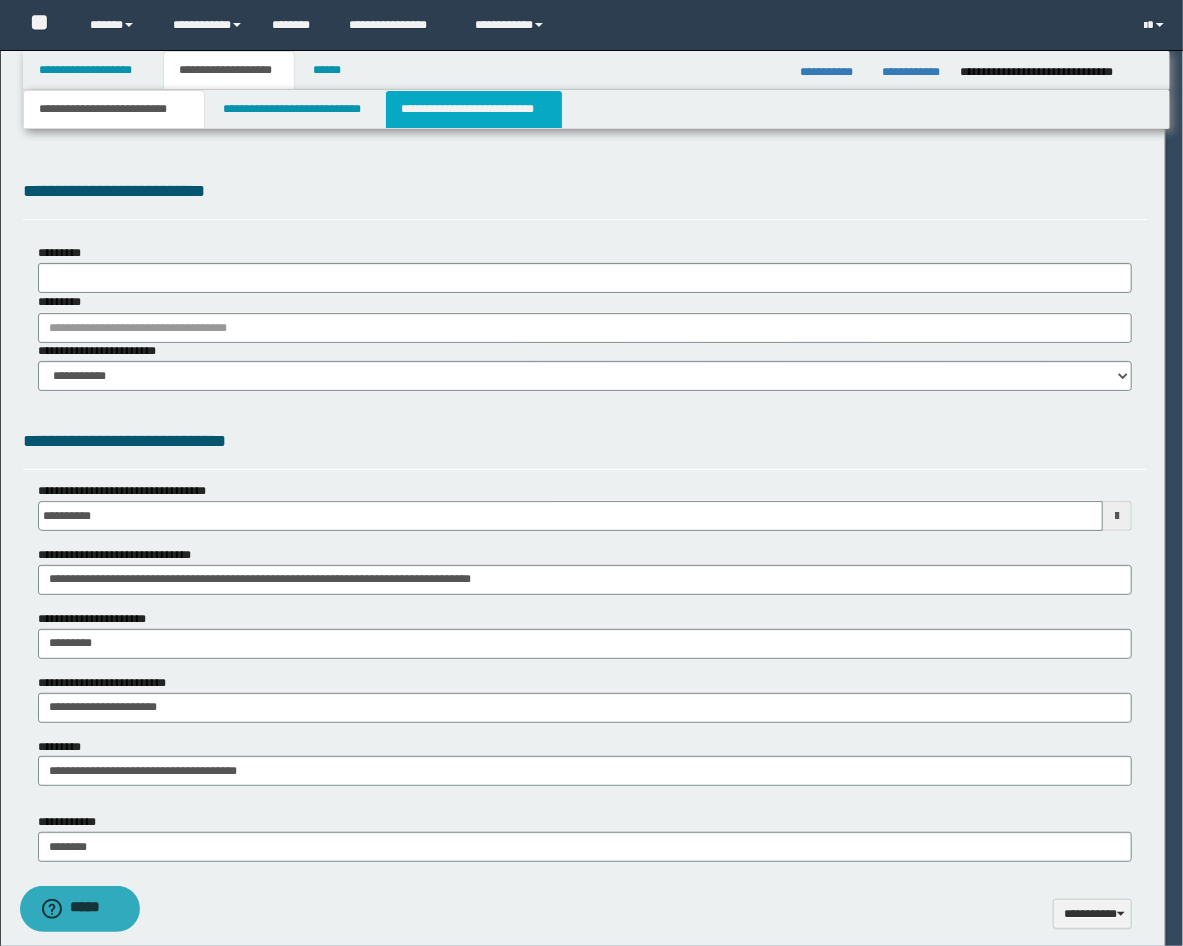 type on "**********" 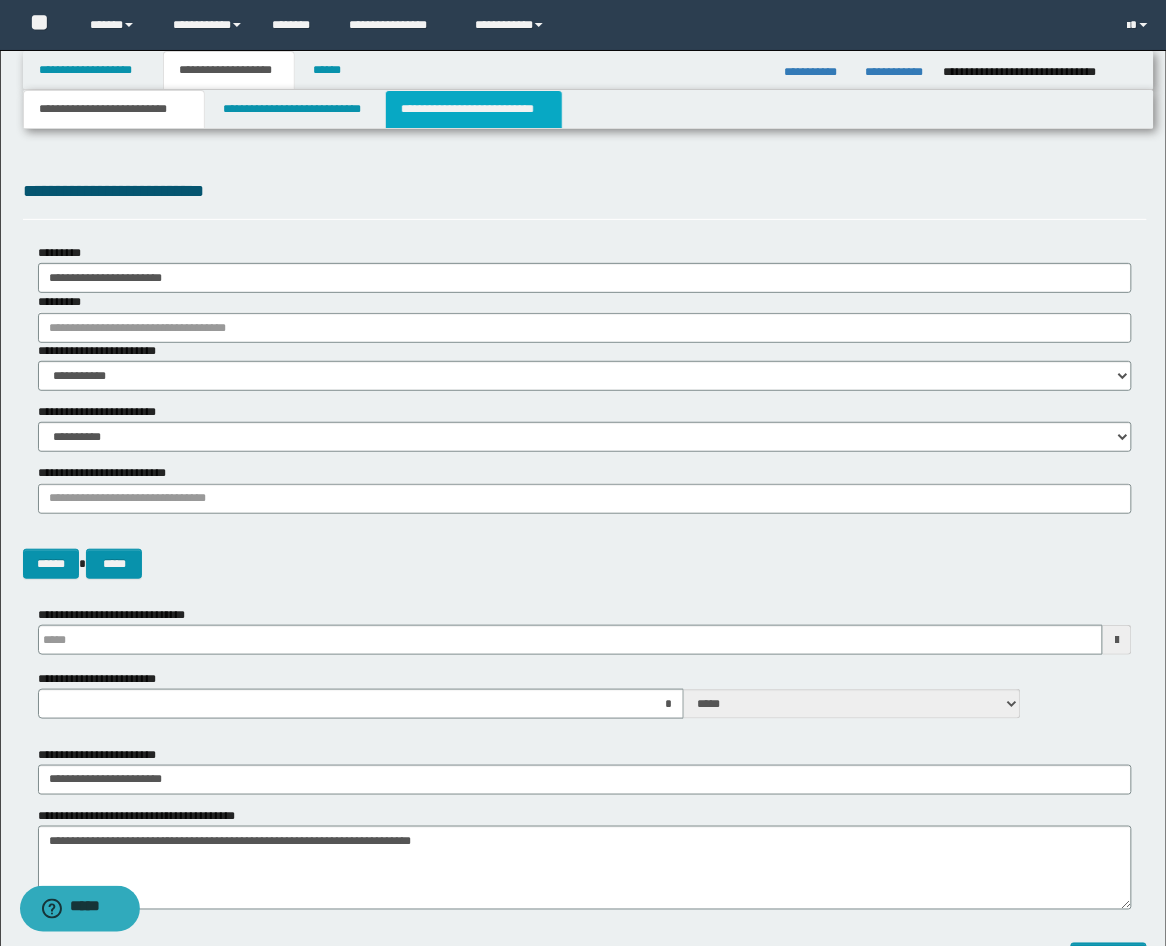 click on "**********" at bounding box center (474, 109) 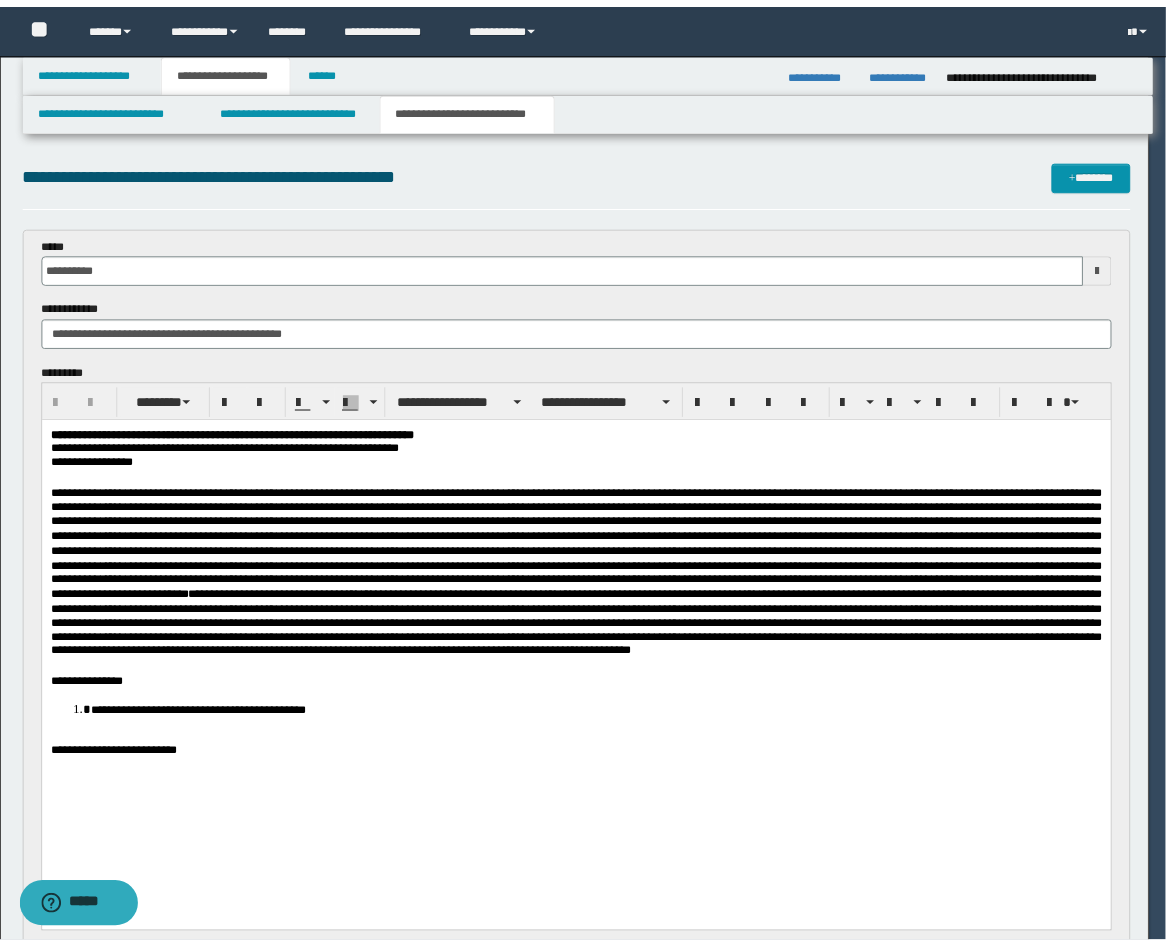 scroll, scrollTop: 0, scrollLeft: 0, axis: both 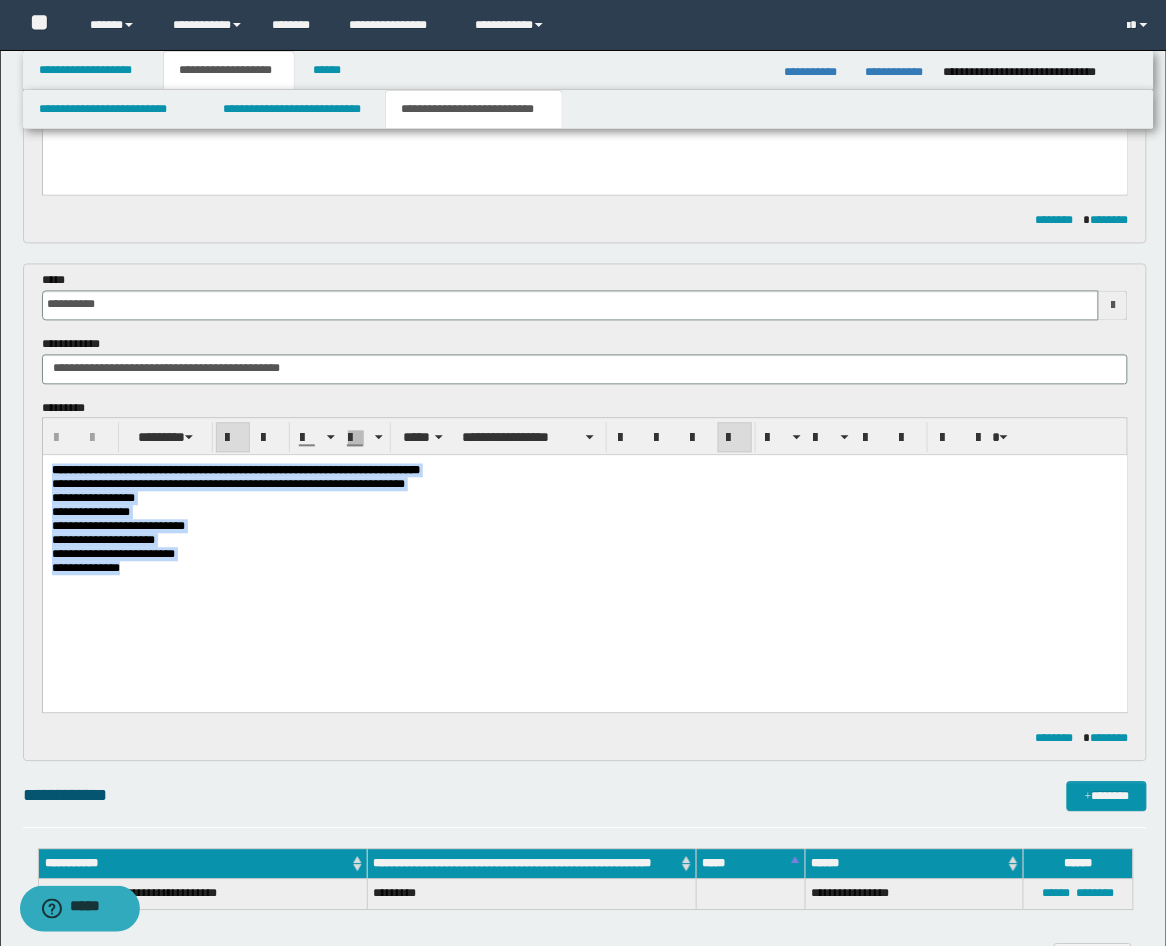drag, startPoint x: 172, startPoint y: 585, endPoint x: -10, endPoint y: 443, distance: 230.84193 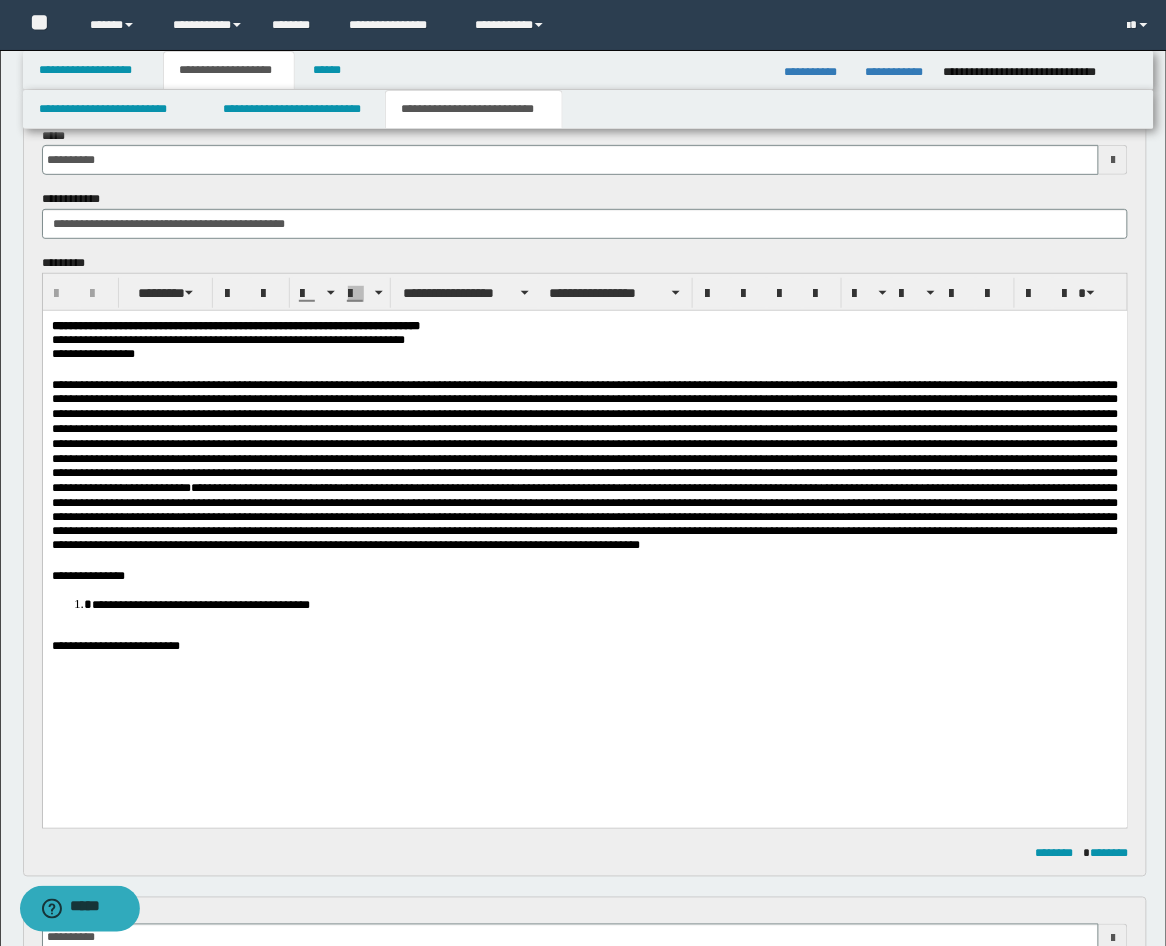 scroll, scrollTop: 0, scrollLeft: 0, axis: both 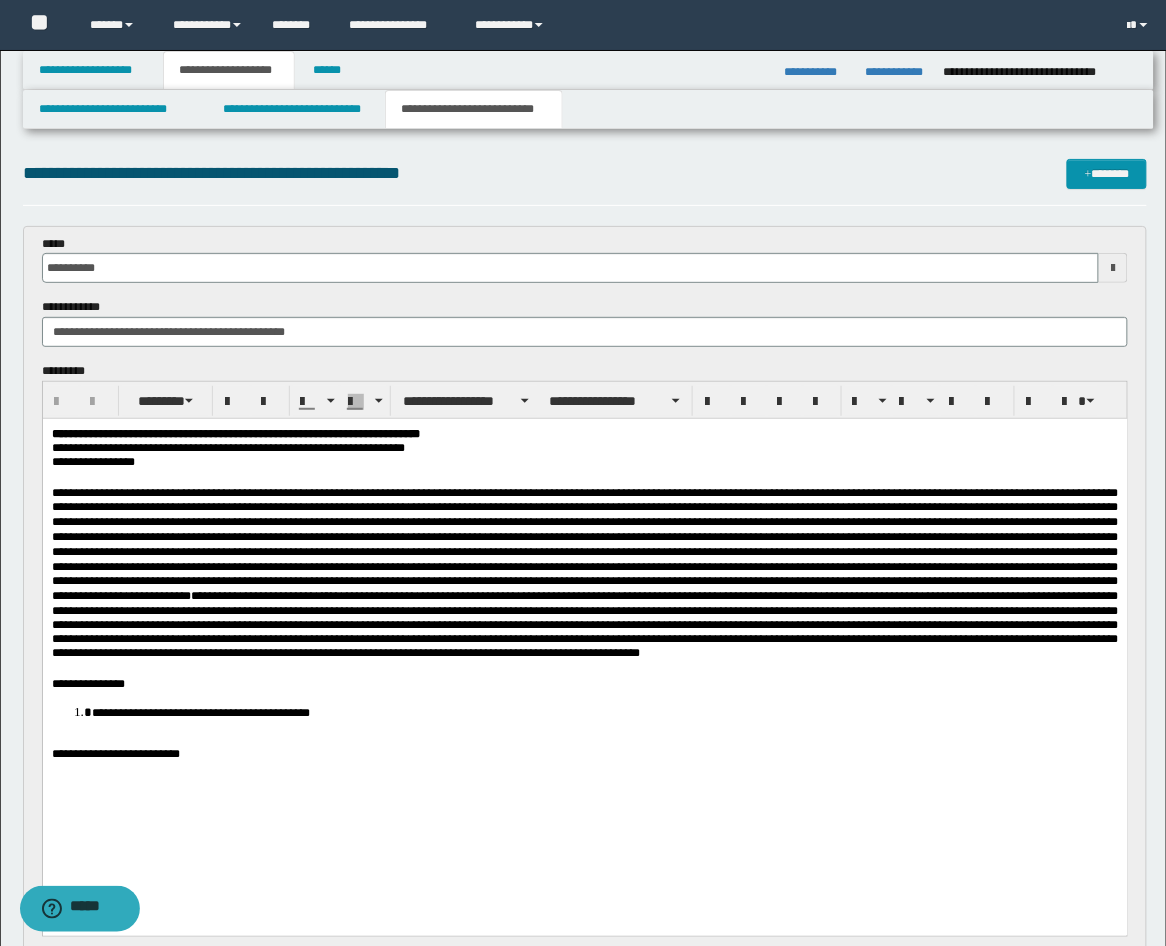 click on "**********" at bounding box center [584, 753] 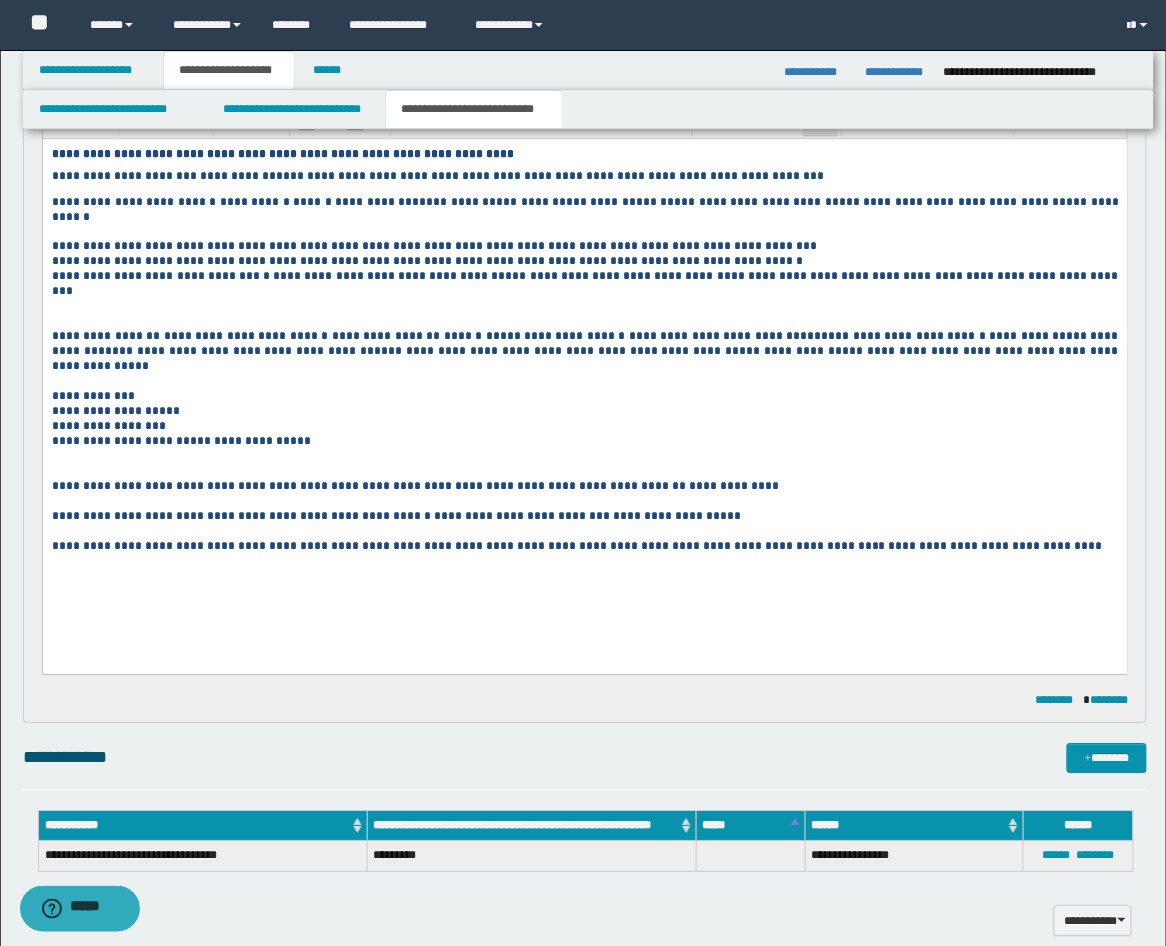 scroll, scrollTop: 1111, scrollLeft: 0, axis: vertical 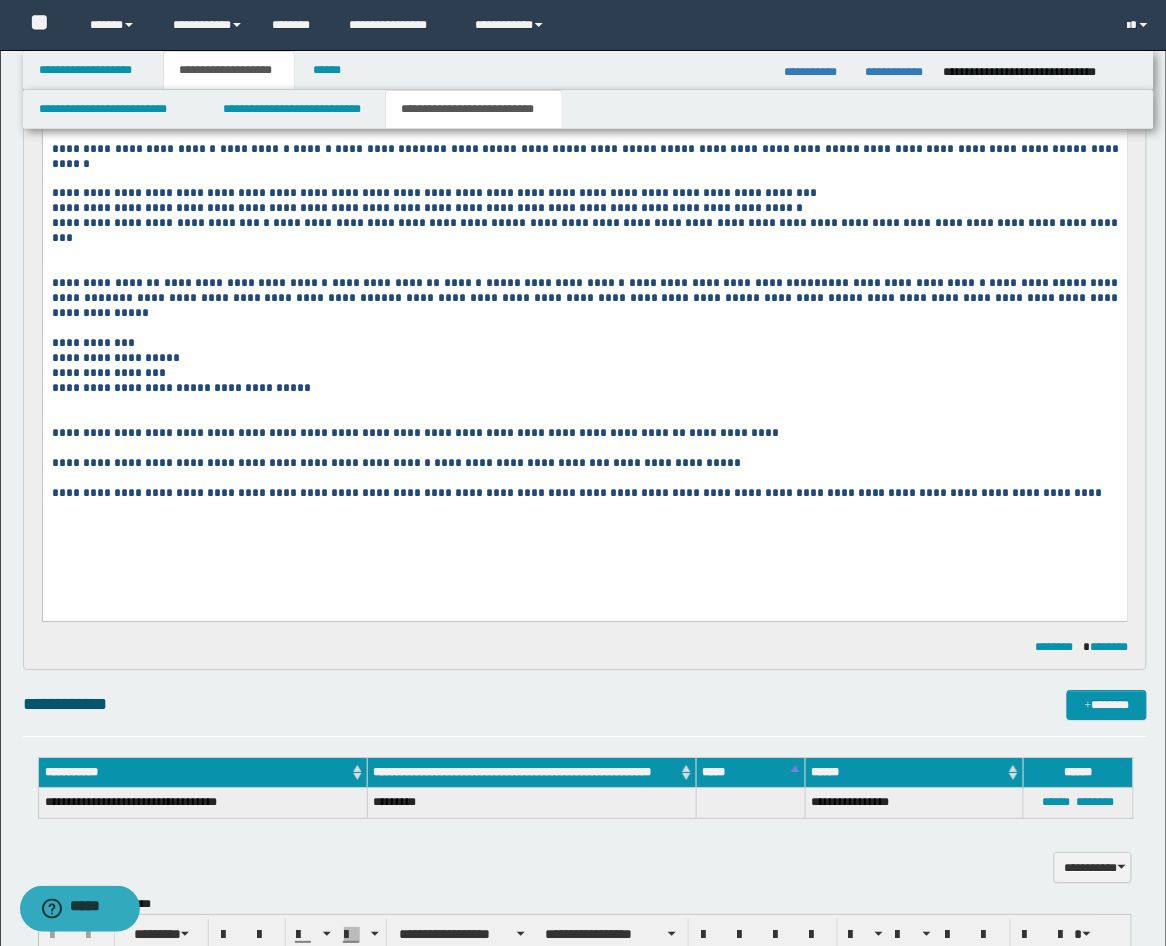 click at bounding box center (584, 268) 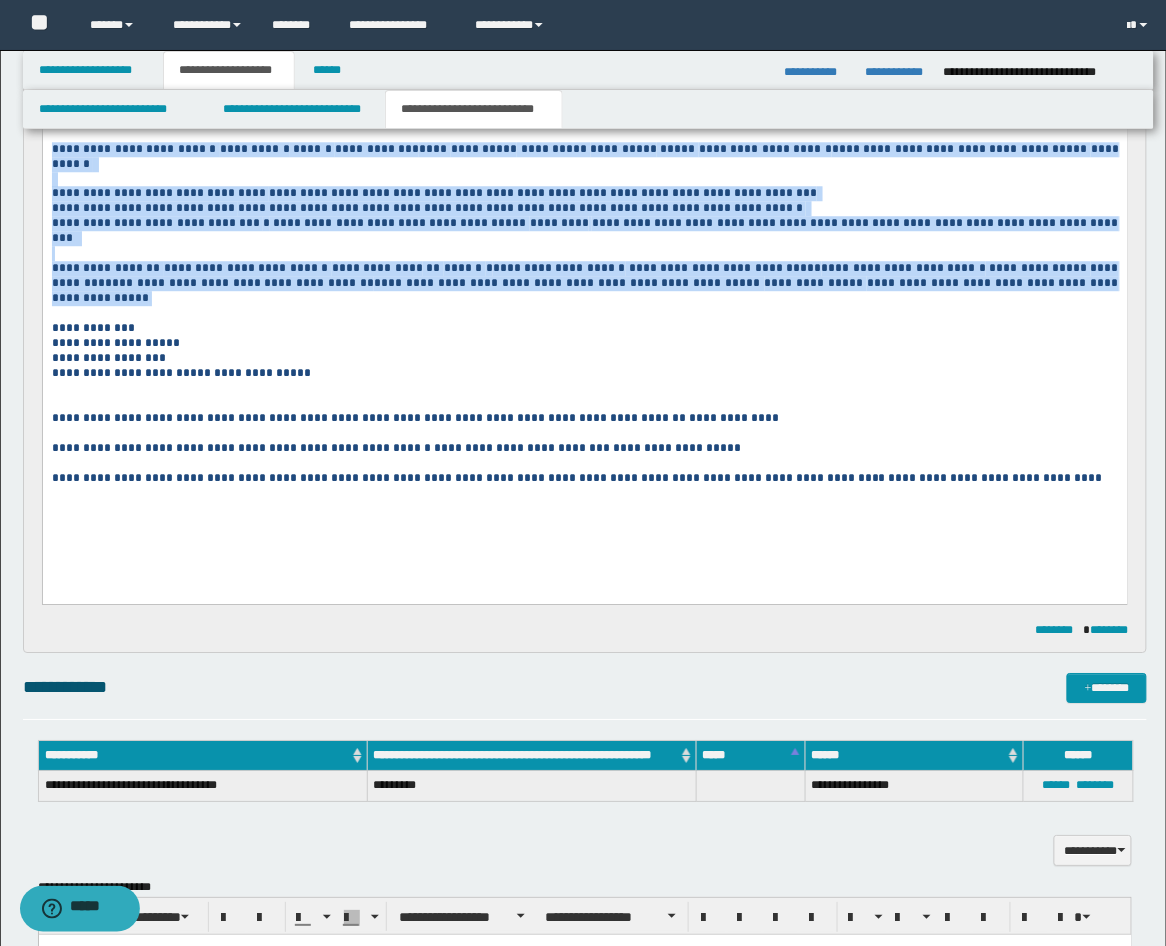 drag, startPoint x: 842, startPoint y: 276, endPoint x: 42, endPoint y: 154, distance: 809.249 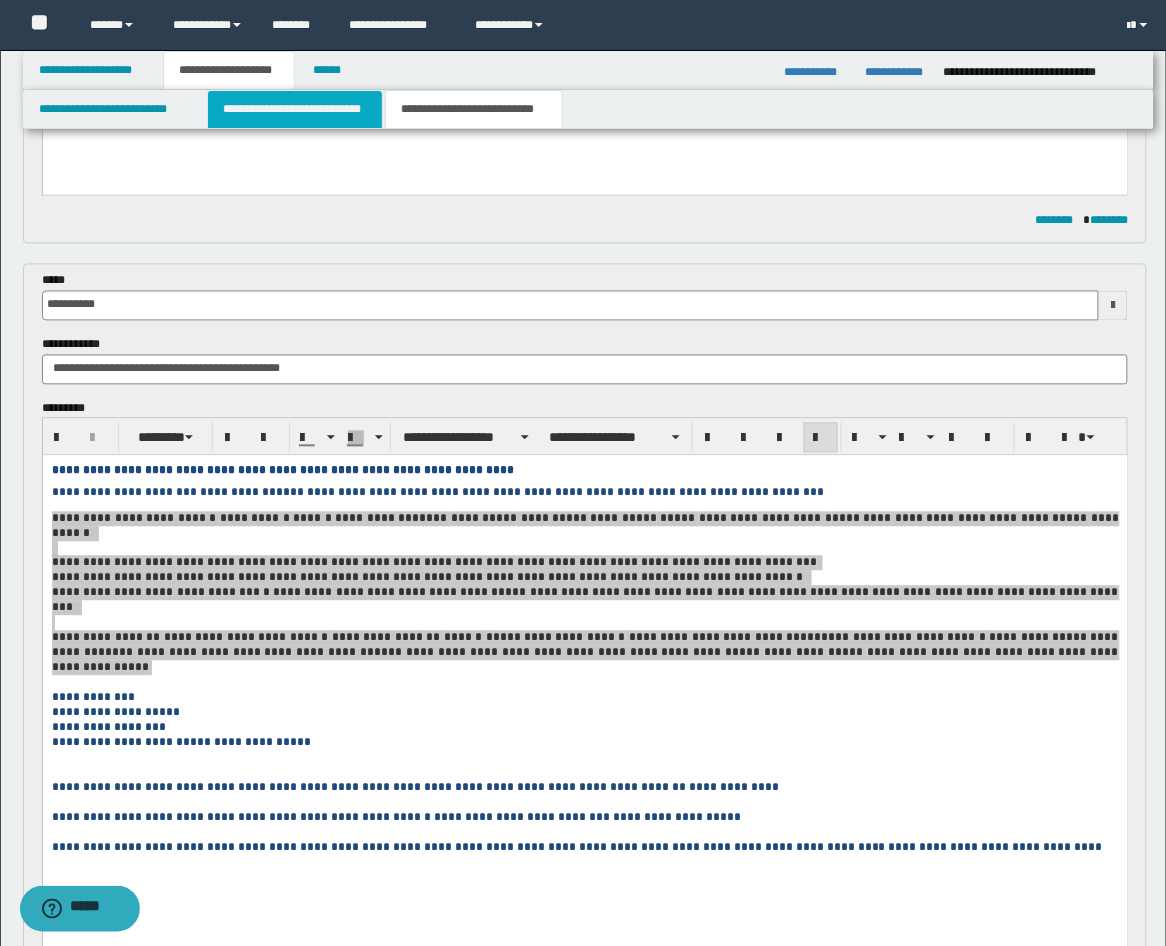 click on "**********" at bounding box center (295, 109) 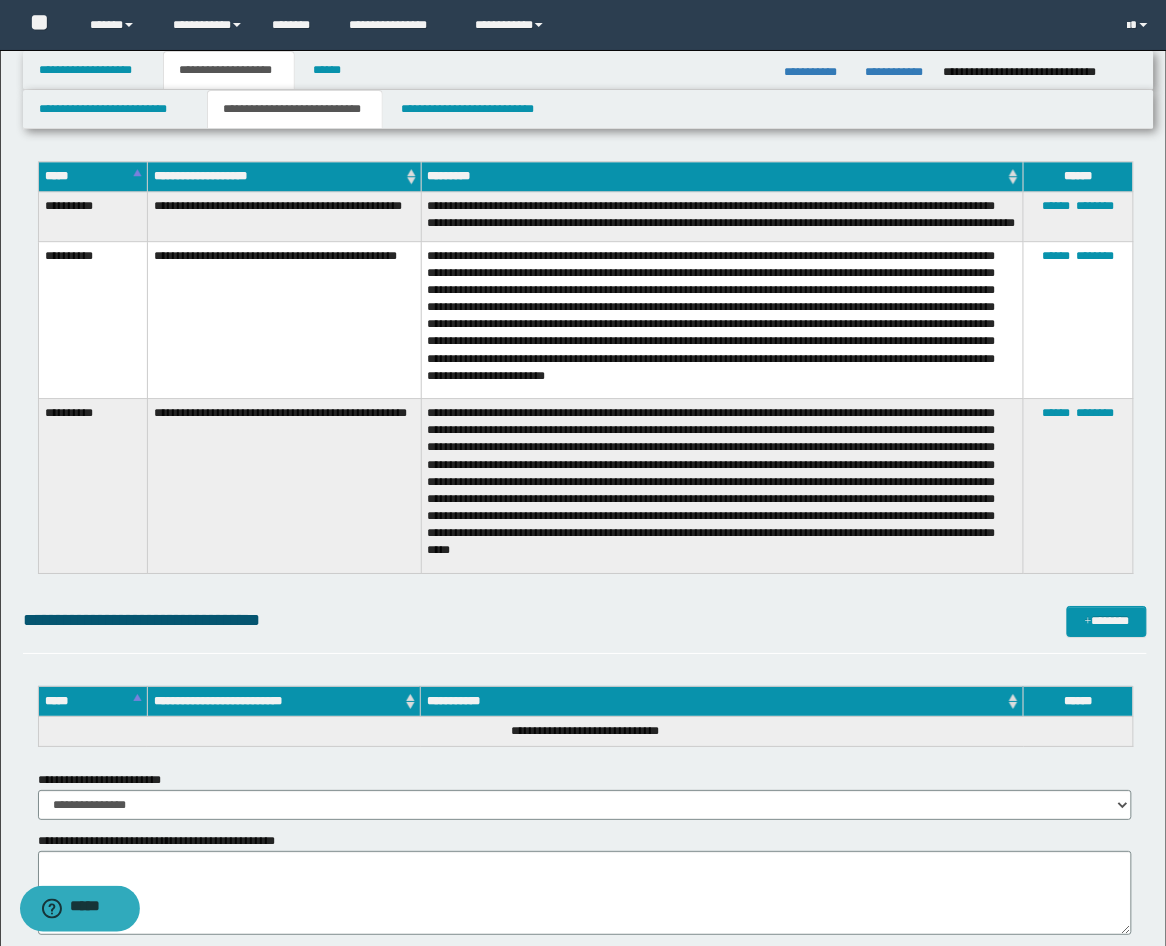 scroll, scrollTop: 2963, scrollLeft: 0, axis: vertical 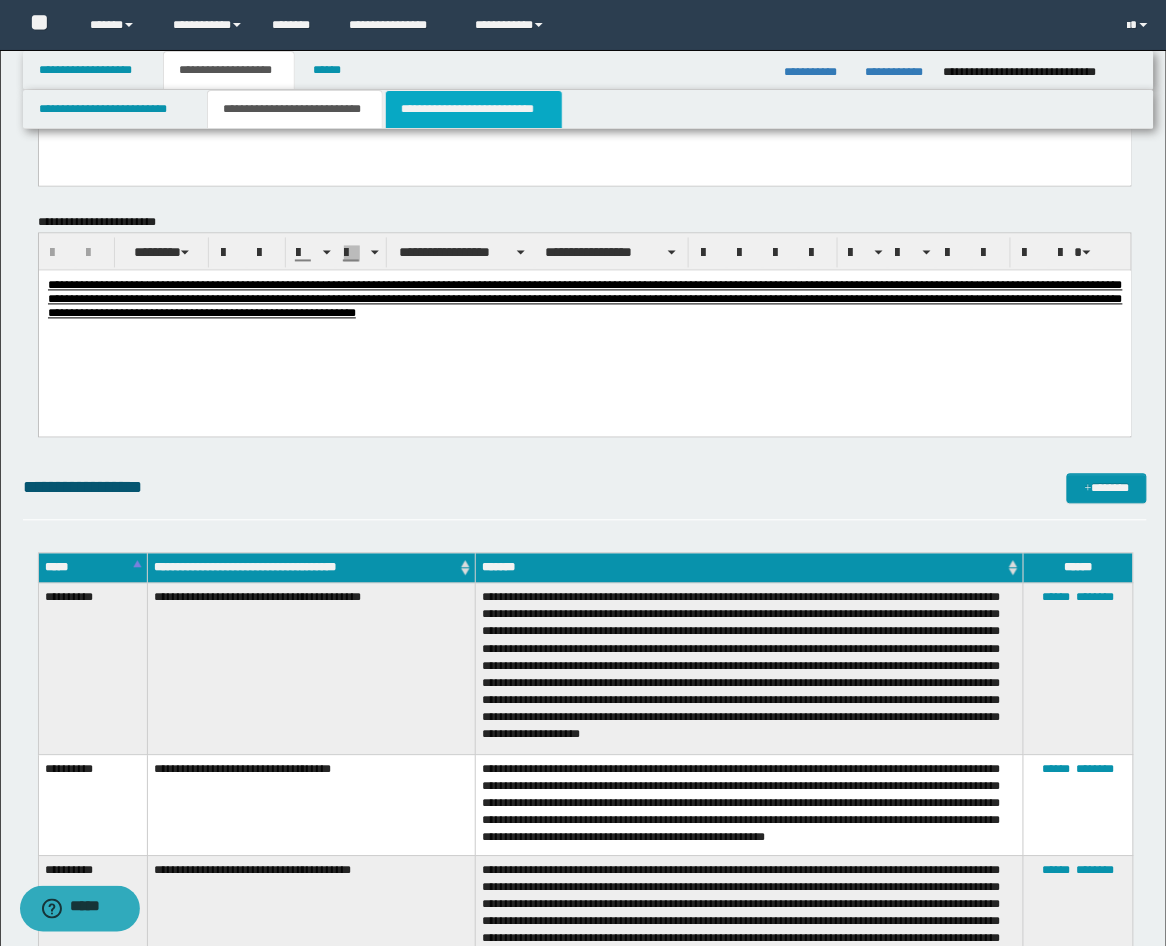 click on "**********" at bounding box center [474, 109] 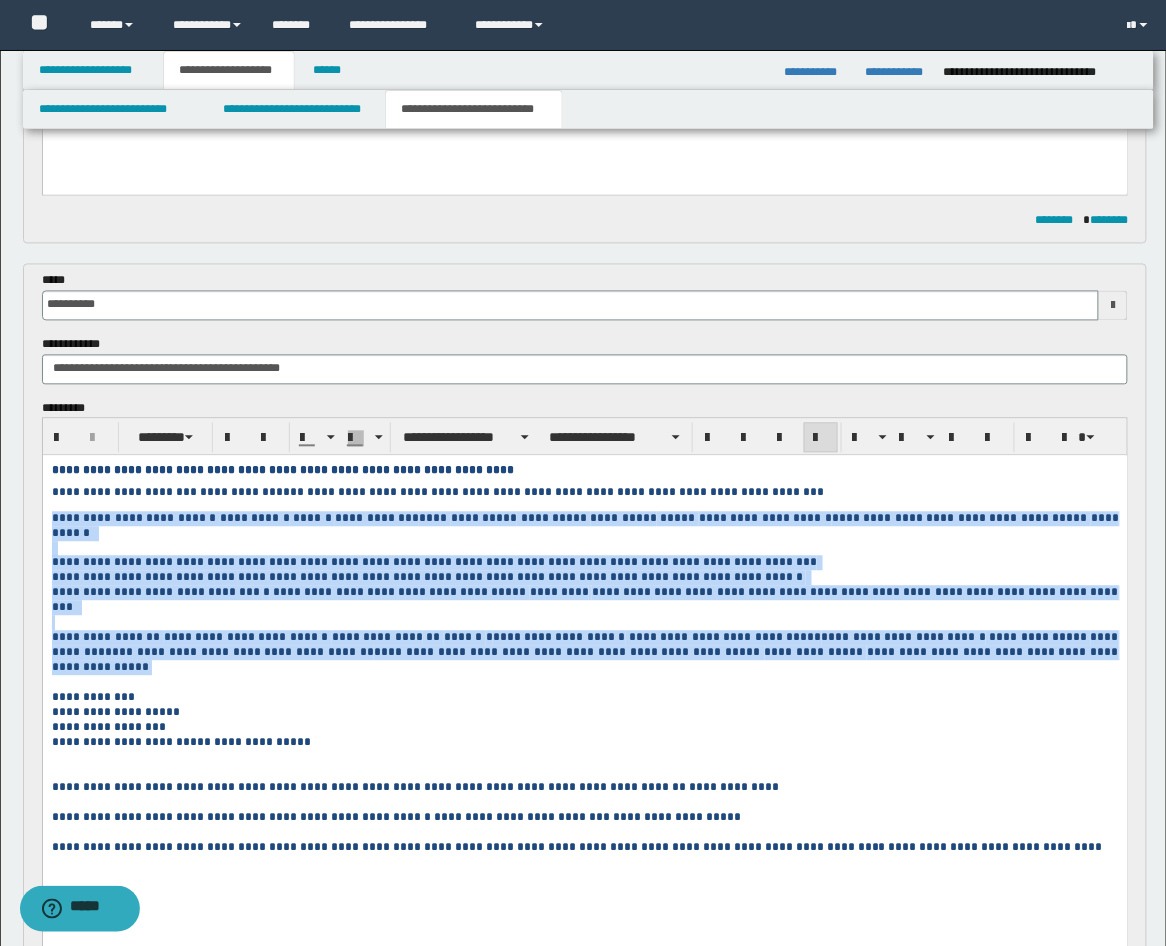 click on "**********" at bounding box center (558, 638) 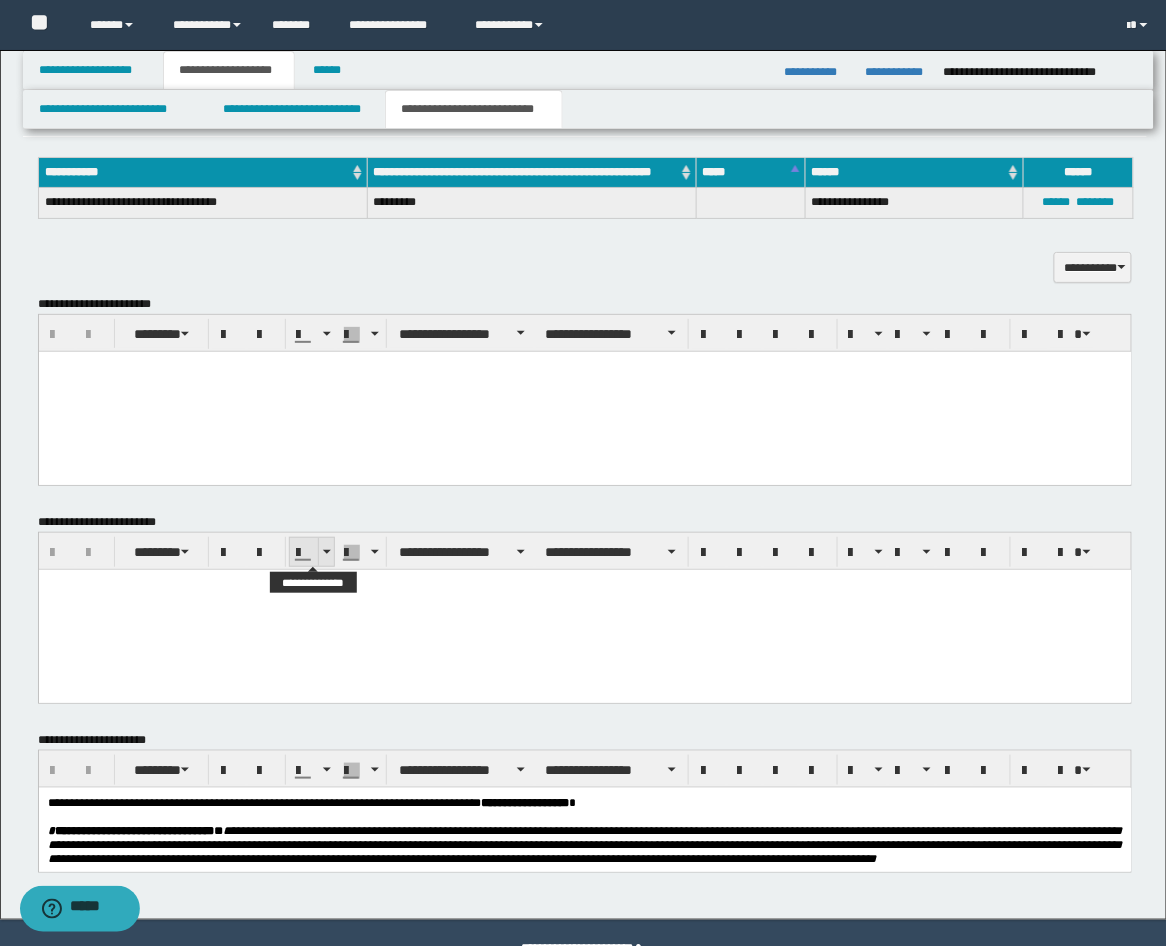 scroll, scrollTop: 1744, scrollLeft: 0, axis: vertical 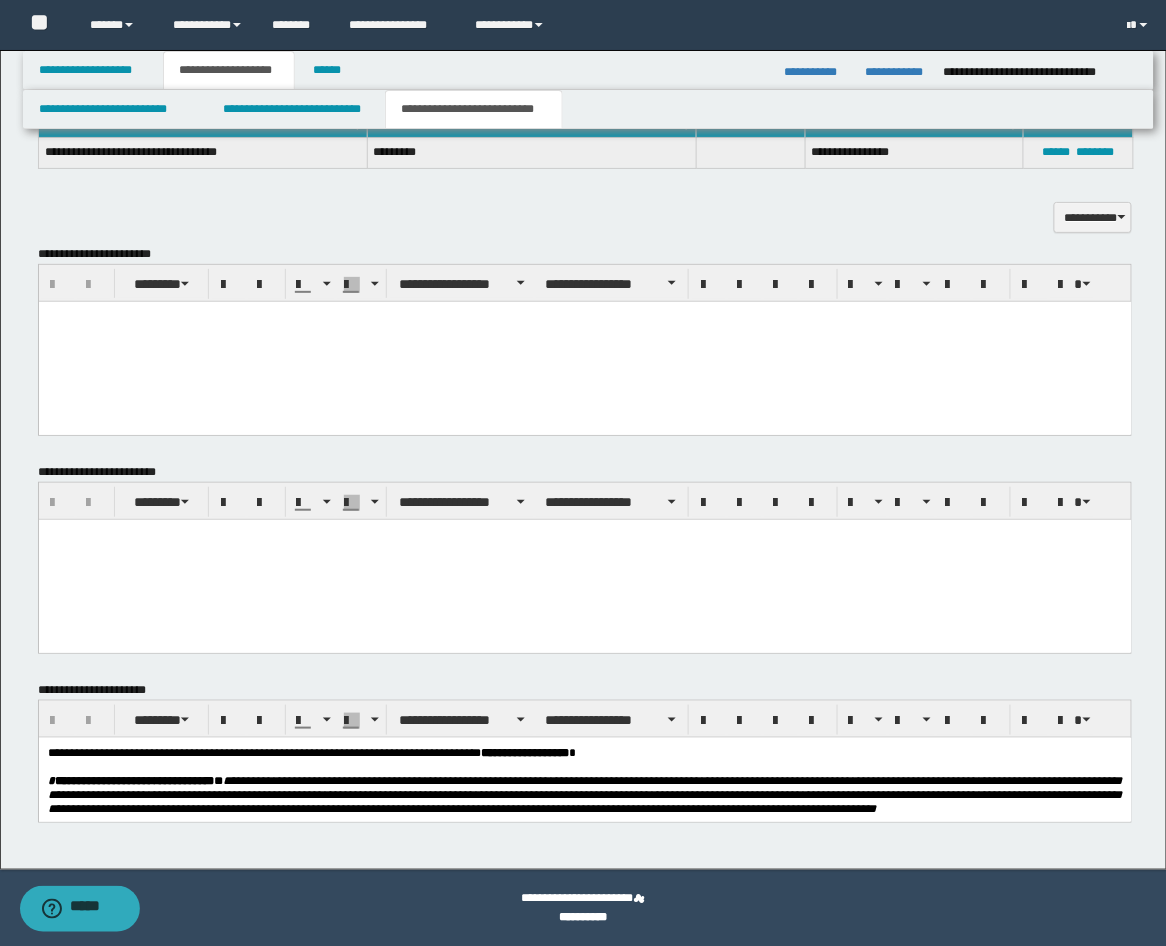 click at bounding box center (584, 341) 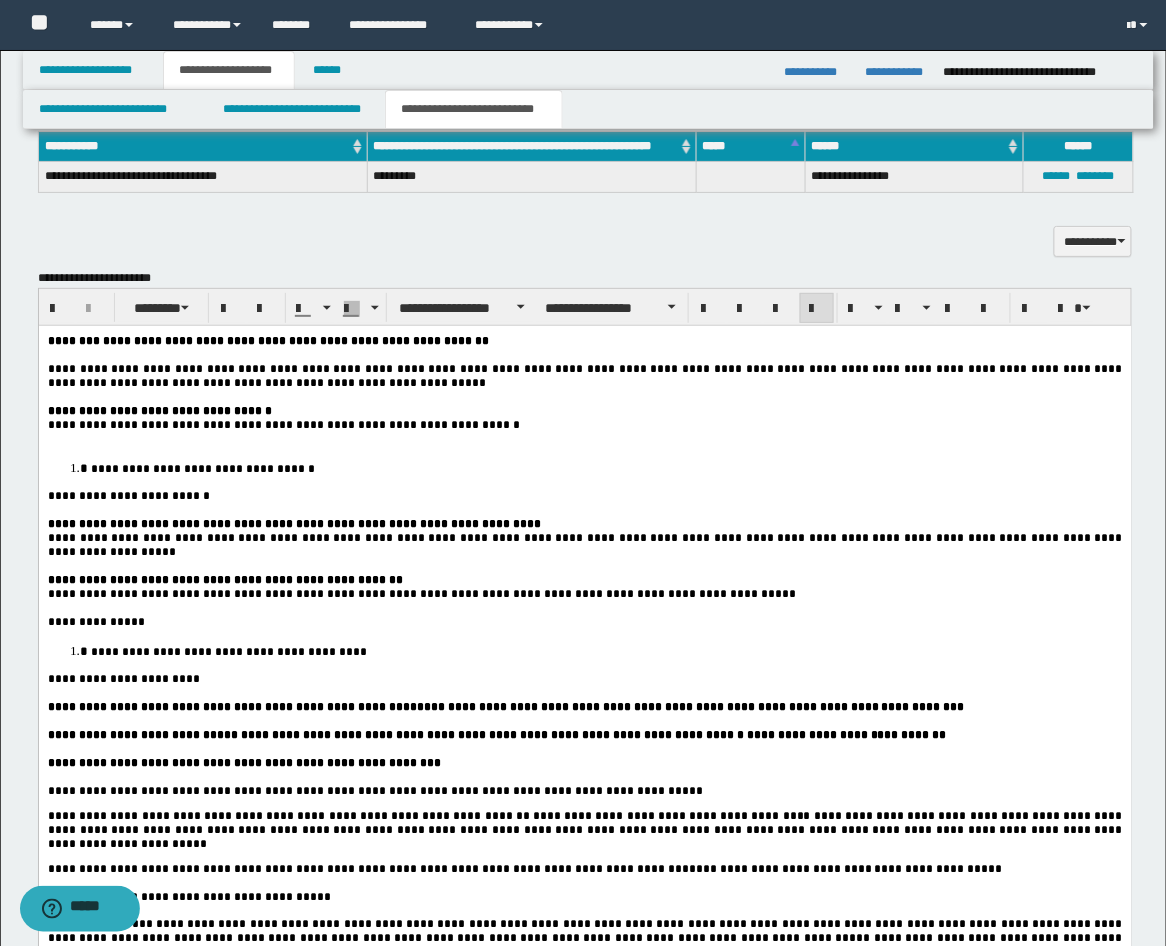 scroll, scrollTop: 1640, scrollLeft: 0, axis: vertical 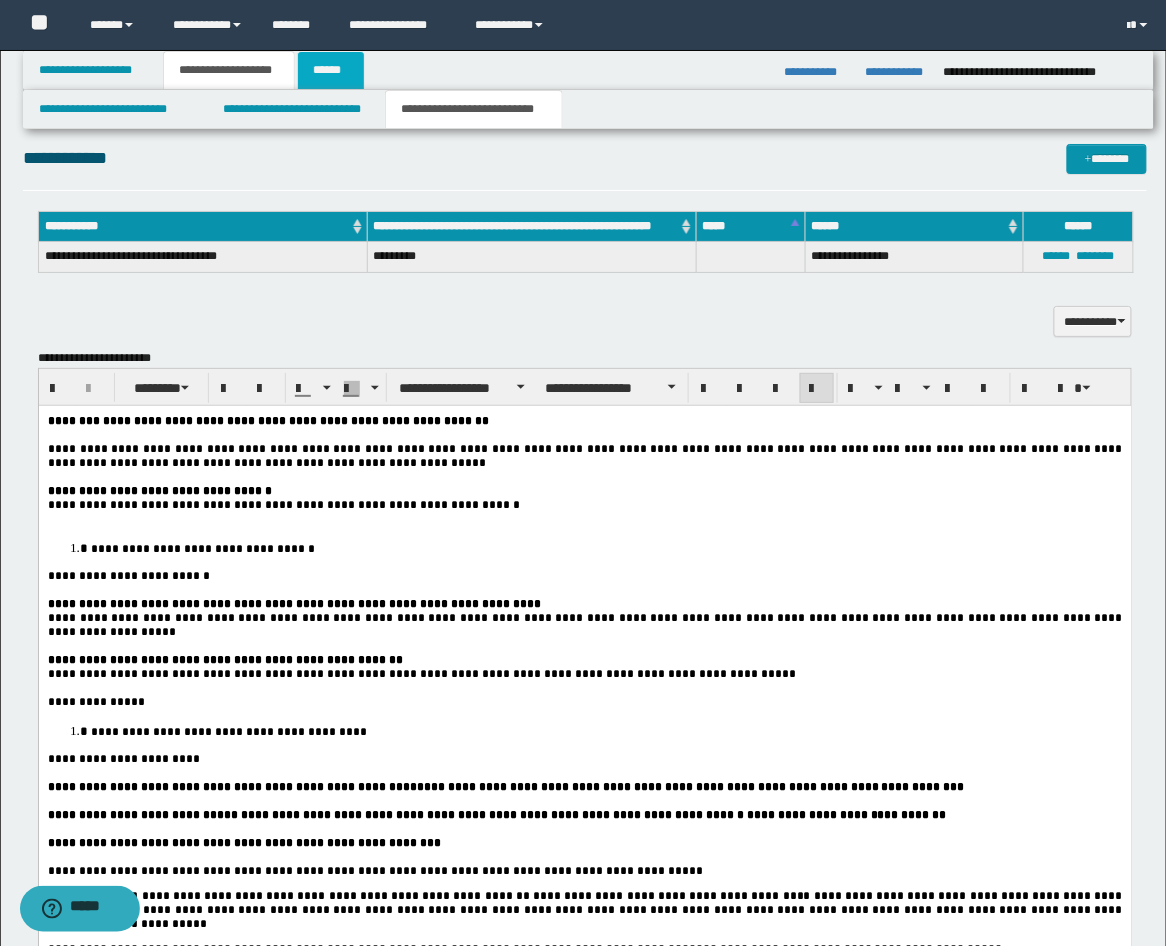 click on "******" at bounding box center [331, 70] 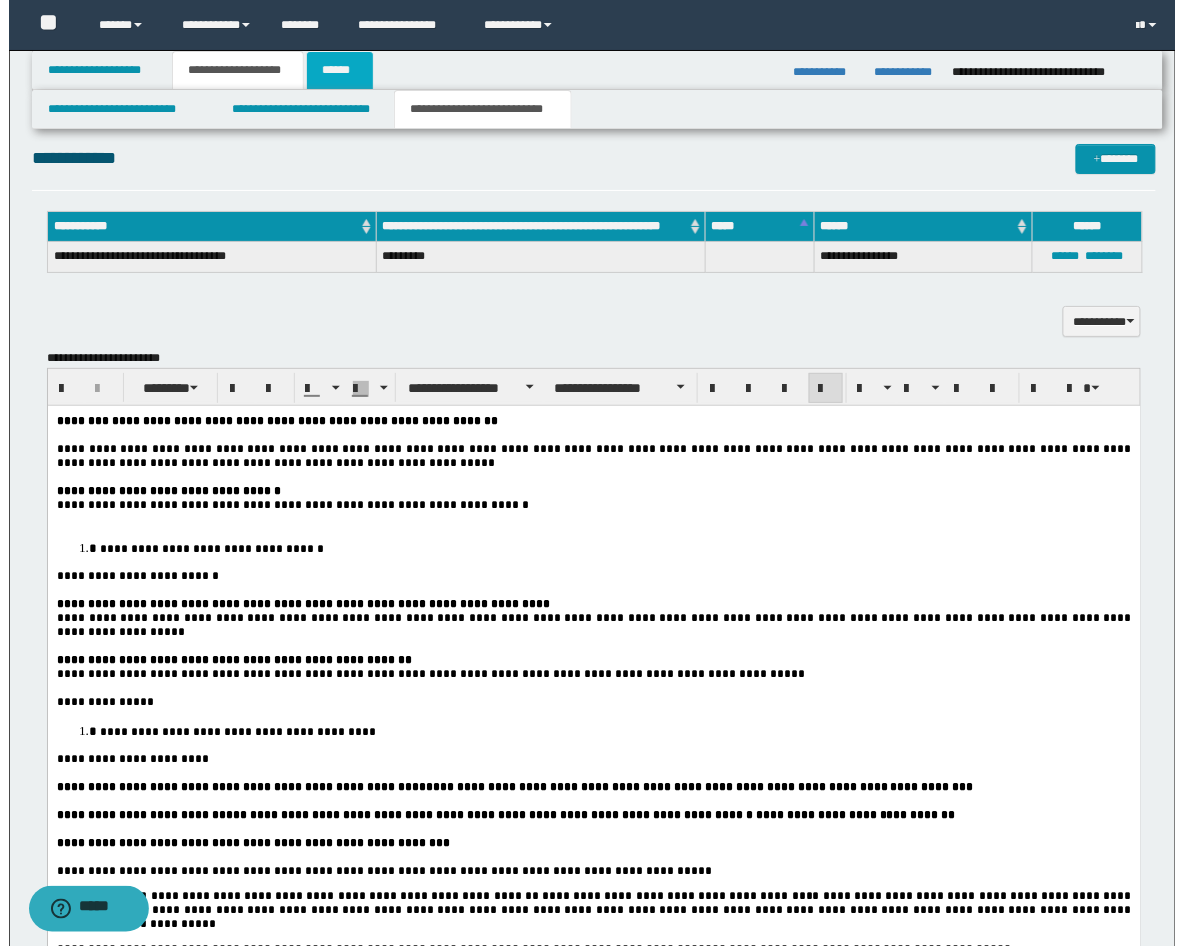scroll, scrollTop: 0, scrollLeft: 0, axis: both 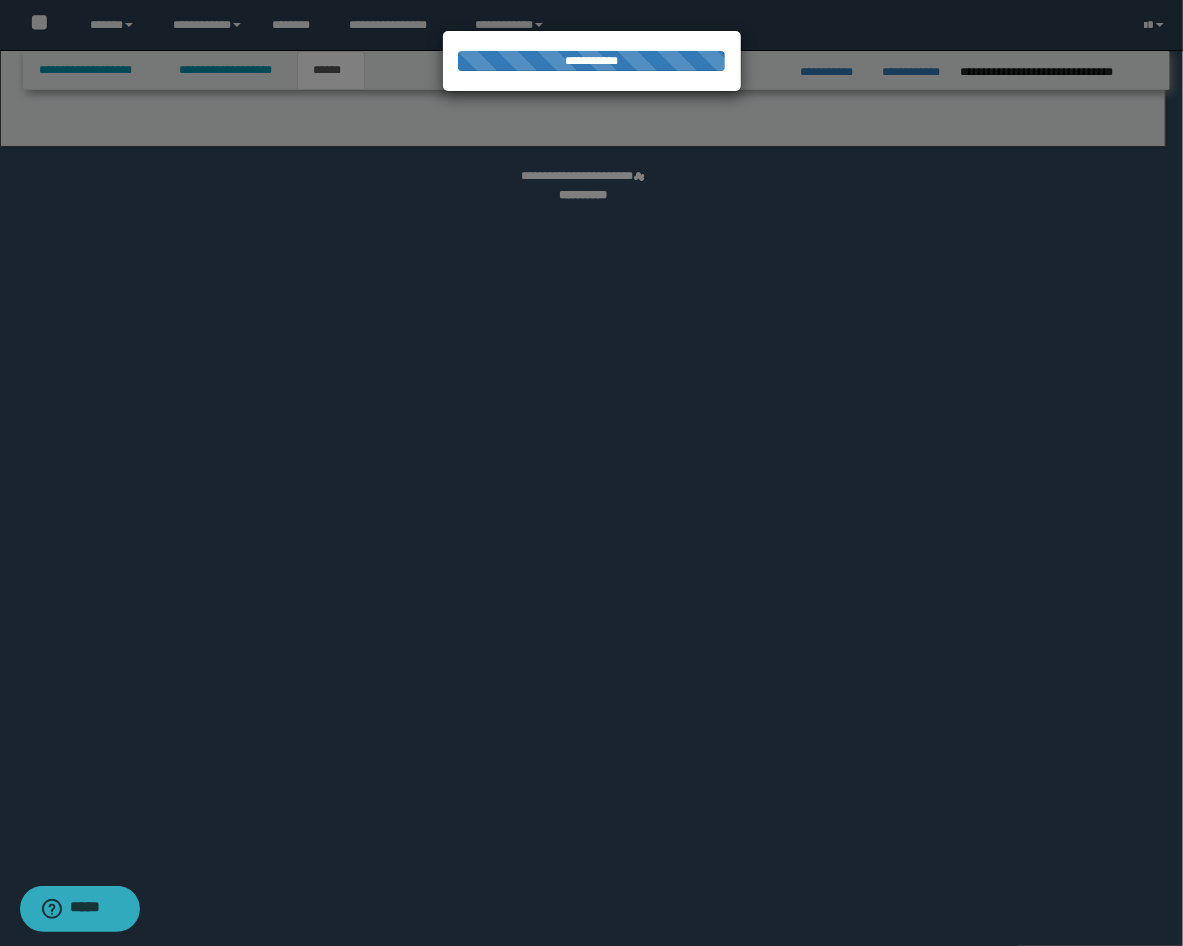 select on "*" 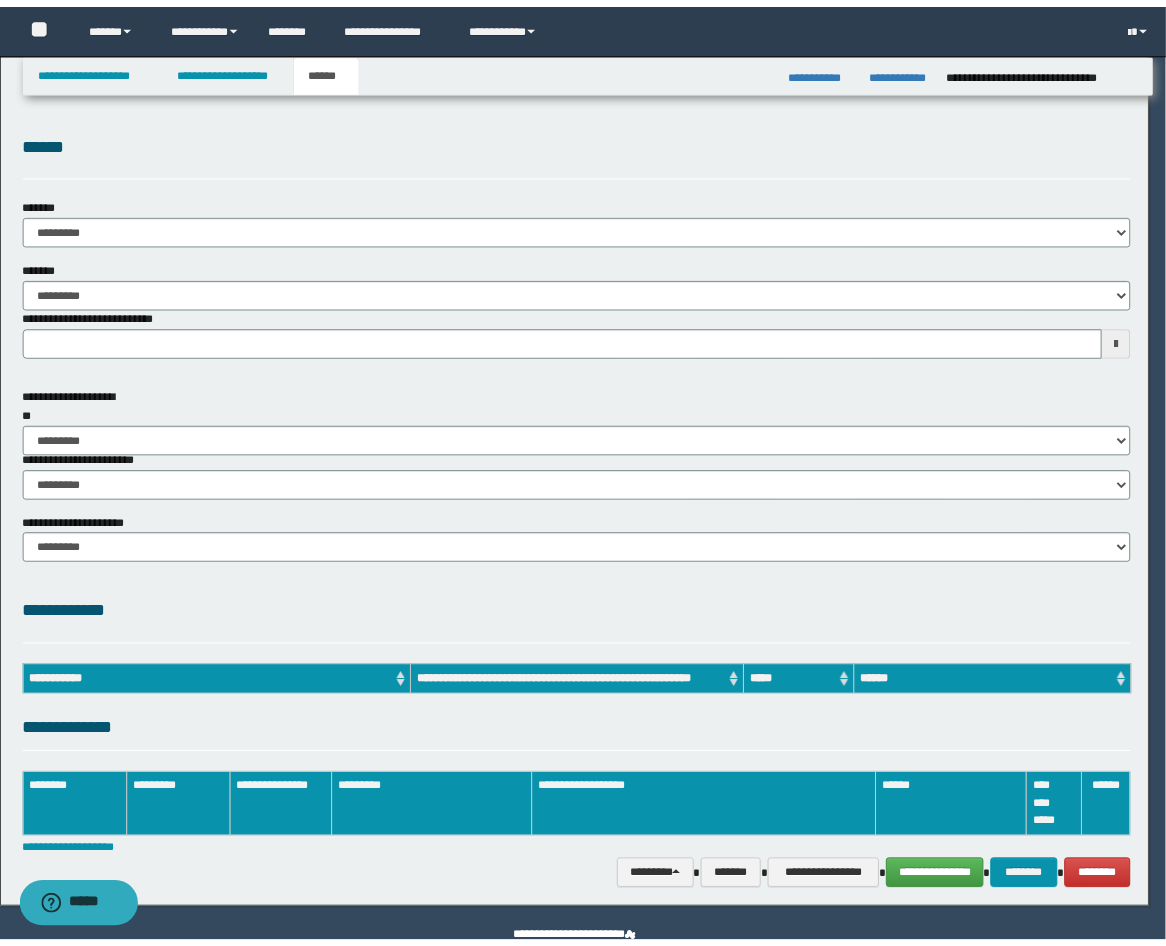 scroll, scrollTop: 0, scrollLeft: 0, axis: both 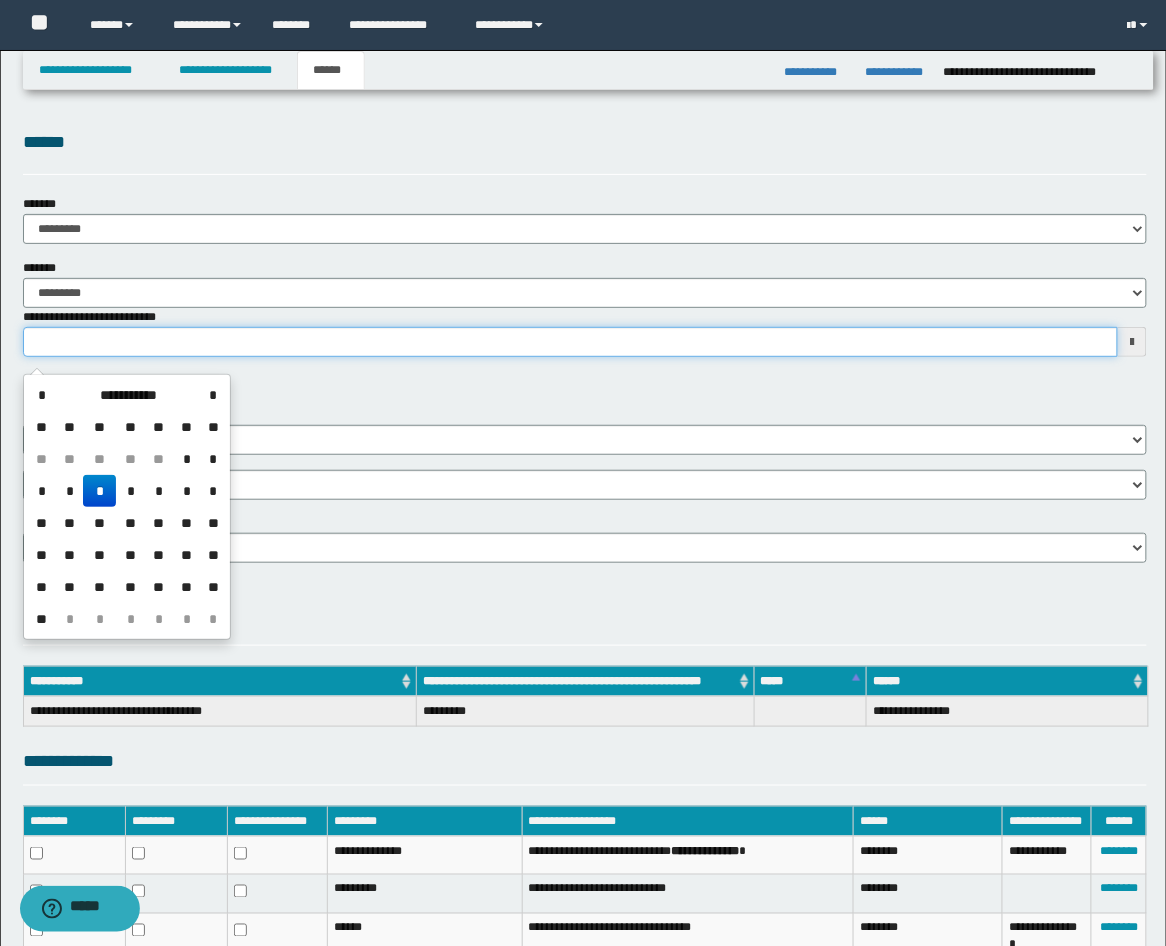 click on "**********" at bounding box center (571, 342) 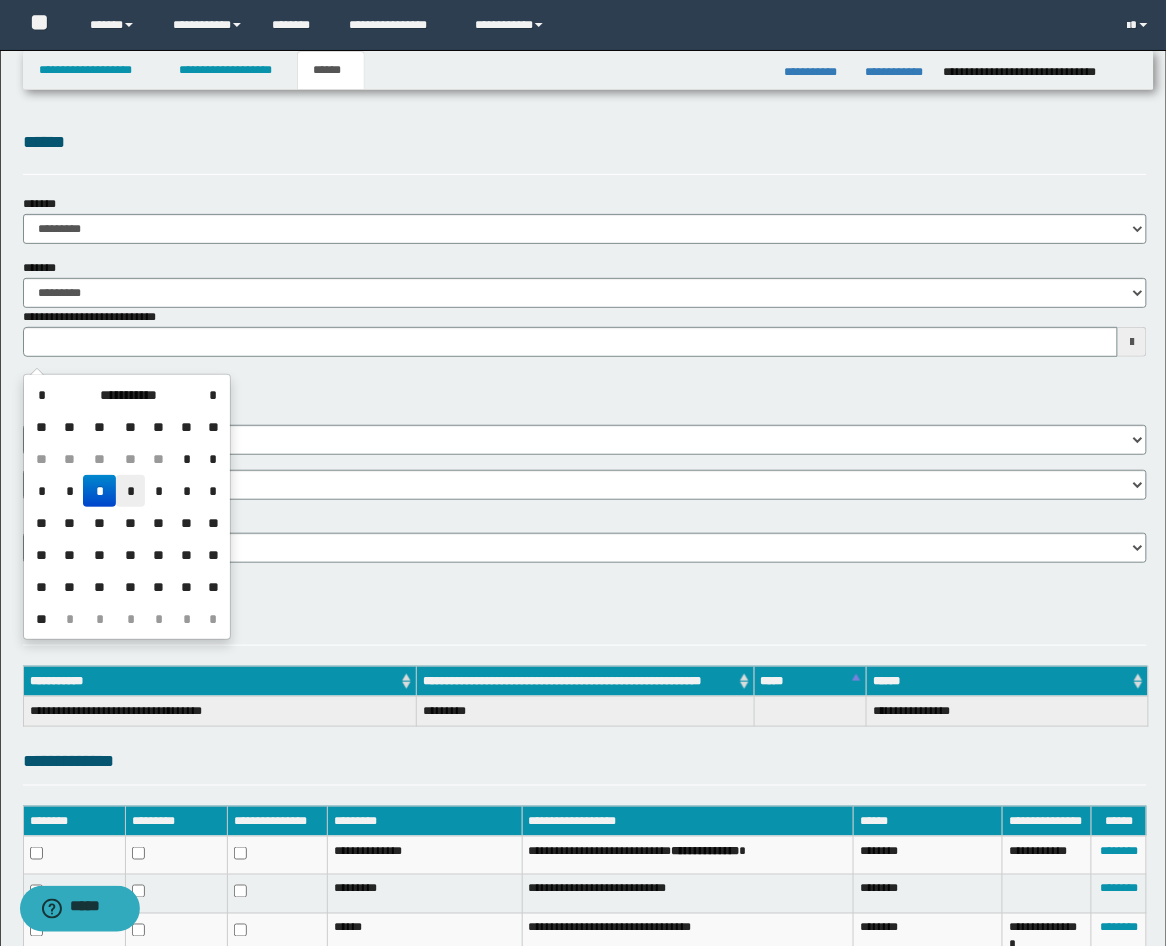 click on "*" at bounding box center (130, 491) 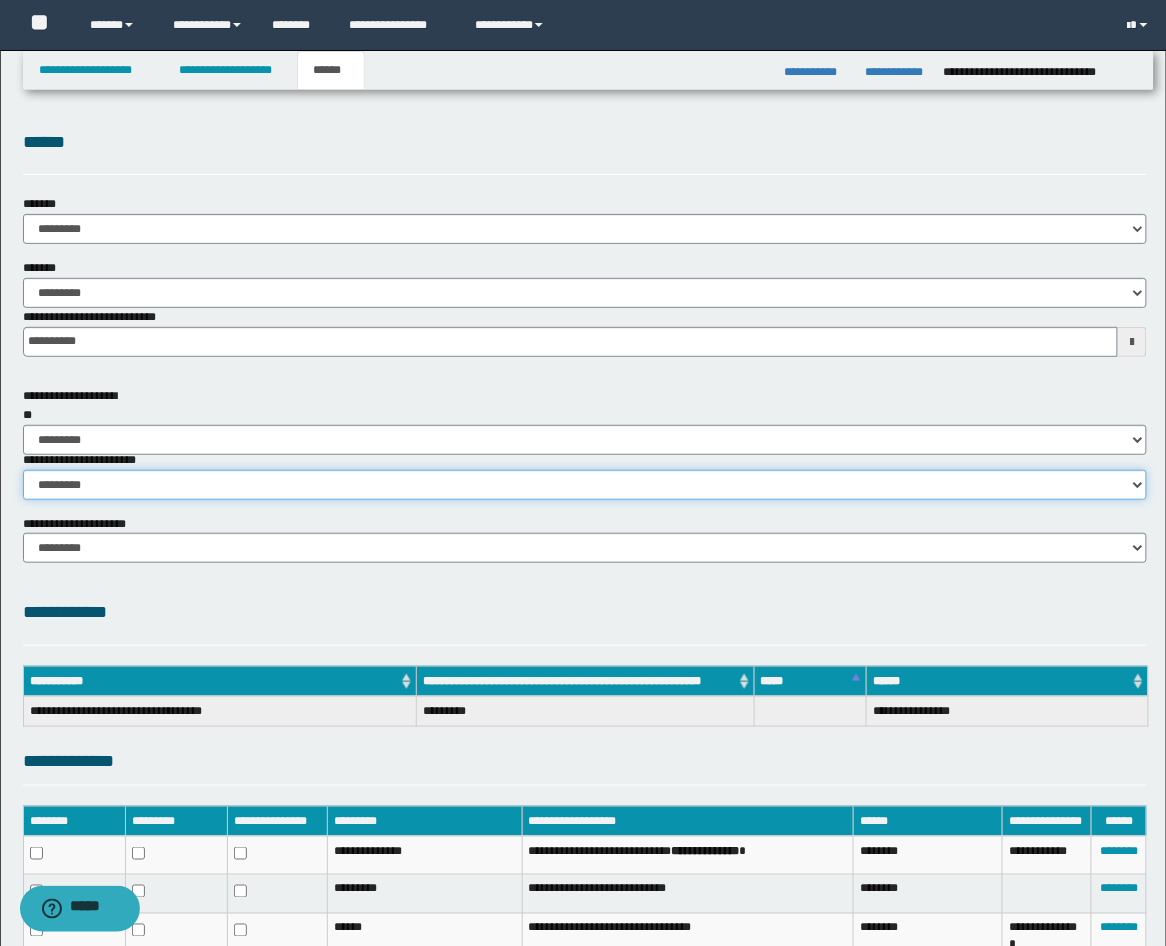 click on "*********
*********
*********" at bounding box center (585, 485) 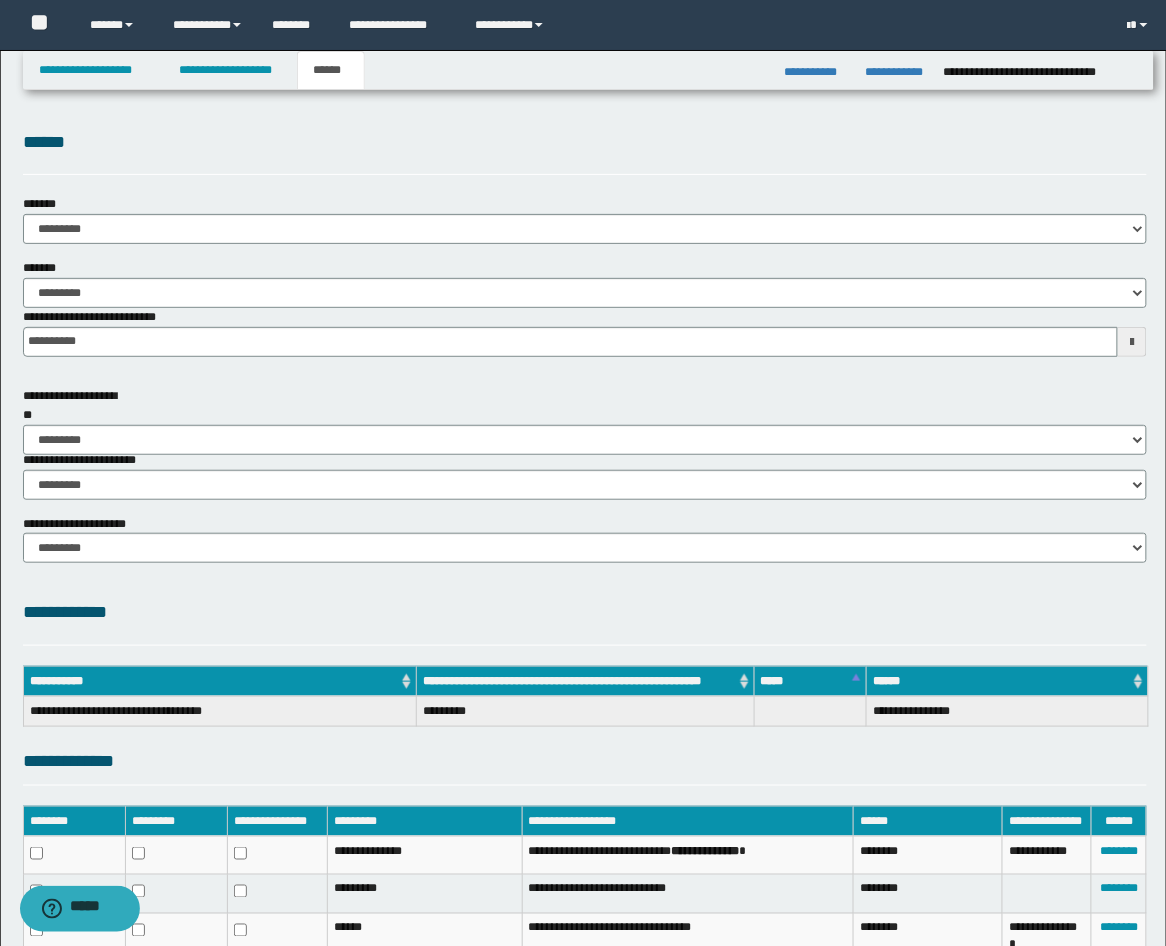 click on "**********" at bounding box center [585, 600] 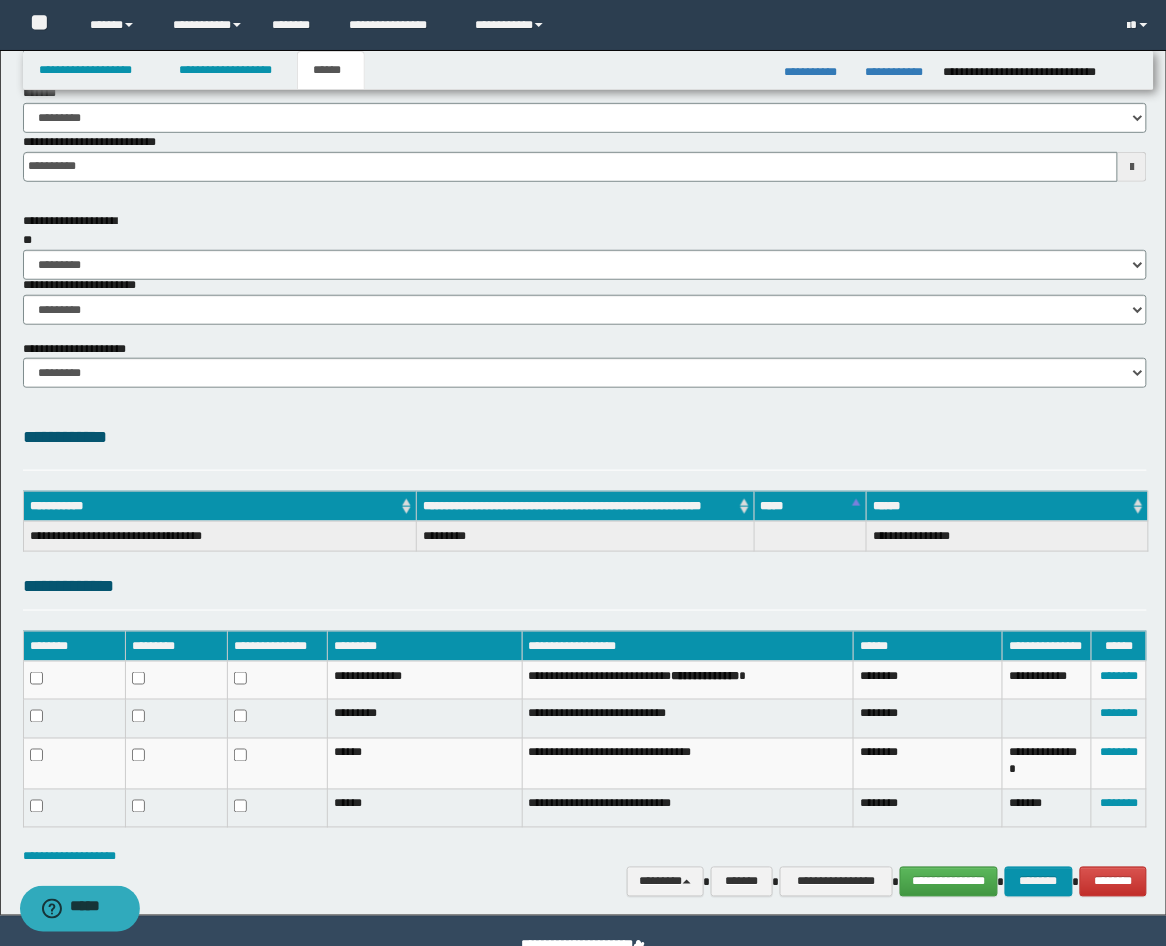 scroll, scrollTop: 222, scrollLeft: 0, axis: vertical 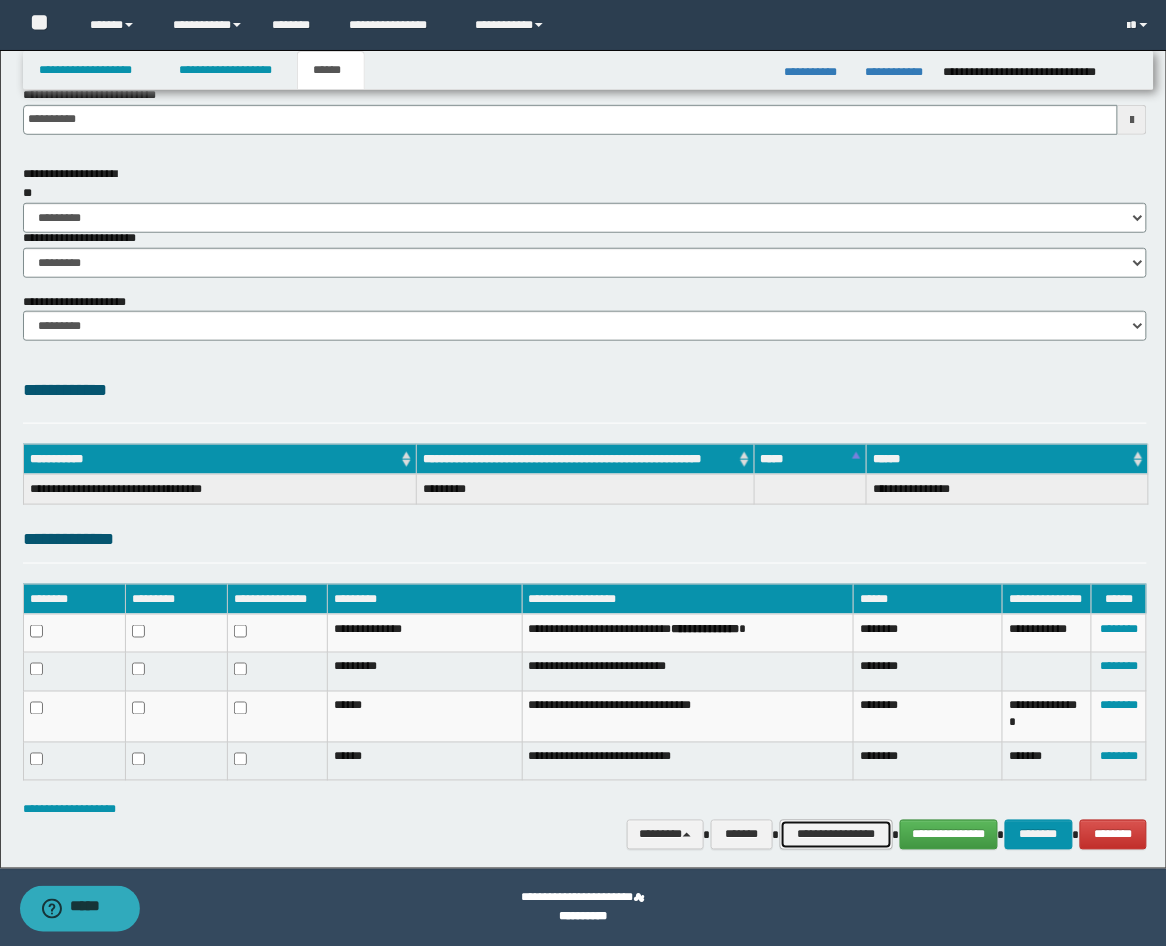 click on "**********" at bounding box center [836, 835] 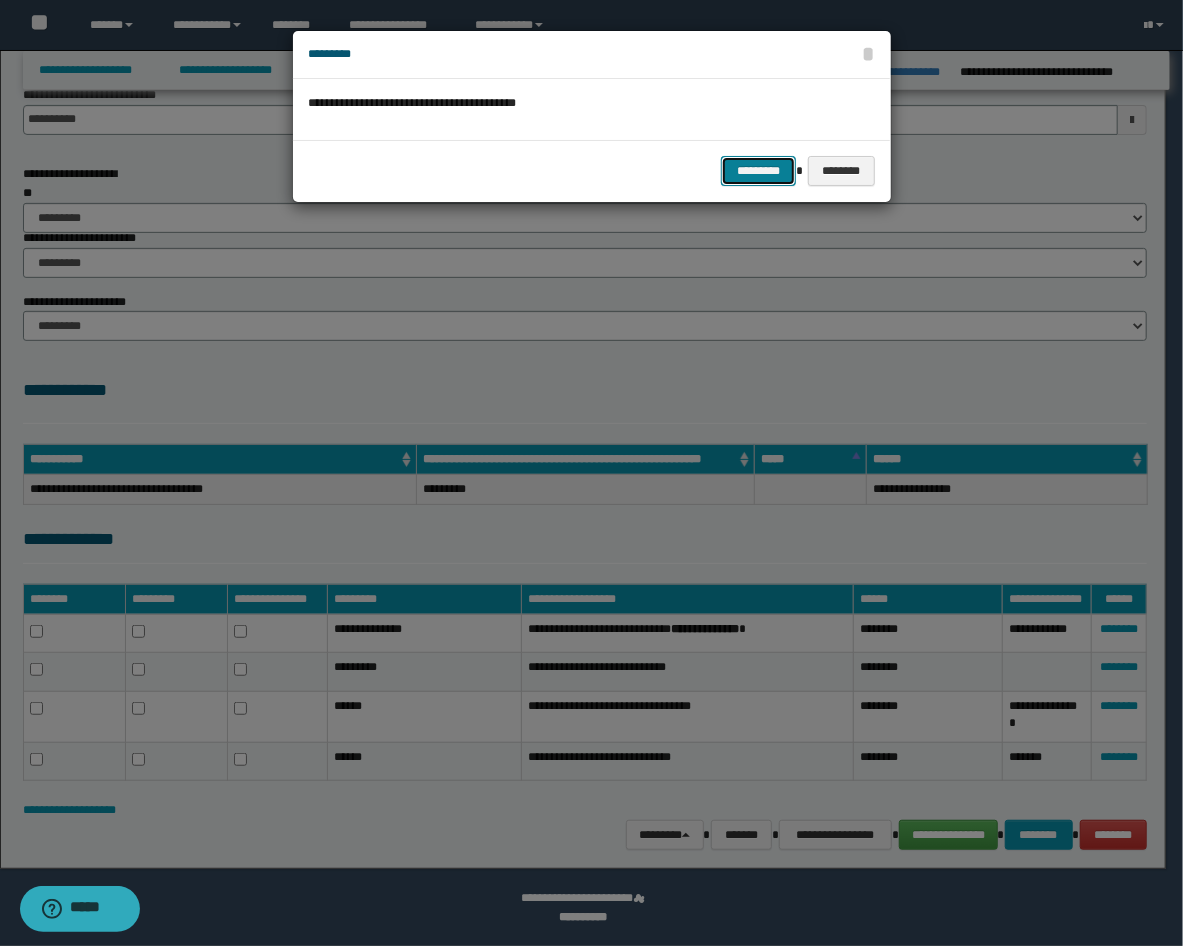 click on "*********" at bounding box center (758, 171) 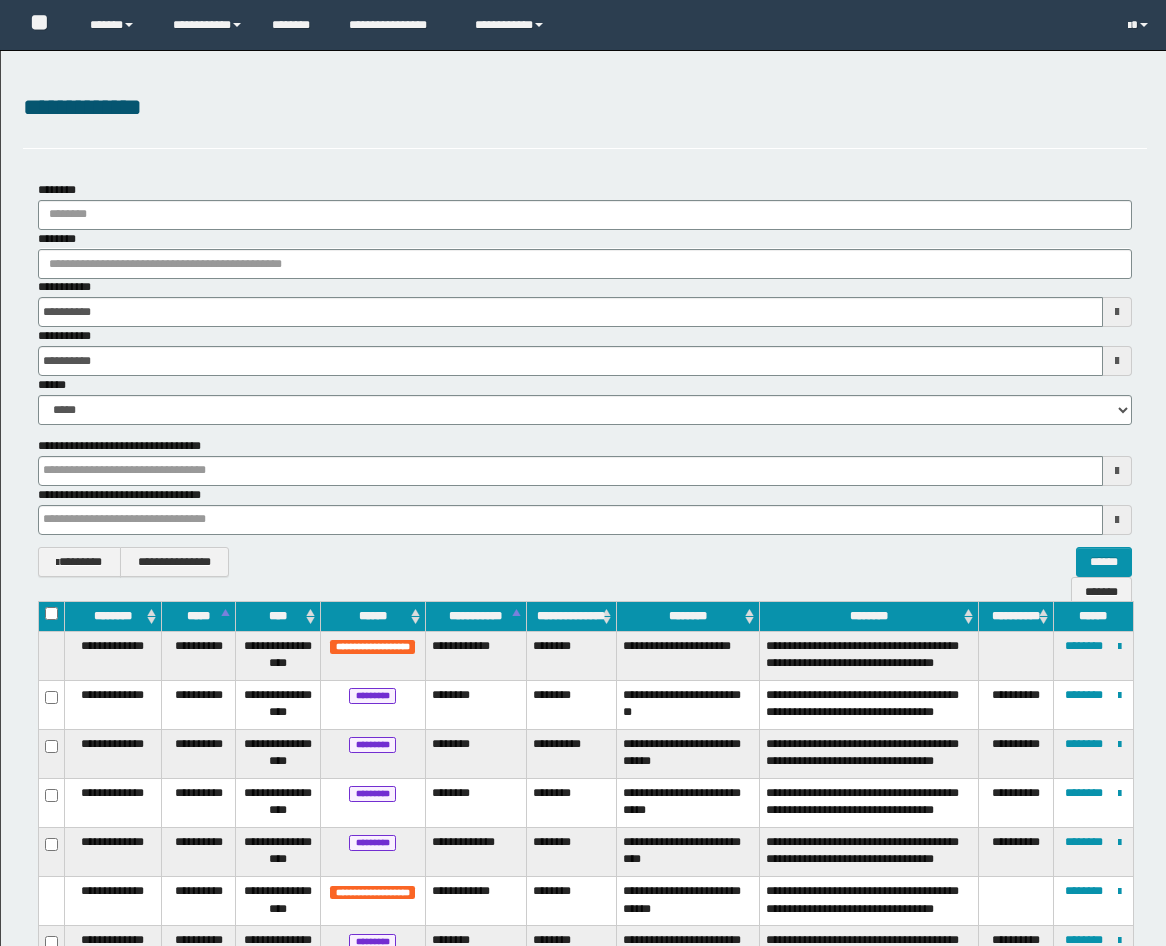 scroll, scrollTop: 1415, scrollLeft: 0, axis: vertical 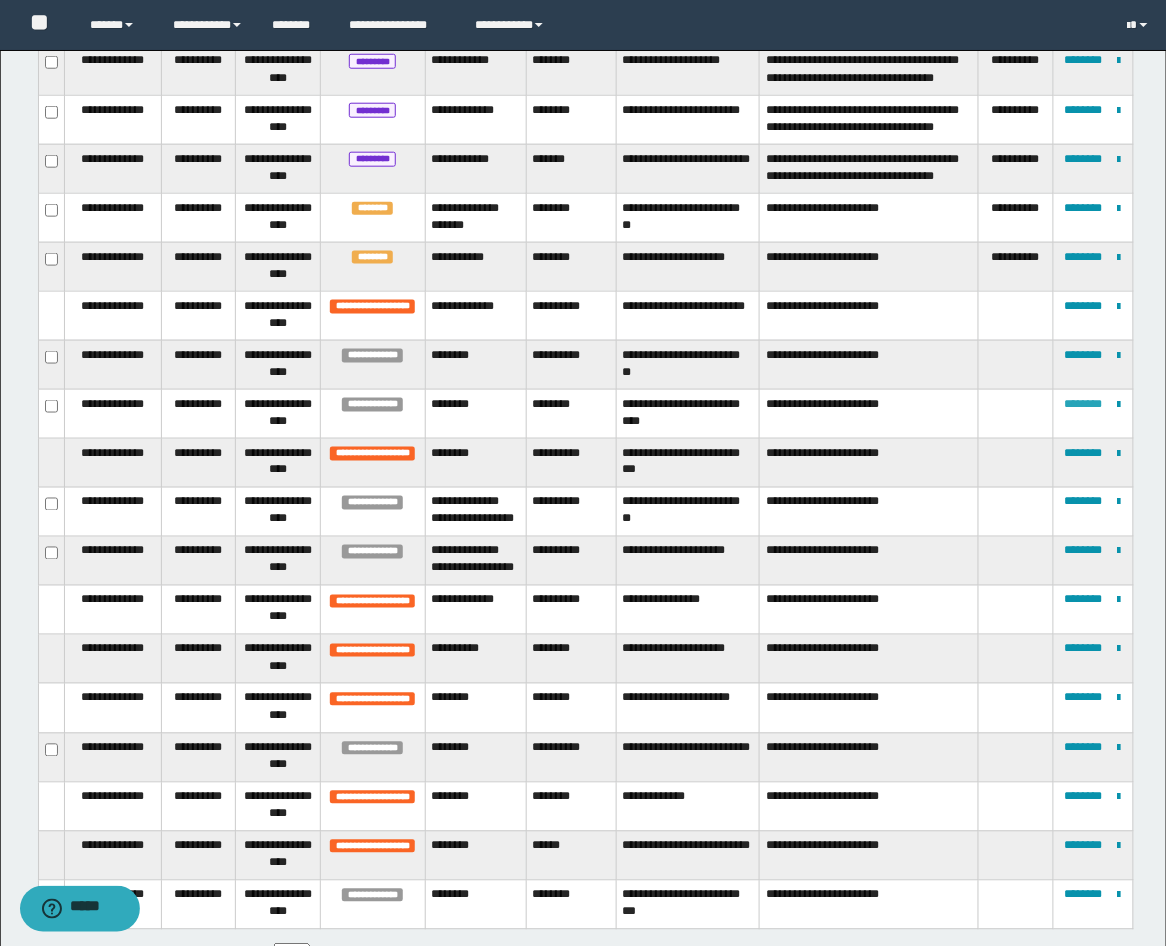 click on "********" at bounding box center (1084, 404) 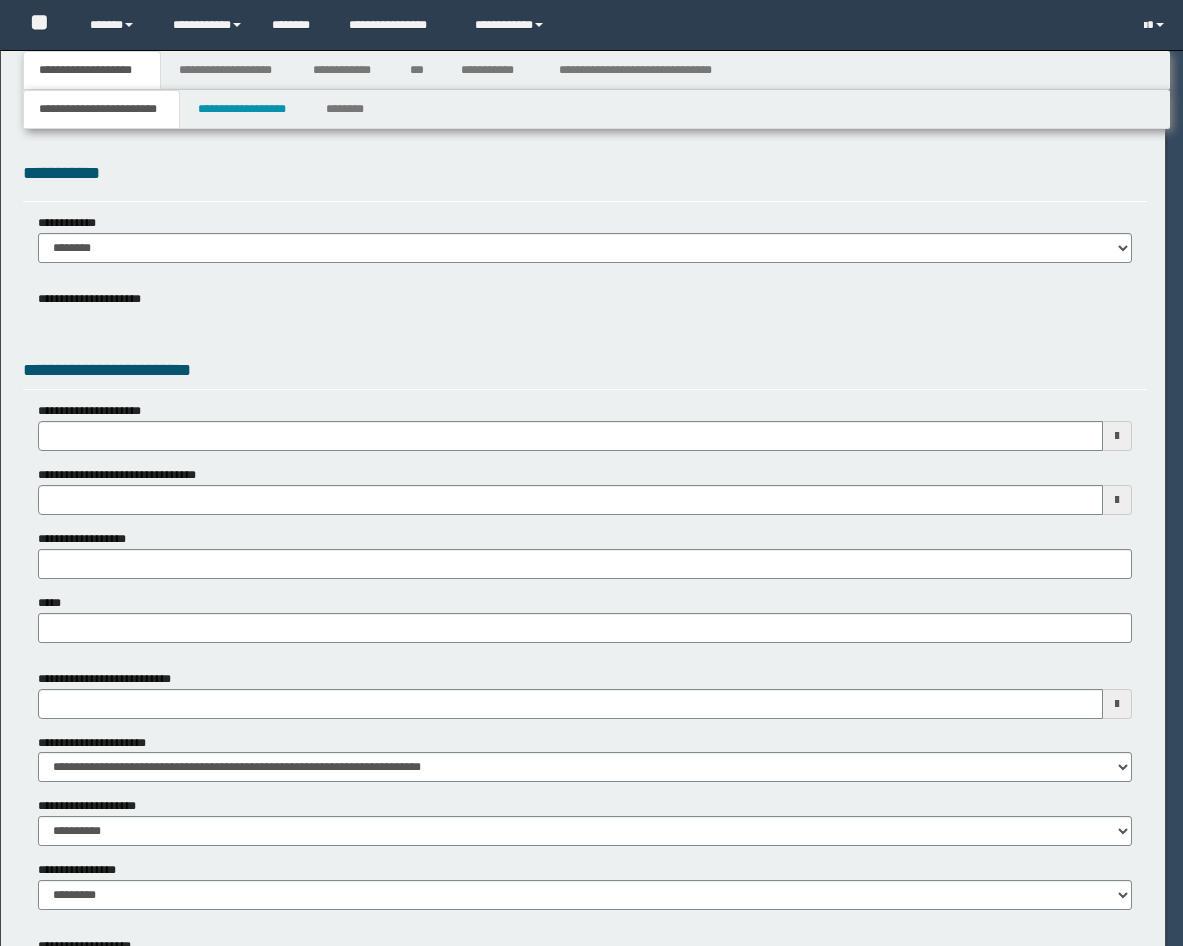 scroll, scrollTop: 0, scrollLeft: 0, axis: both 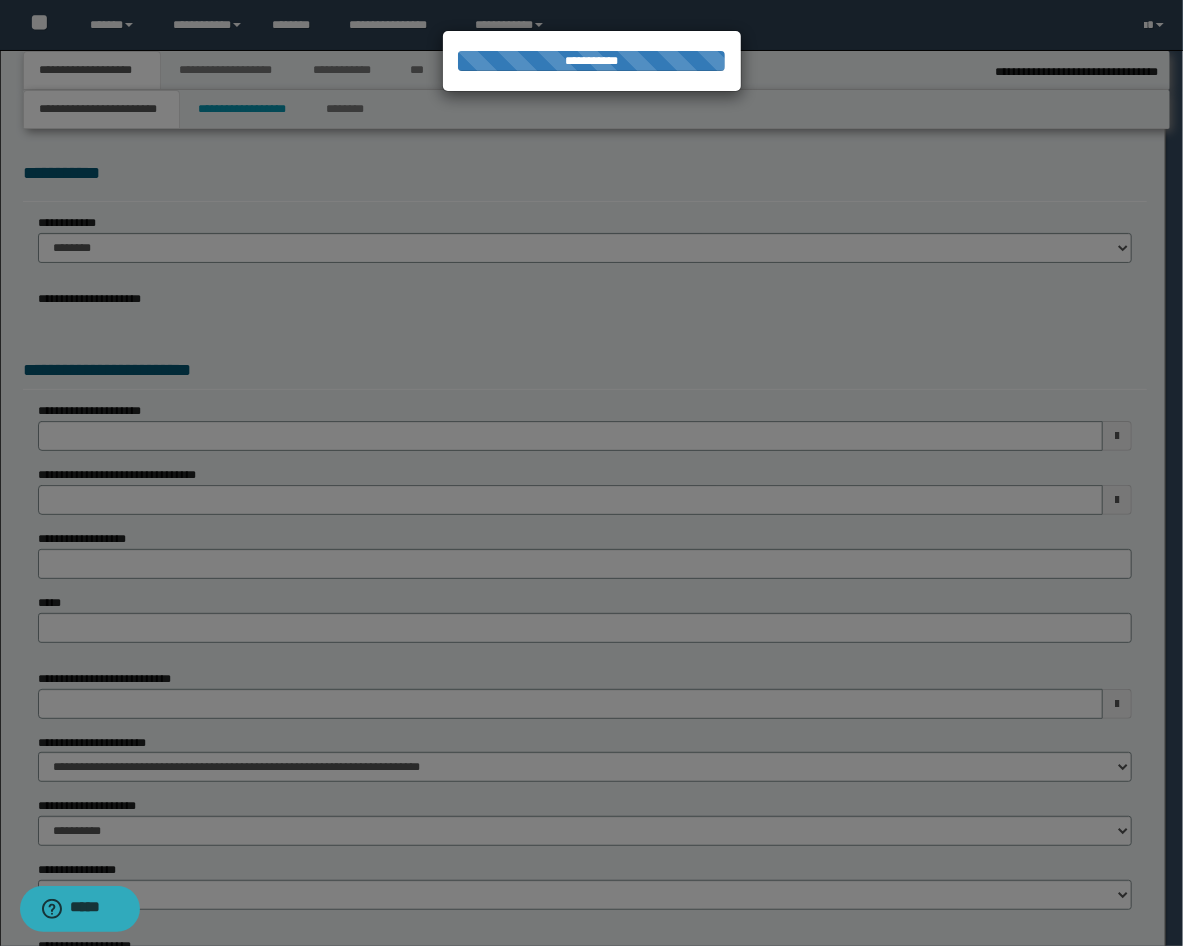 select on "*" 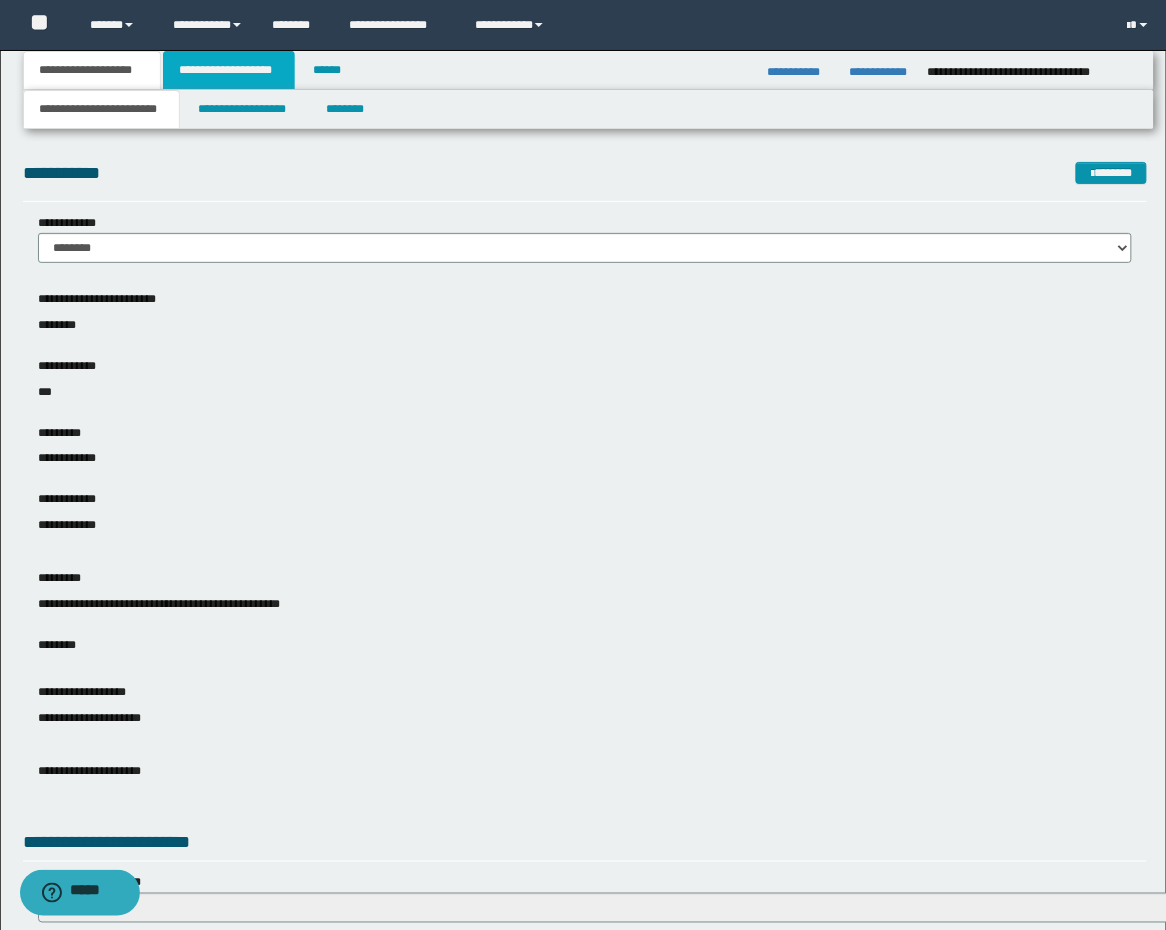 drag, startPoint x: 228, startPoint y: 67, endPoint x: 351, endPoint y: 106, distance: 129.03488 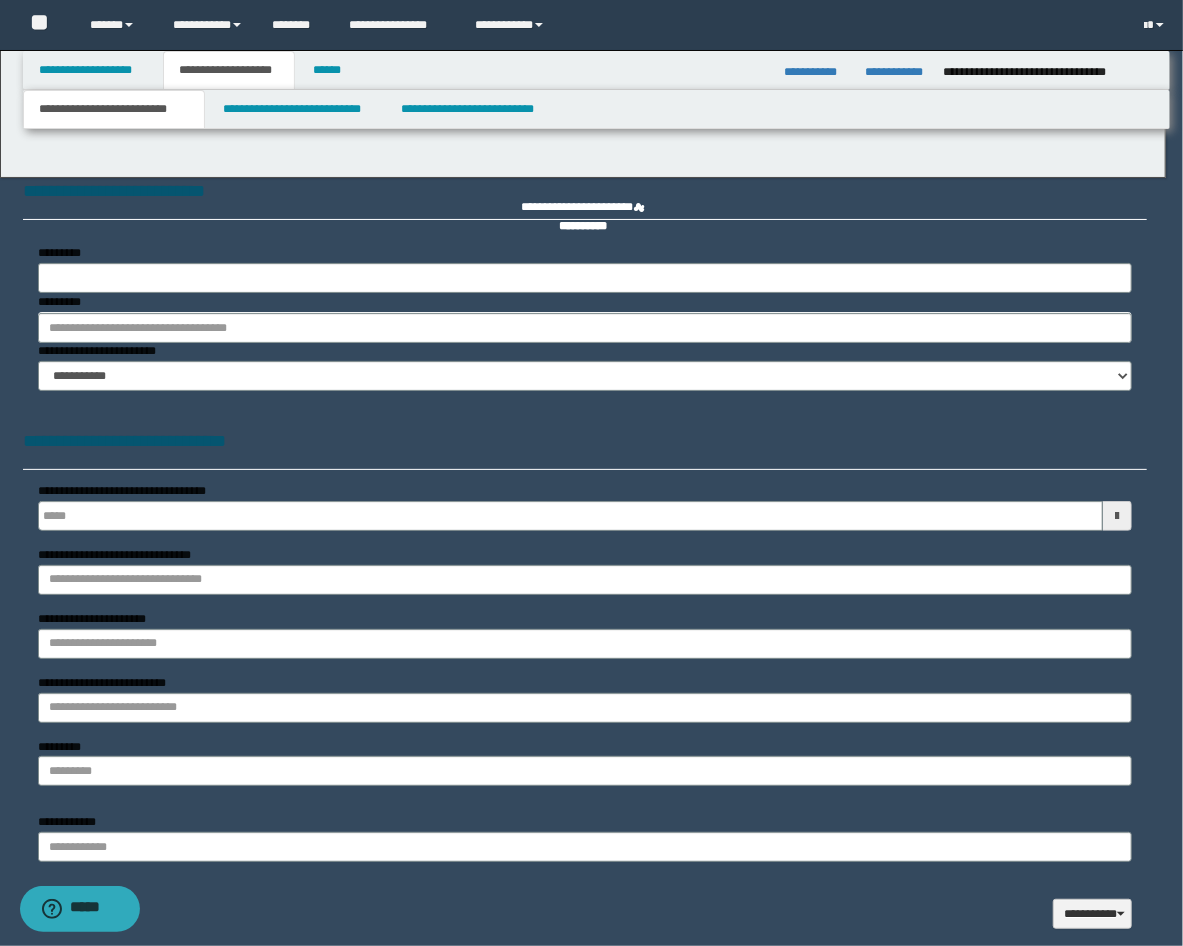 type on "**********" 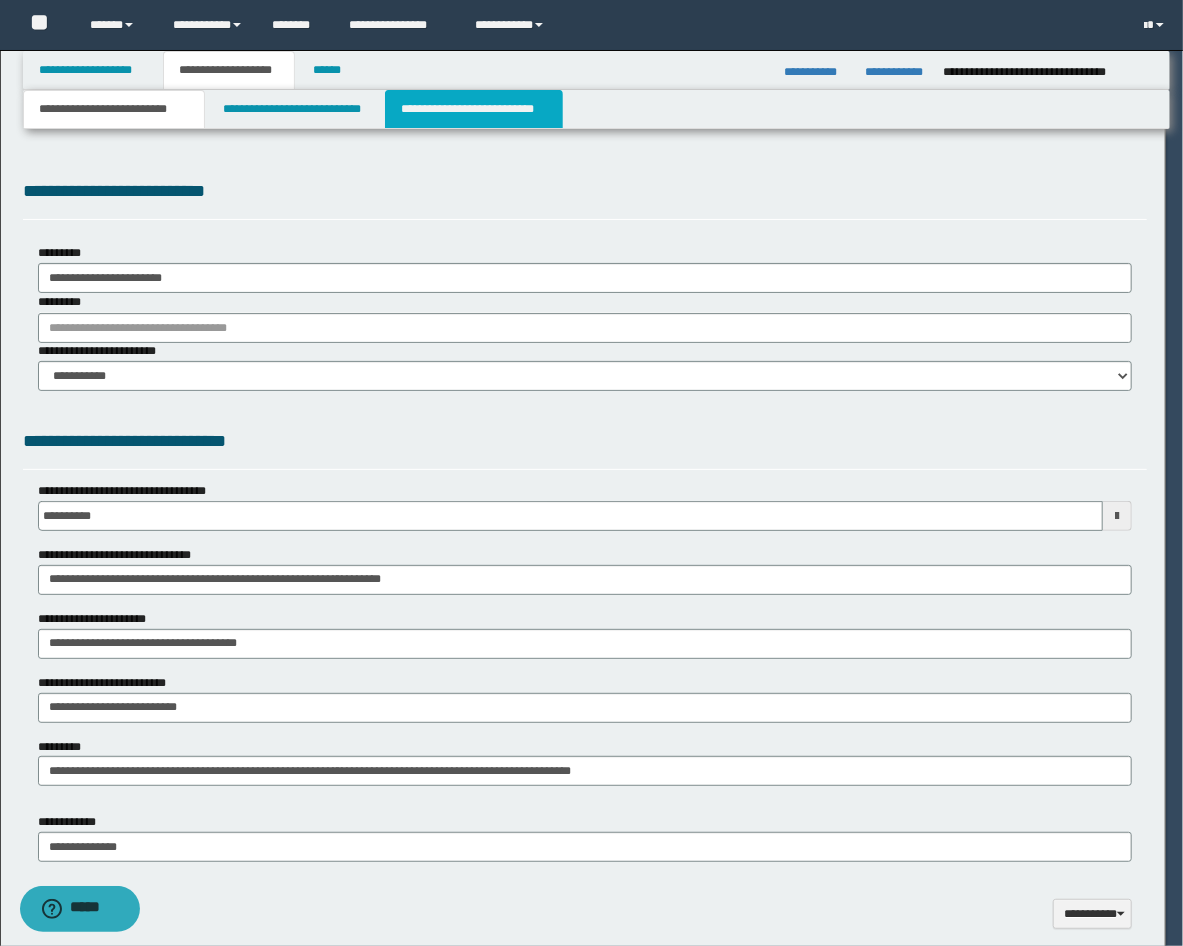 click on "**********" at bounding box center [474, 109] 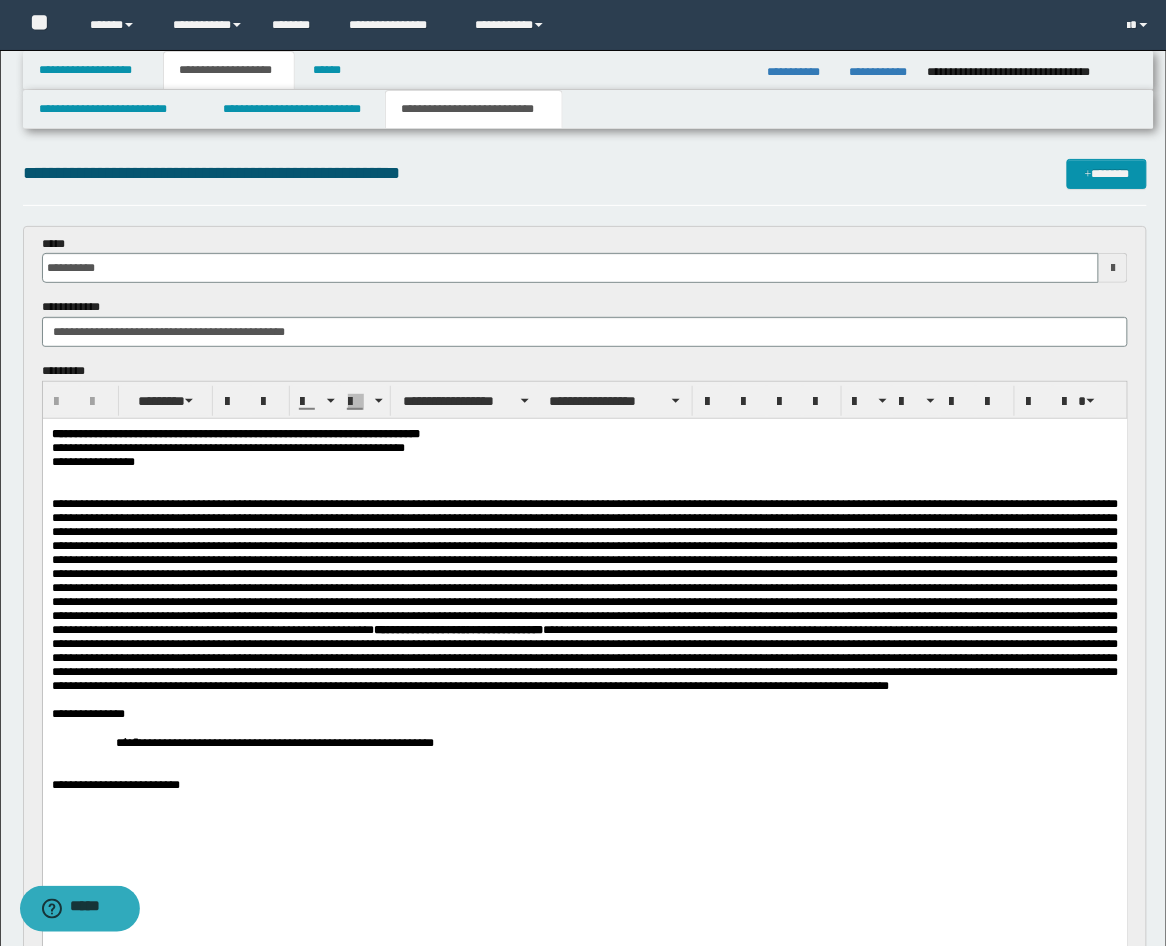 scroll, scrollTop: 0, scrollLeft: 0, axis: both 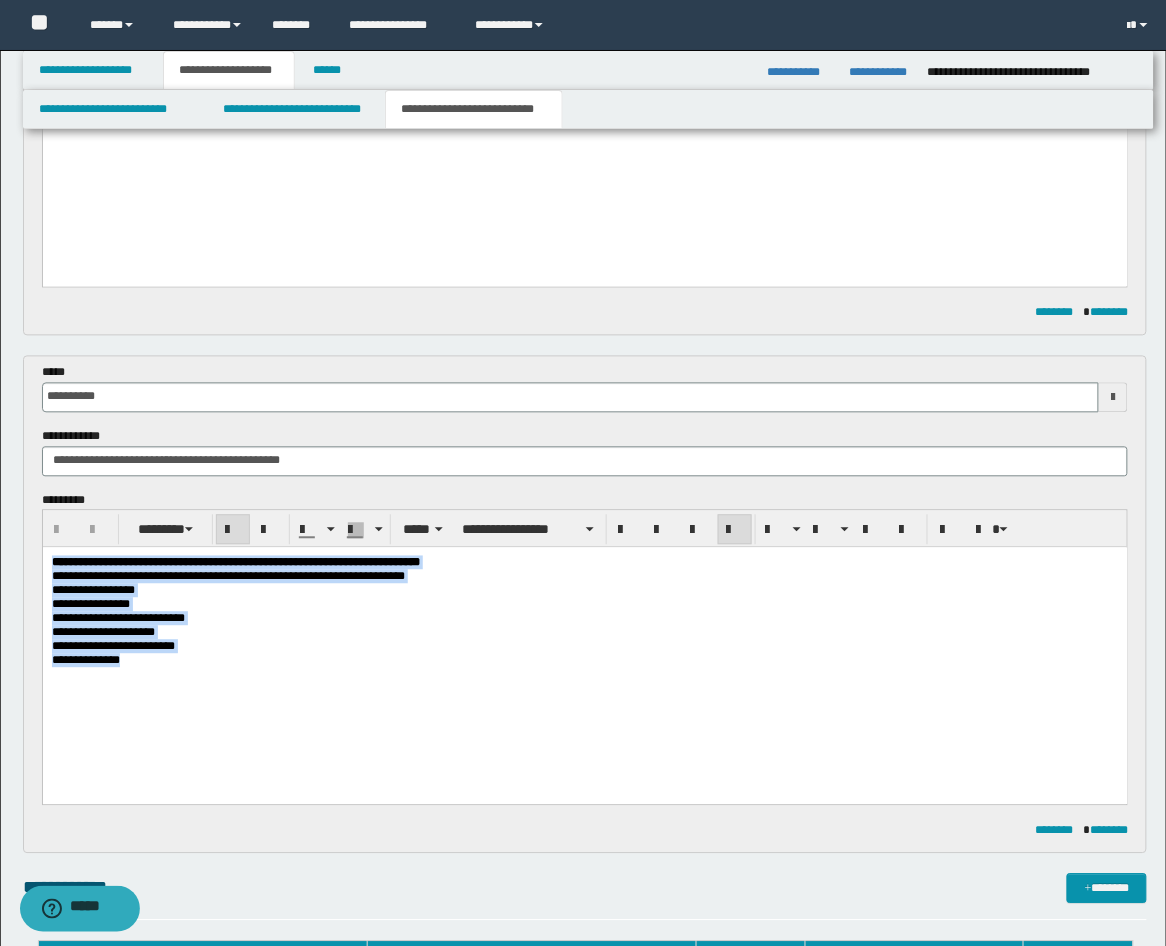 drag, startPoint x: 204, startPoint y: 679, endPoint x: -10, endPoint y: 528, distance: 261.91028 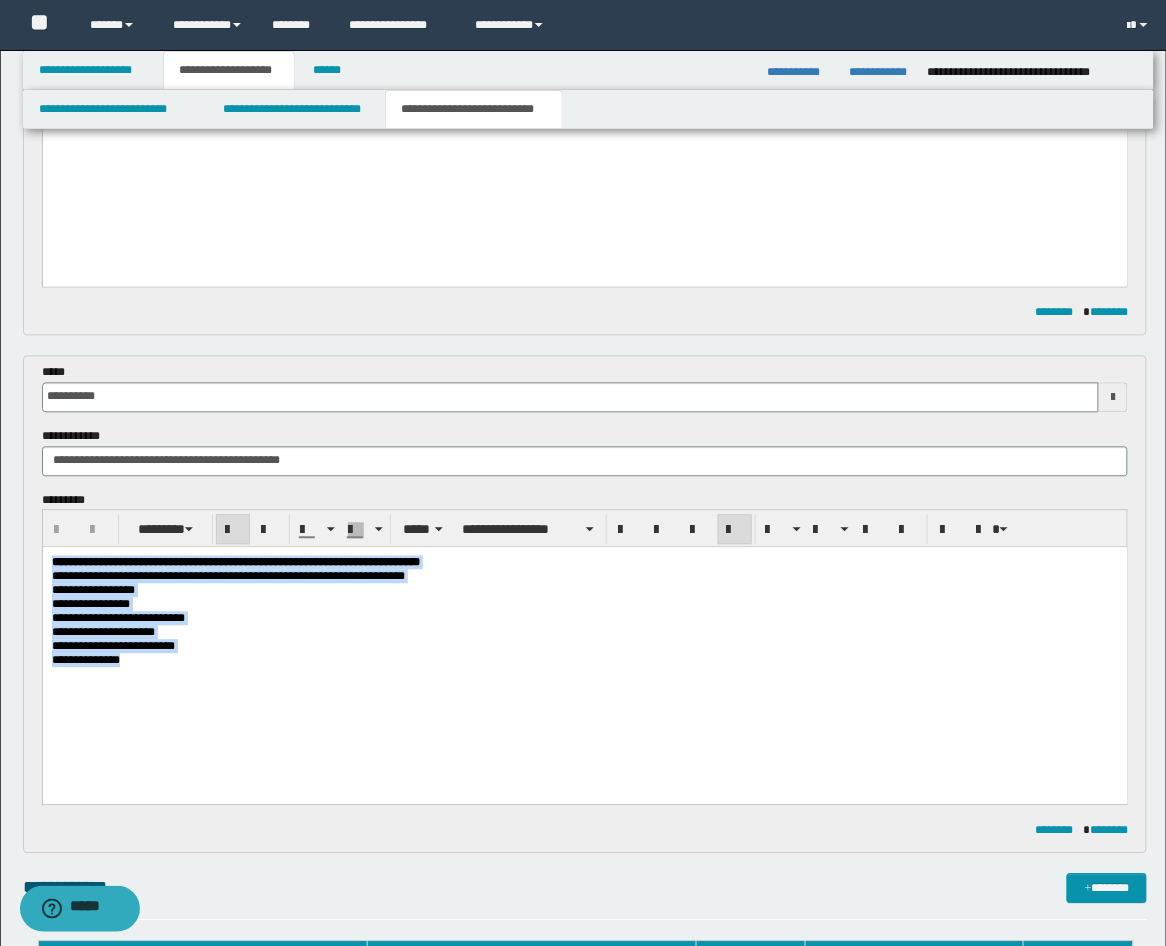 click on "**********" at bounding box center [584, 641] 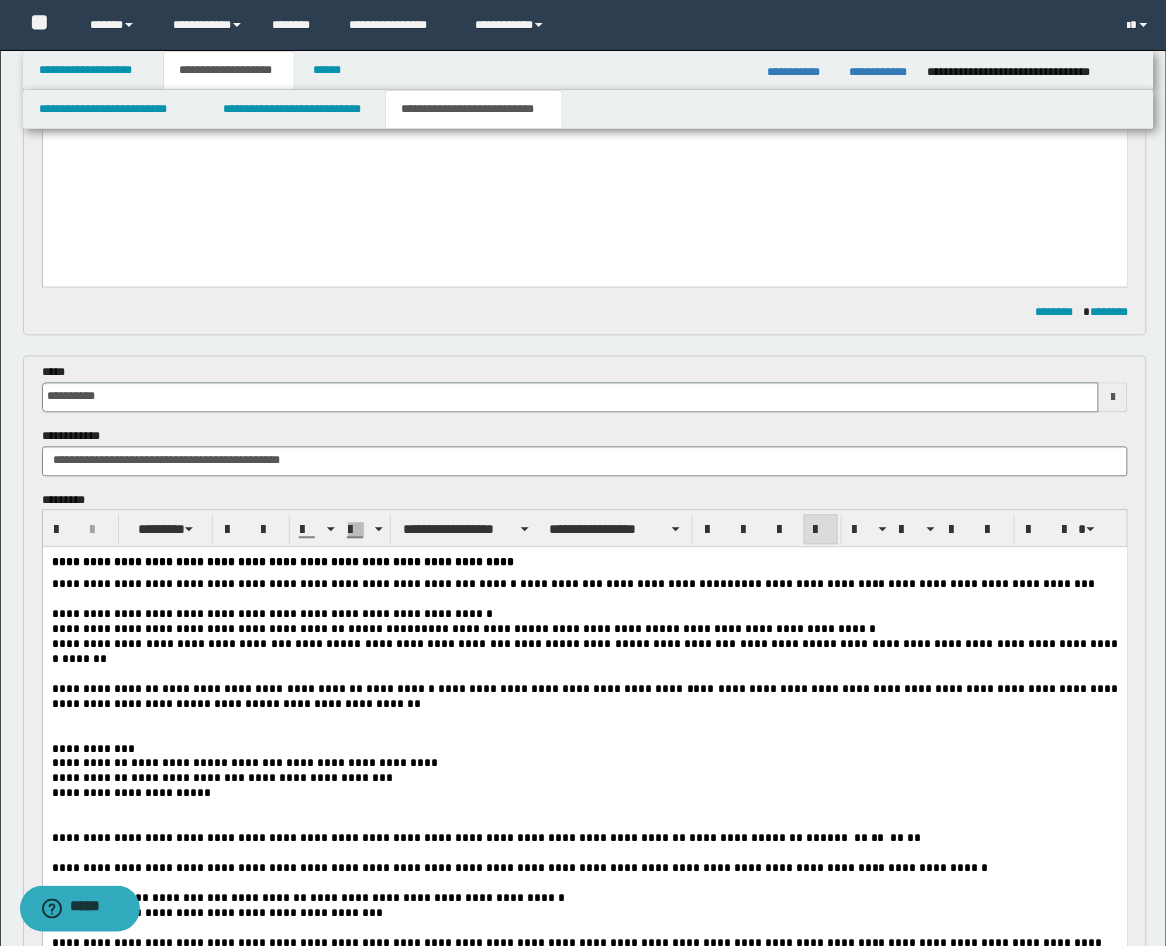 scroll, scrollTop: 1111, scrollLeft: 0, axis: vertical 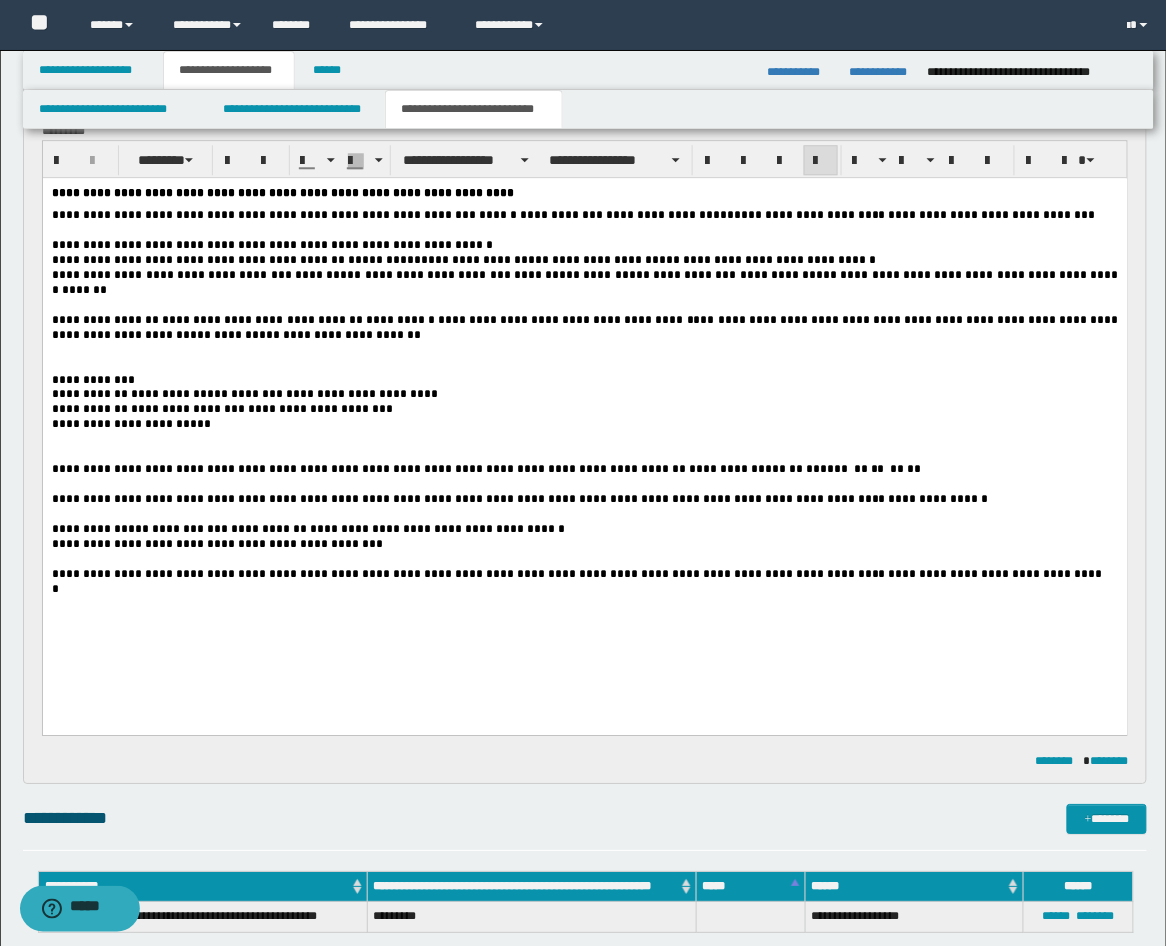 click at bounding box center [584, 365] 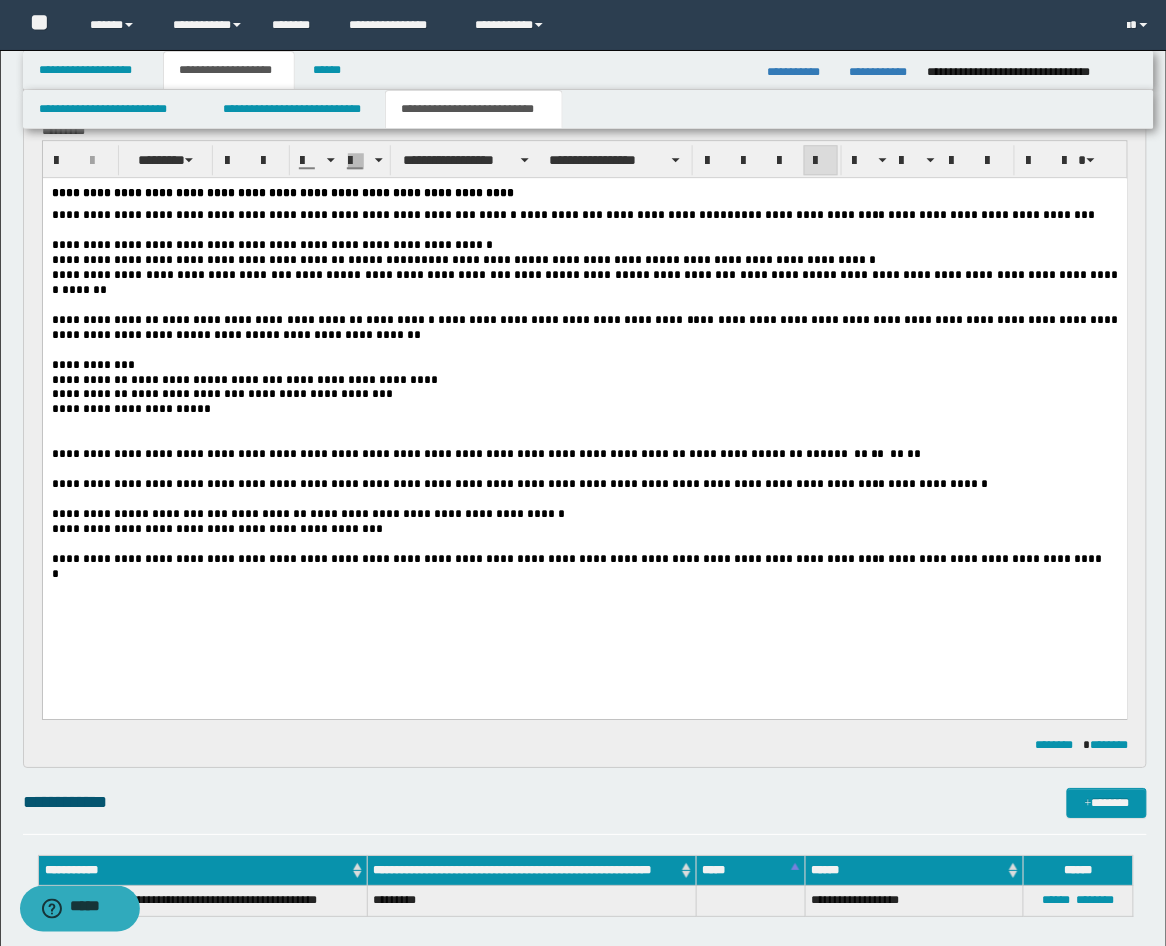 click at bounding box center (584, 439) 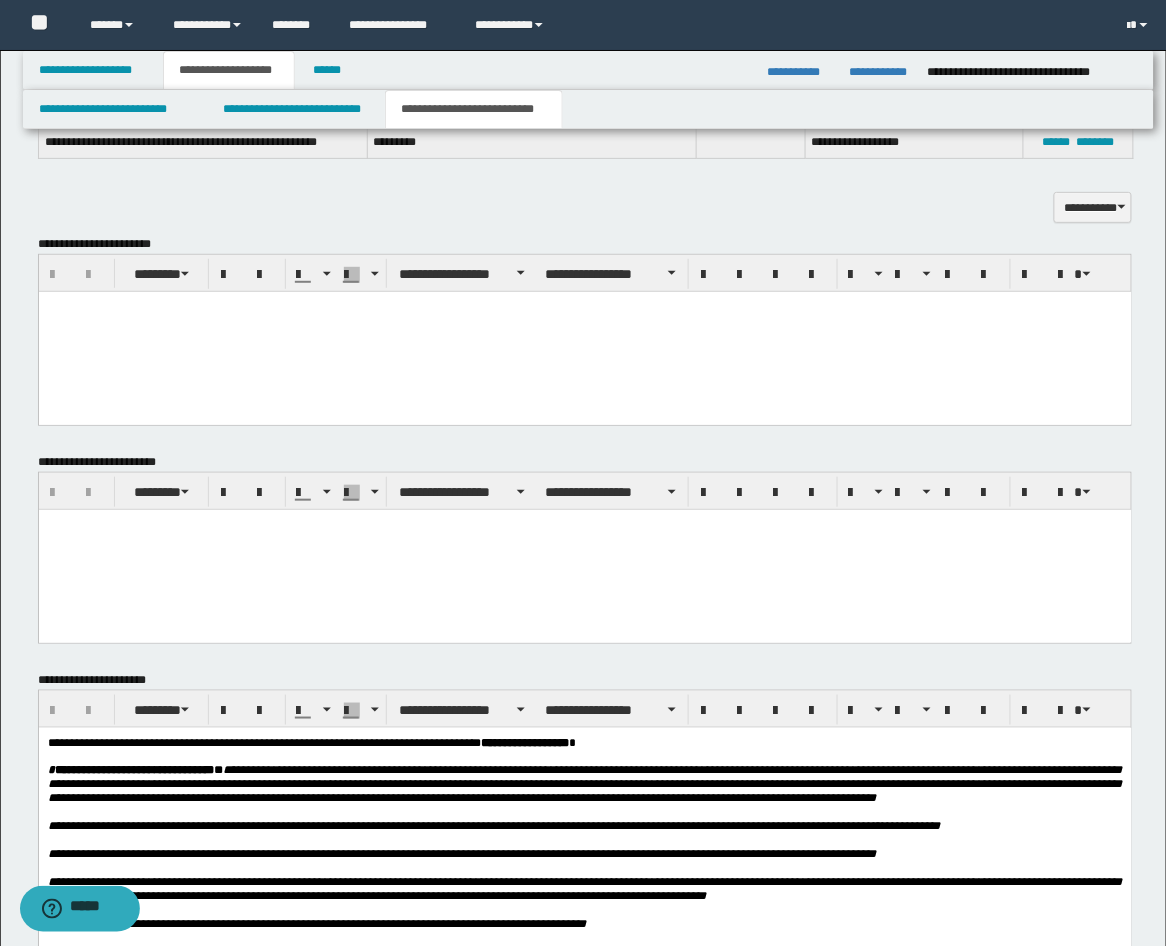 scroll, scrollTop: 1111, scrollLeft: 0, axis: vertical 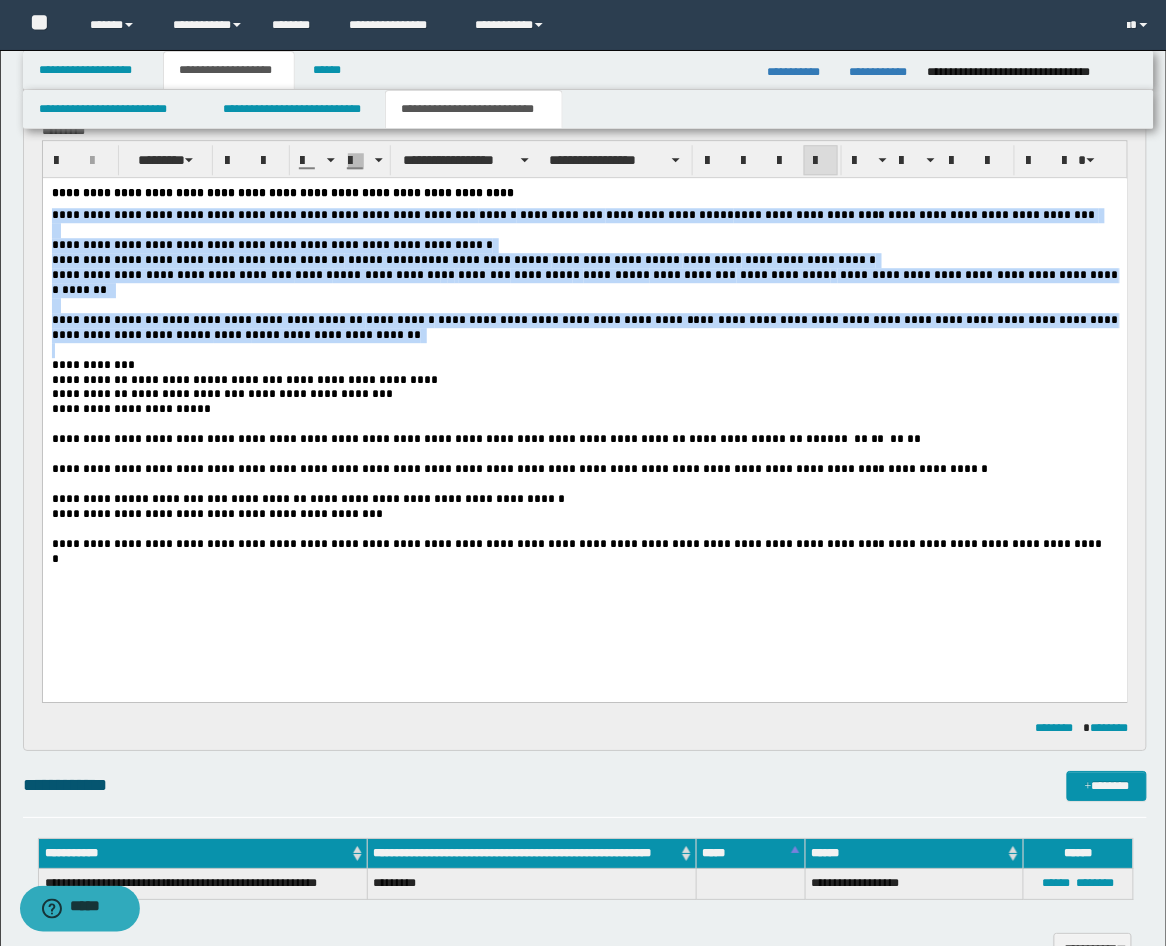 drag, startPoint x: 277, startPoint y: 348, endPoint x: 42, endPoint y: 402, distance: 241.12445 